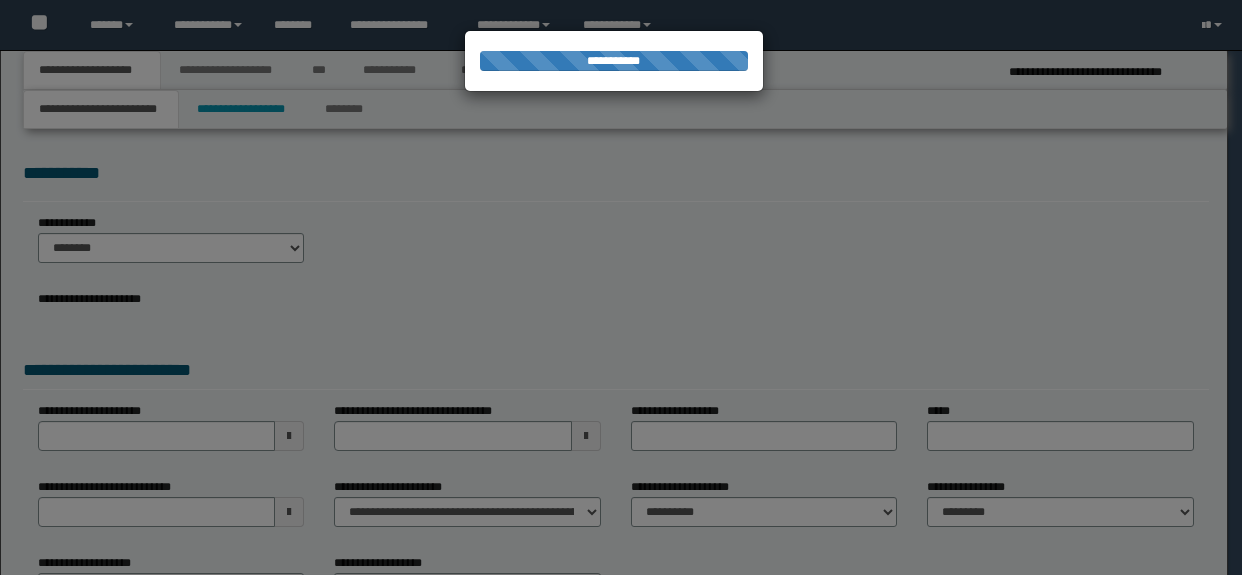 select on "**" 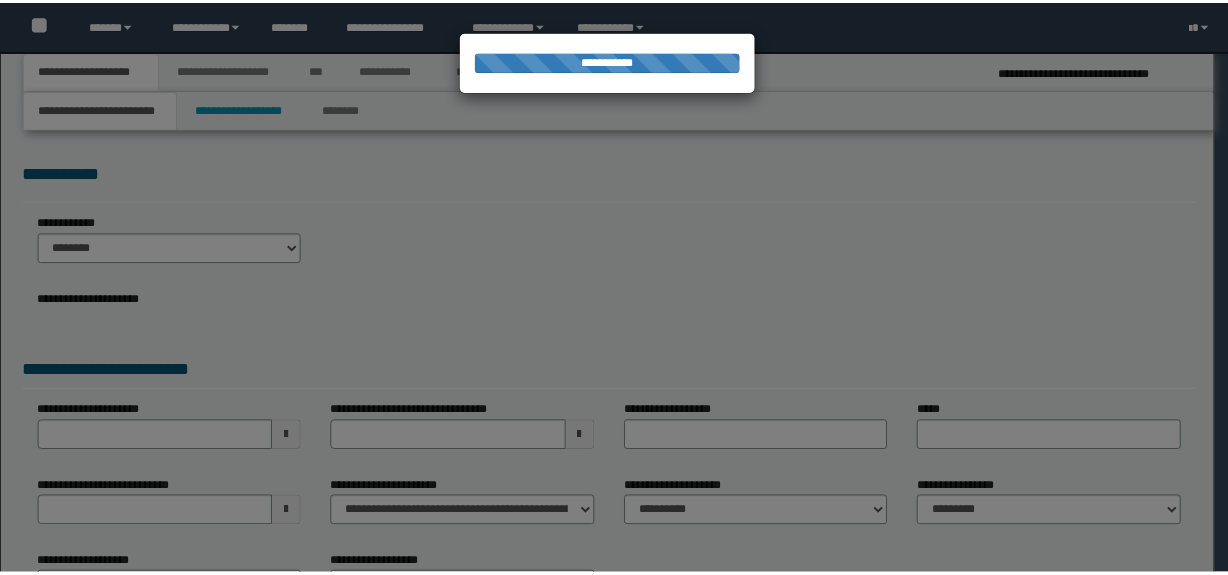 scroll, scrollTop: 0, scrollLeft: 0, axis: both 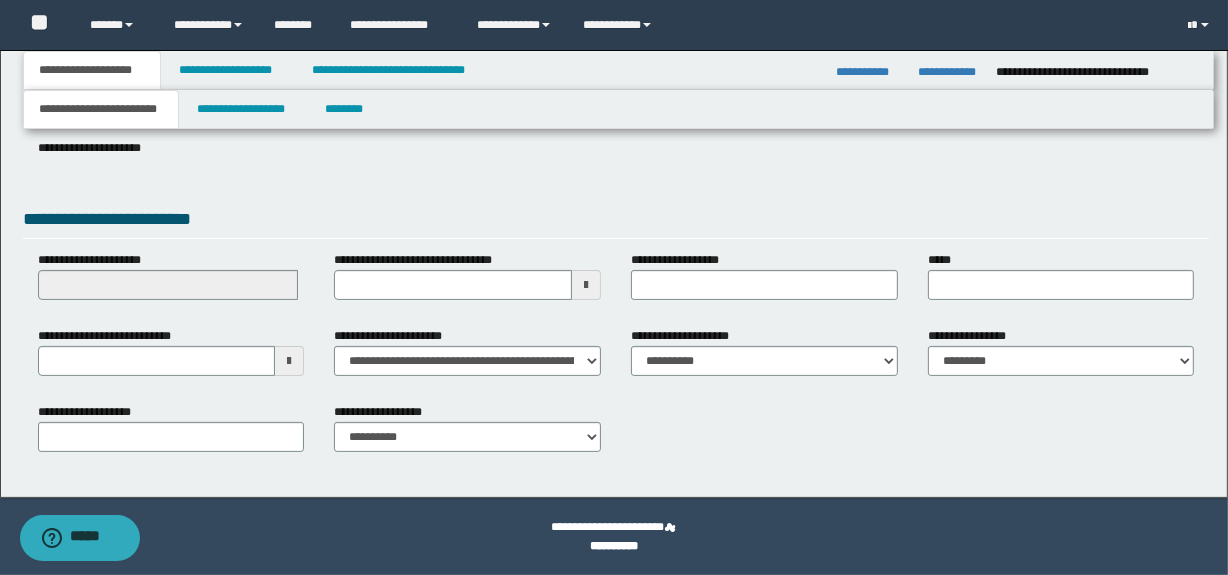 click at bounding box center [289, 361] 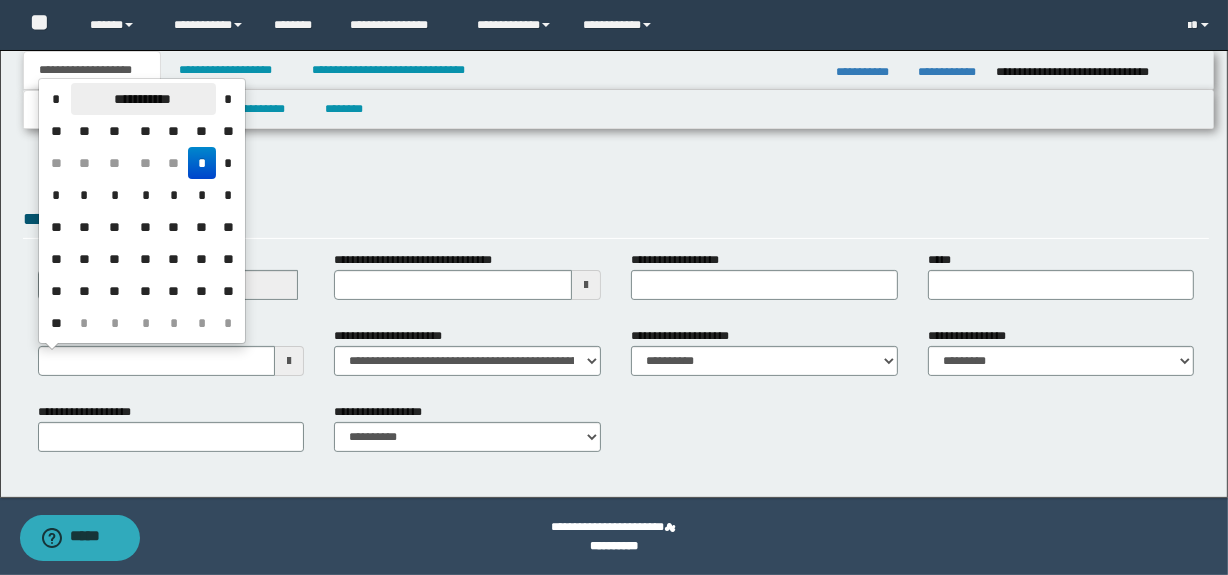 click on "**********" at bounding box center [143, 99] 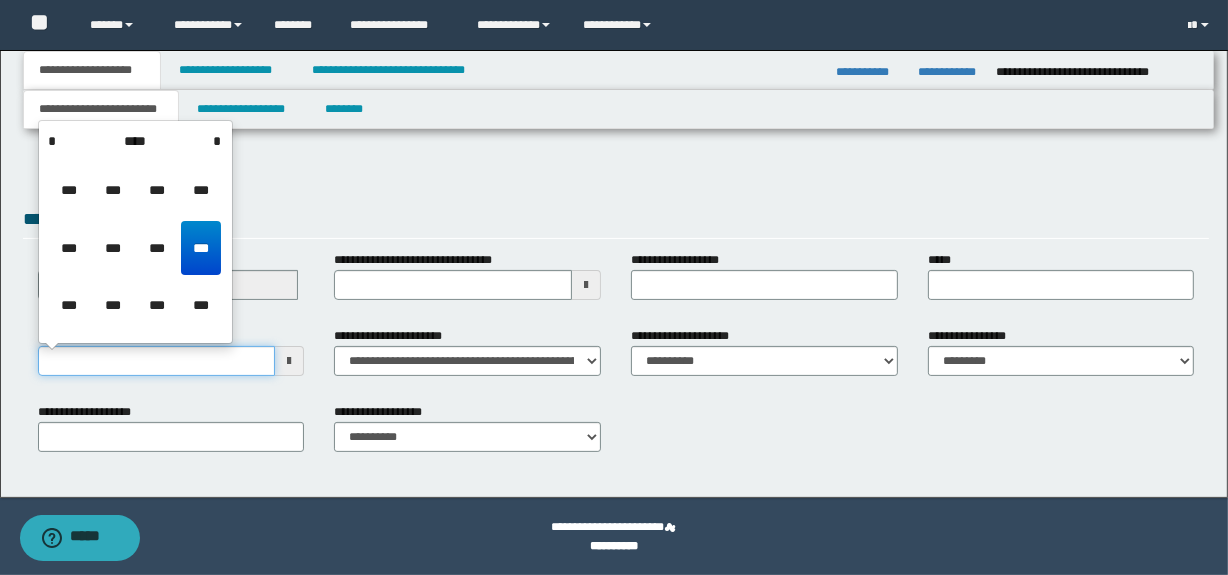 click on "**********" at bounding box center [157, 361] 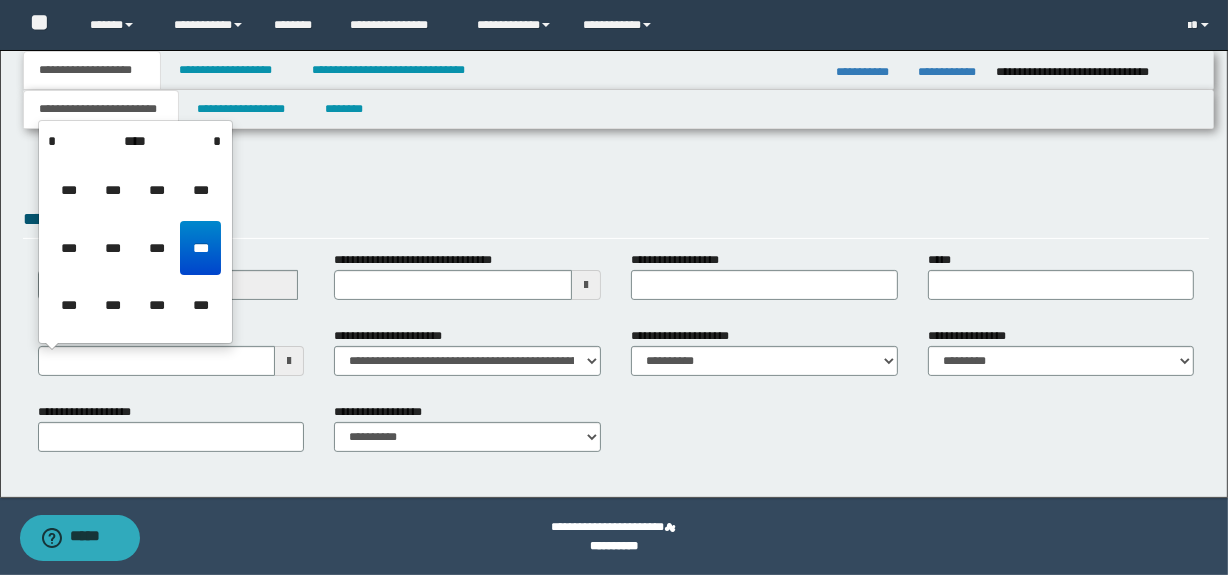 click at bounding box center (289, 361) 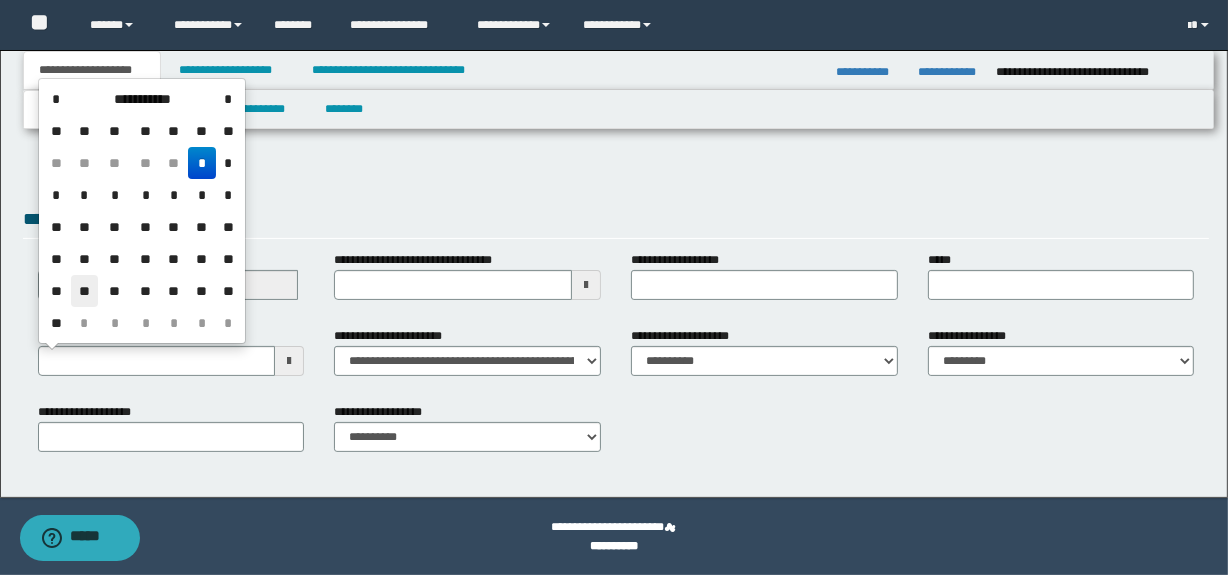 click on "**" at bounding box center [85, 291] 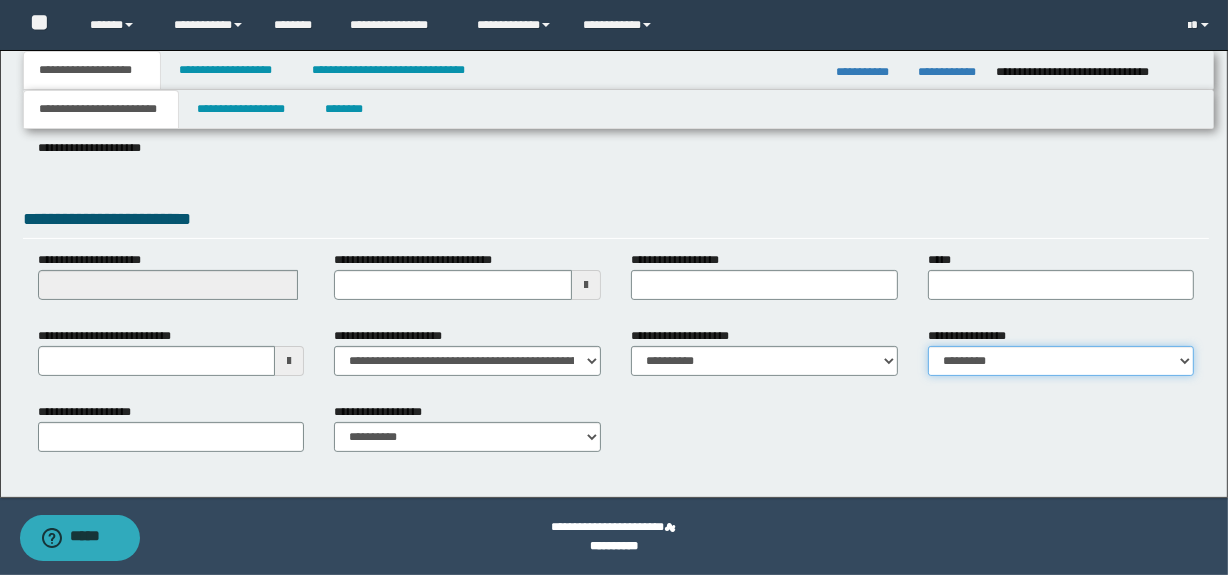 click on "**********" at bounding box center [1061, 361] 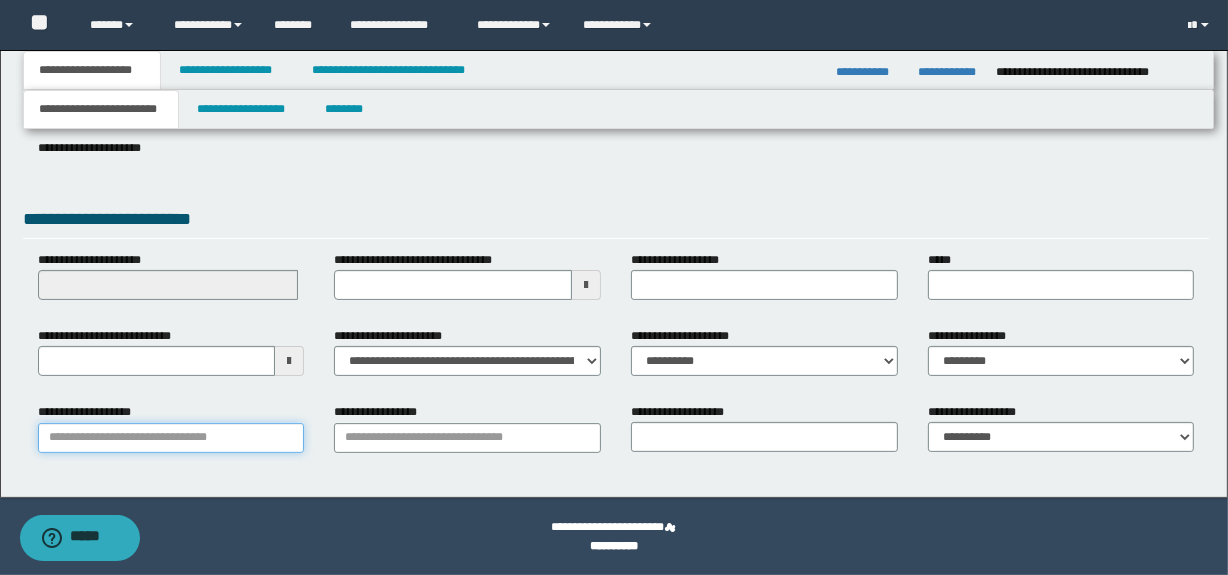 click on "**********" at bounding box center (171, 438) 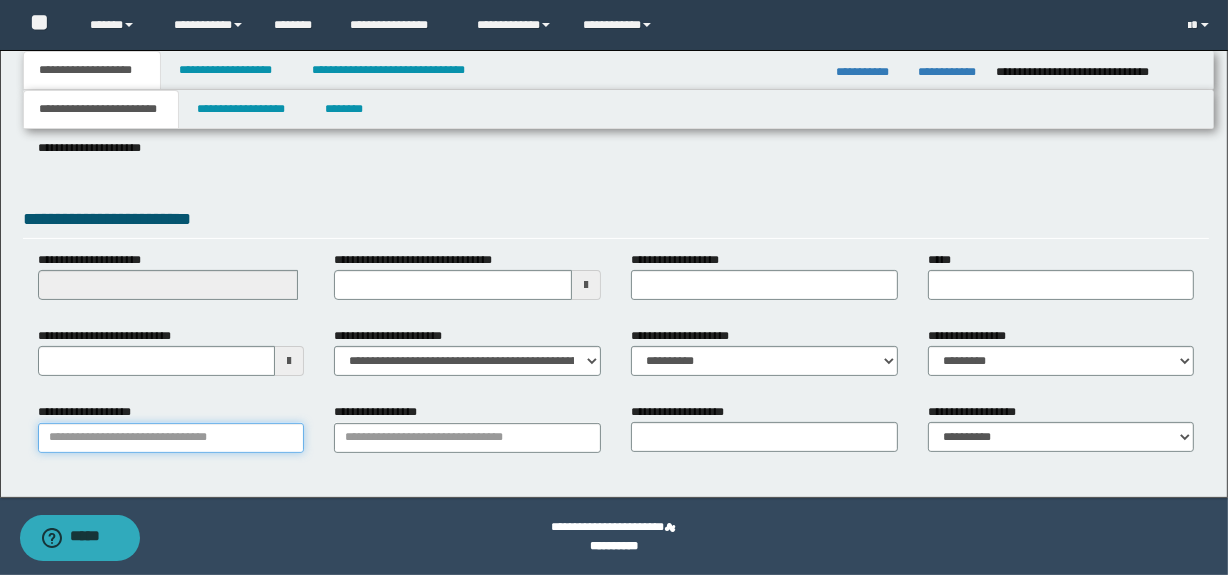click on "**********" at bounding box center [171, 438] 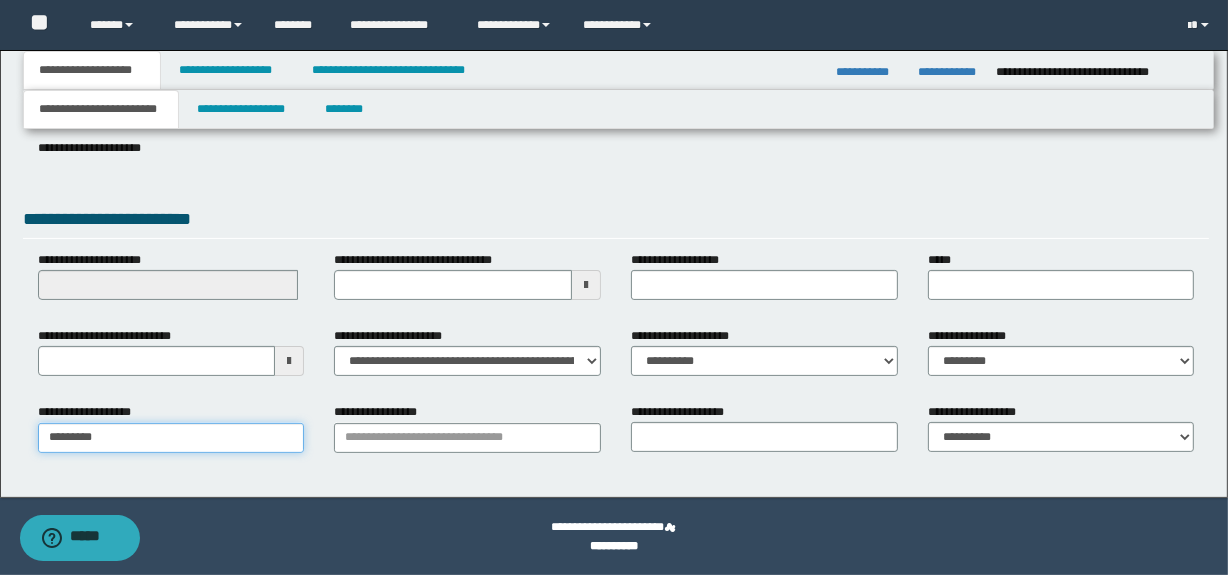 type on "**********" 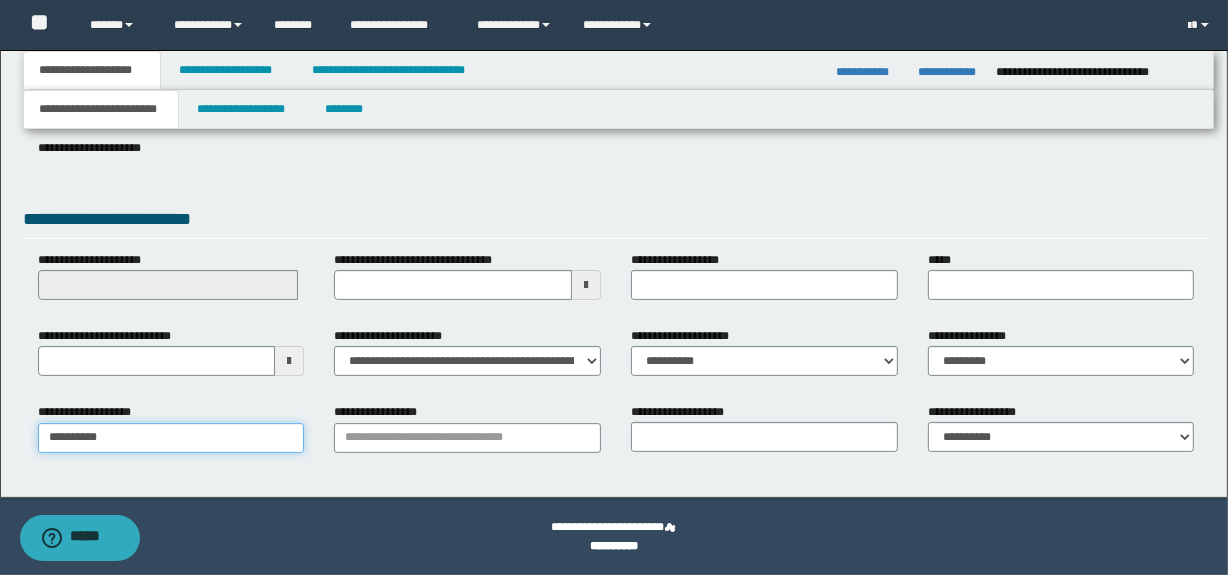 type on "**********" 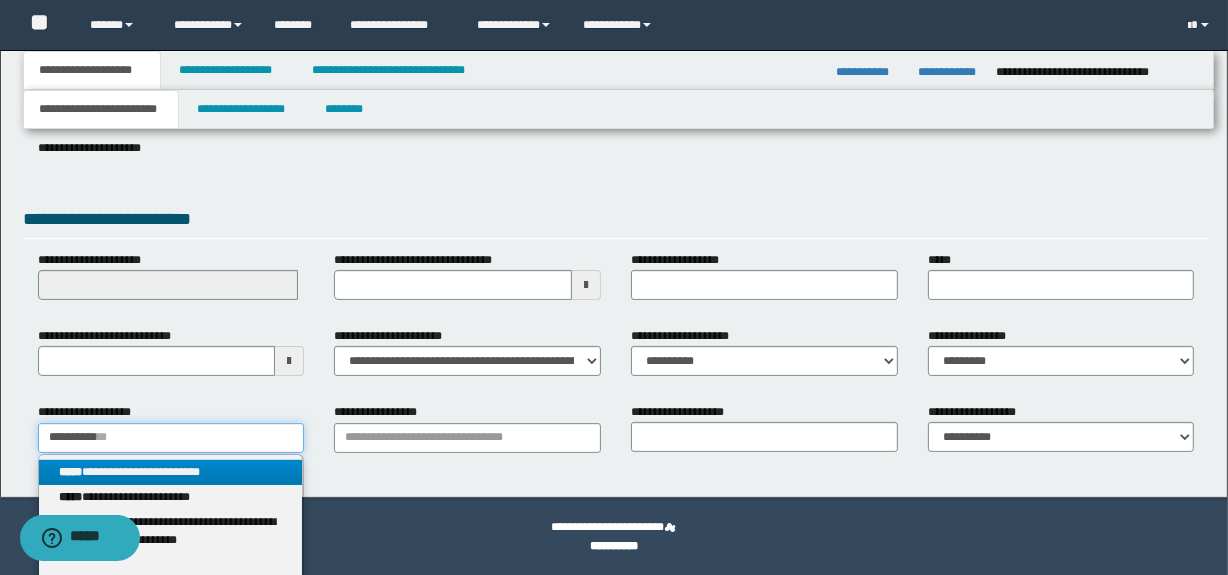 type on "**********" 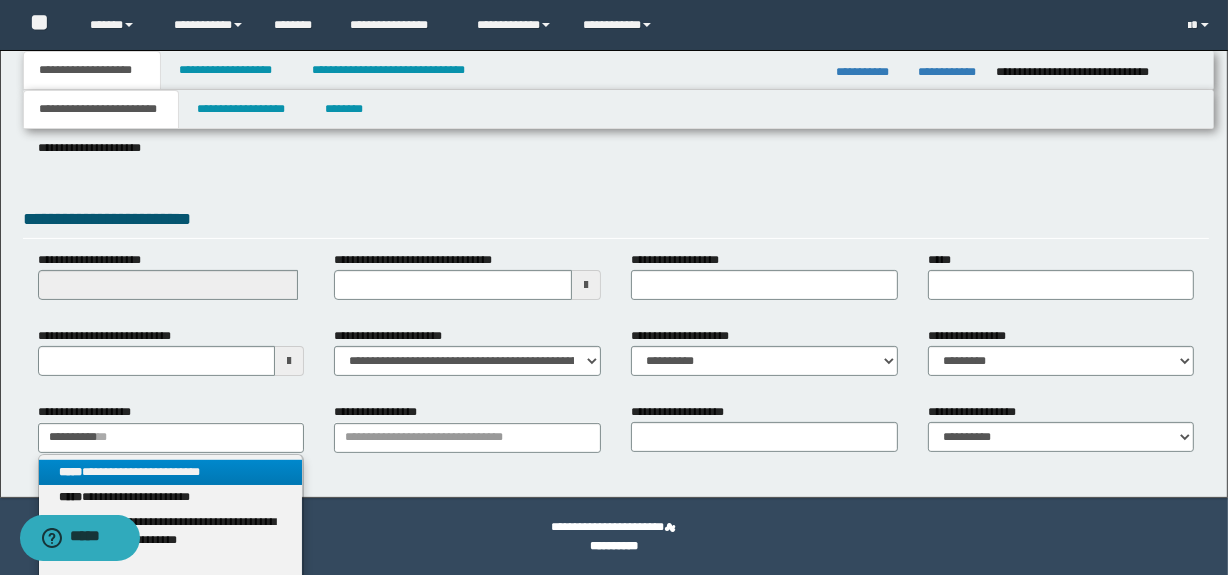 click on "**********" at bounding box center (171, 472) 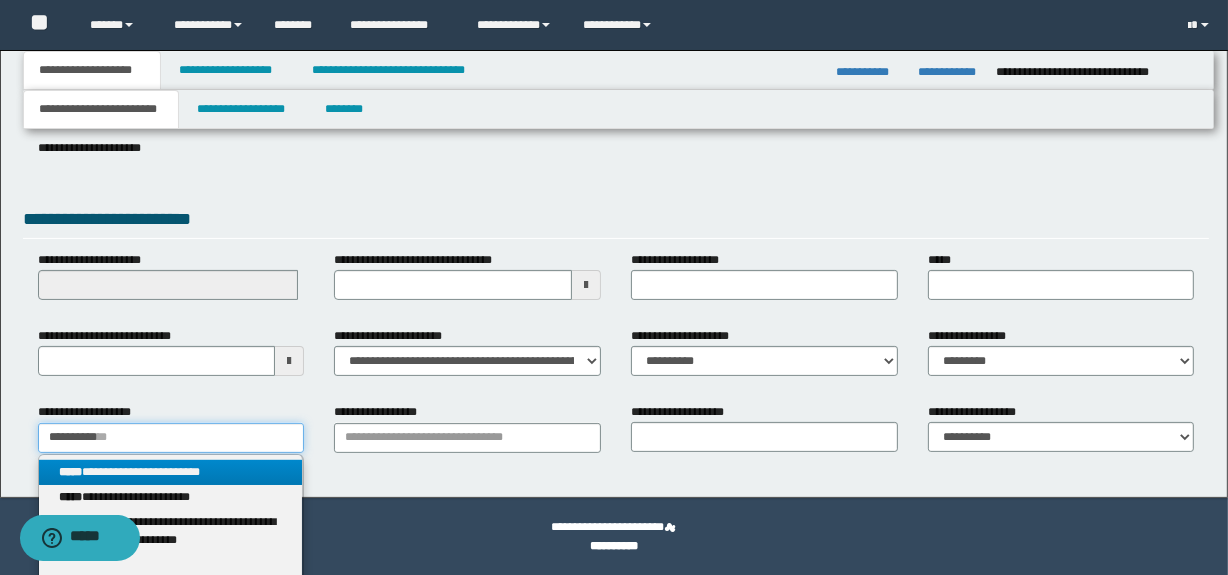 type 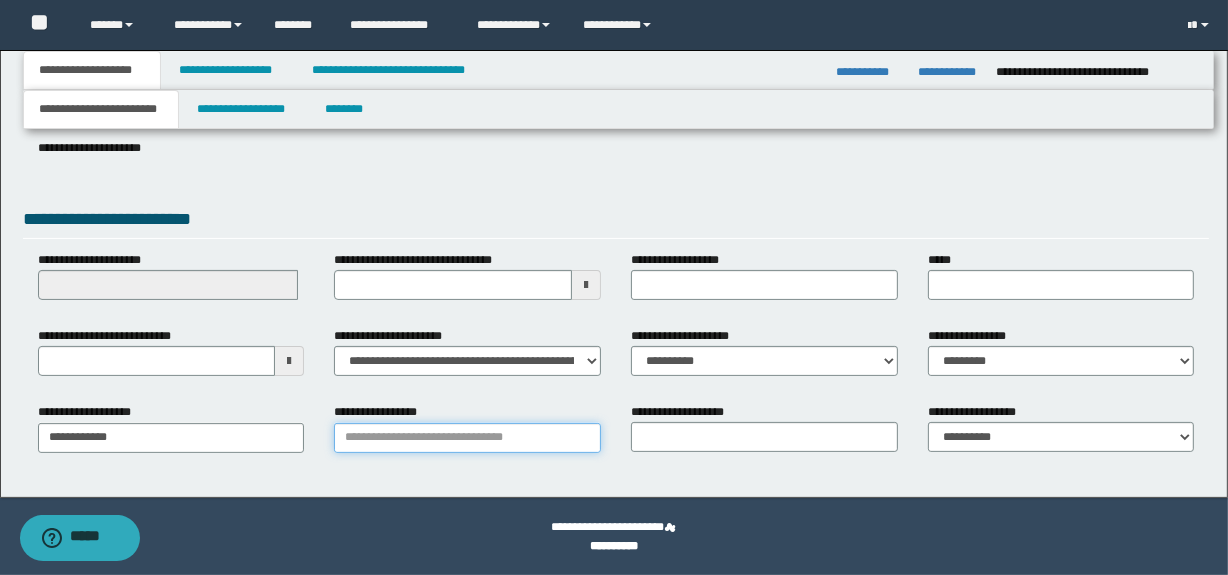 click on "**********" at bounding box center [467, 438] 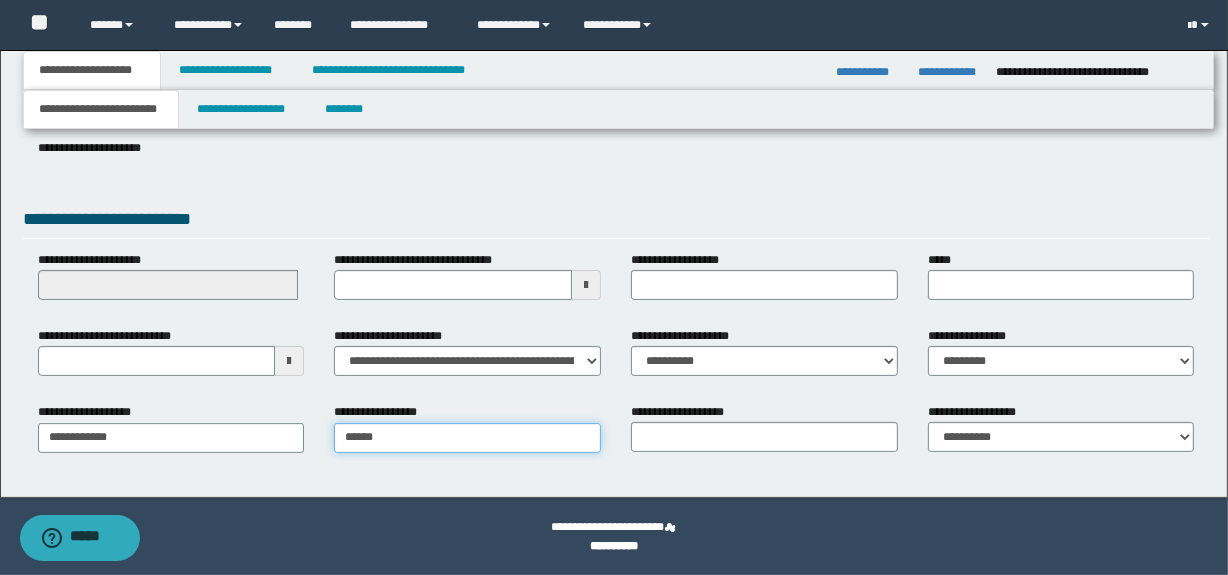 type on "*****" 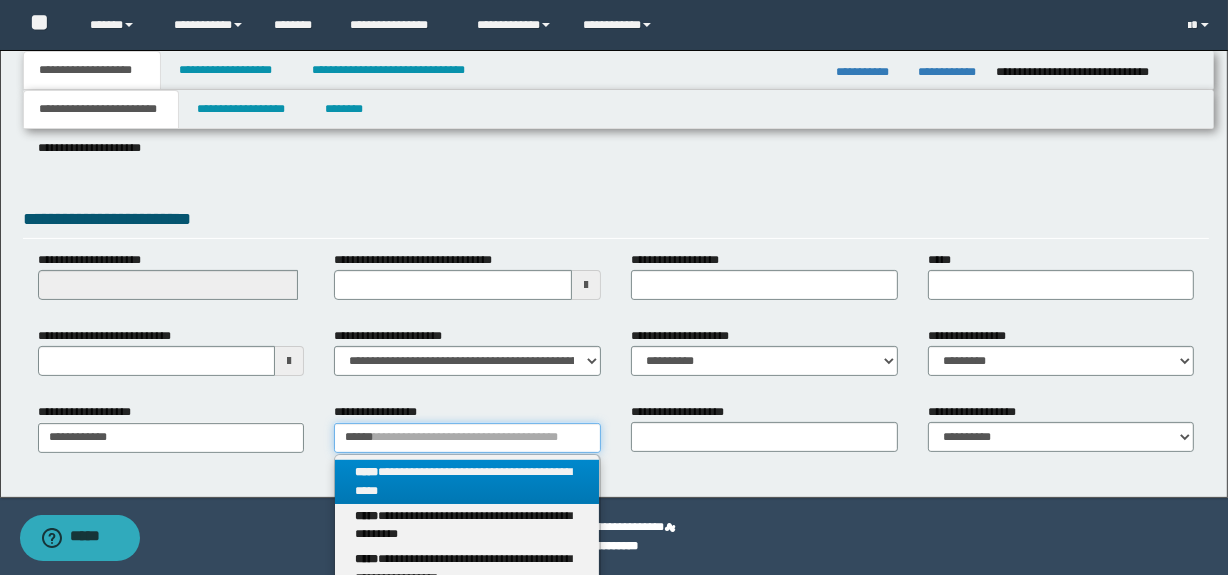 type 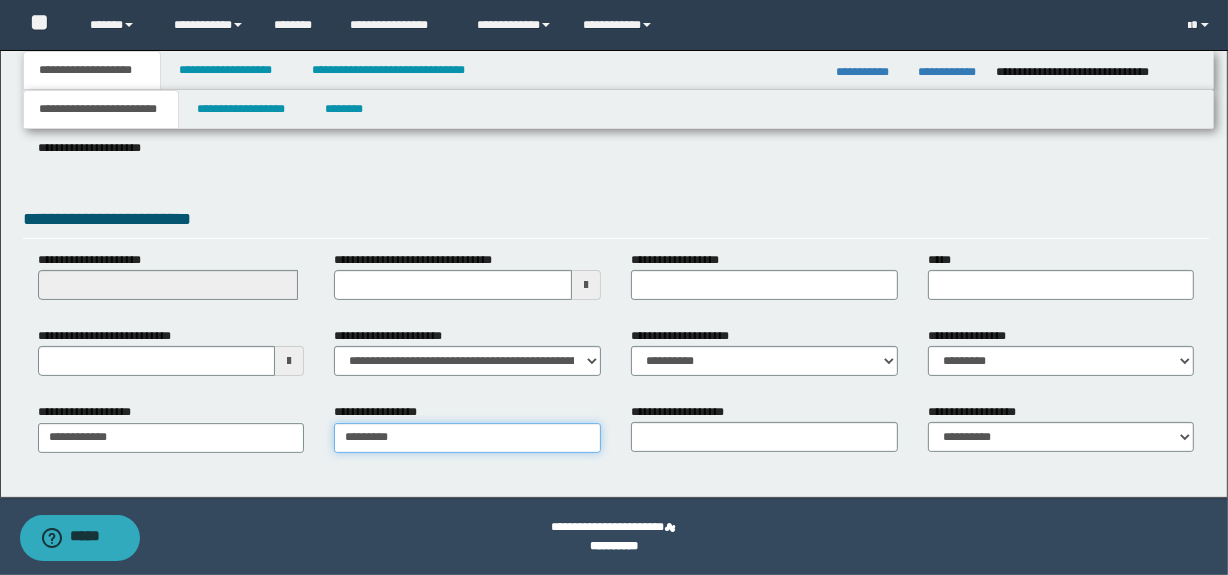 type on "**********" 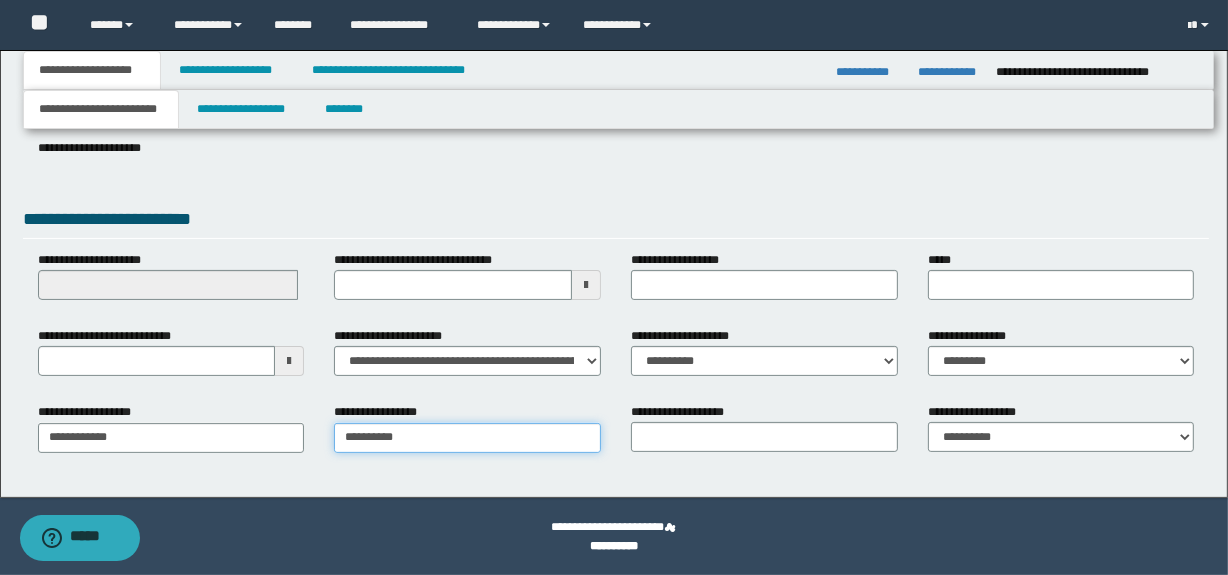 type on "**********" 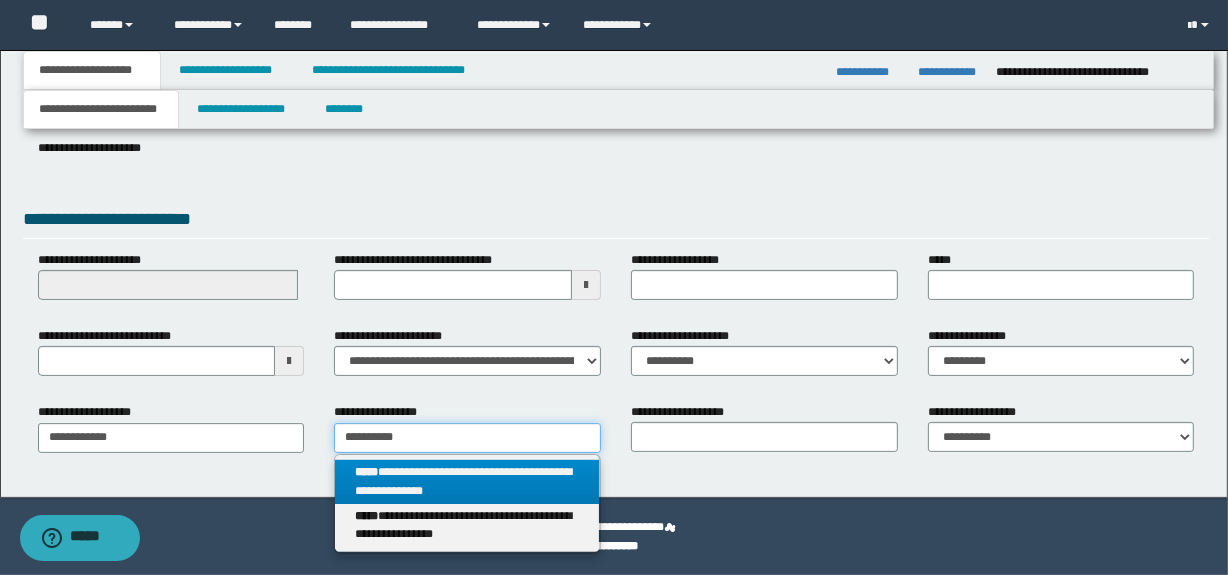 type on "**********" 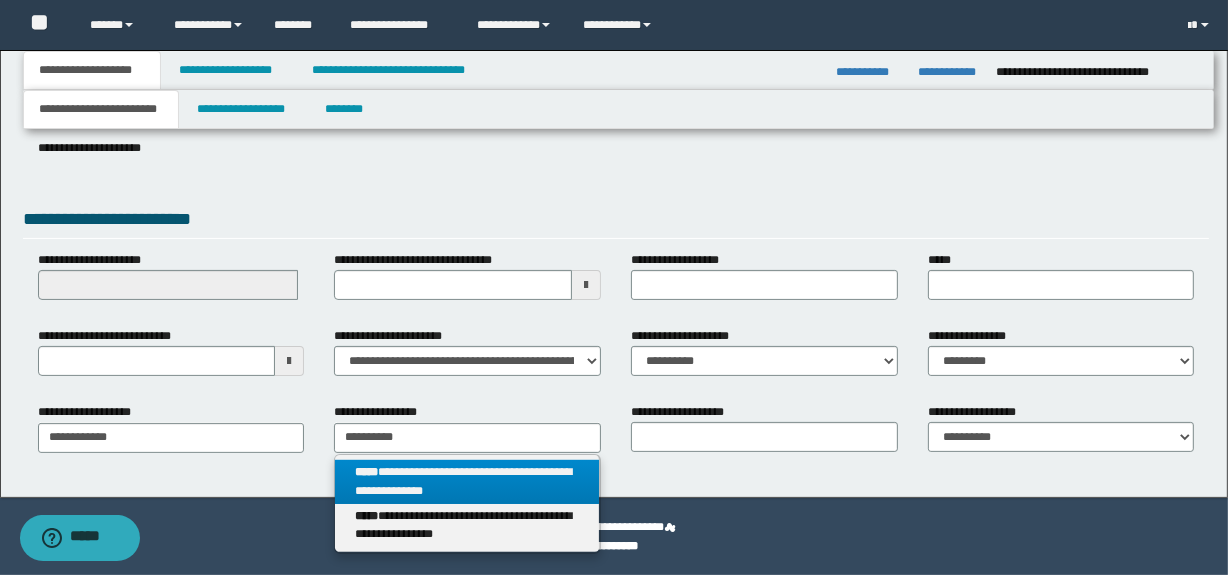 click on "**********" at bounding box center (467, 482) 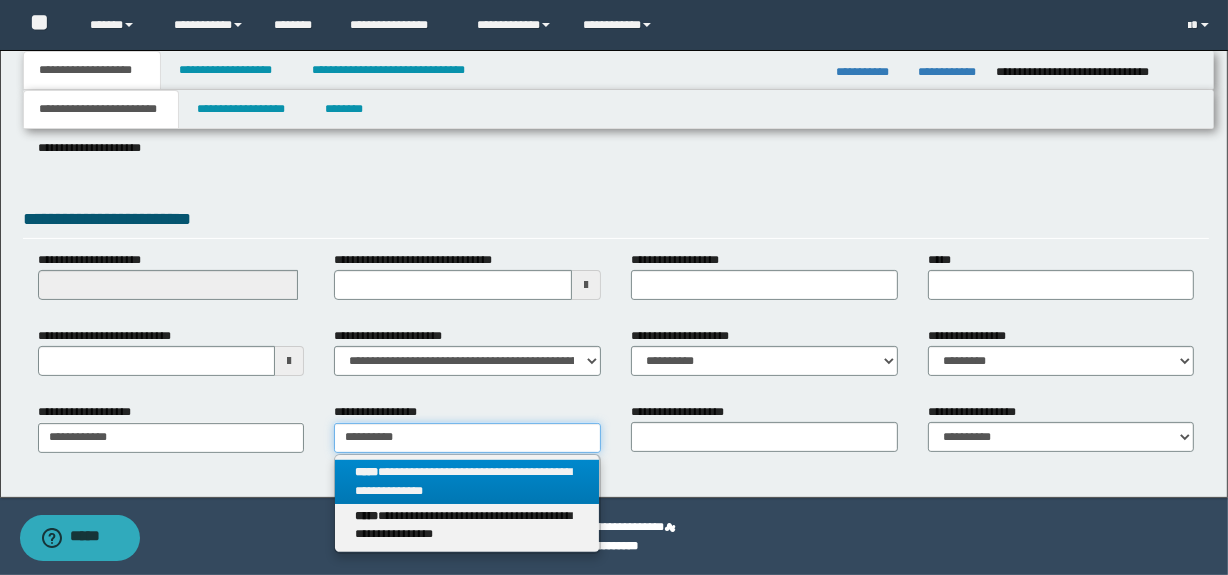 type 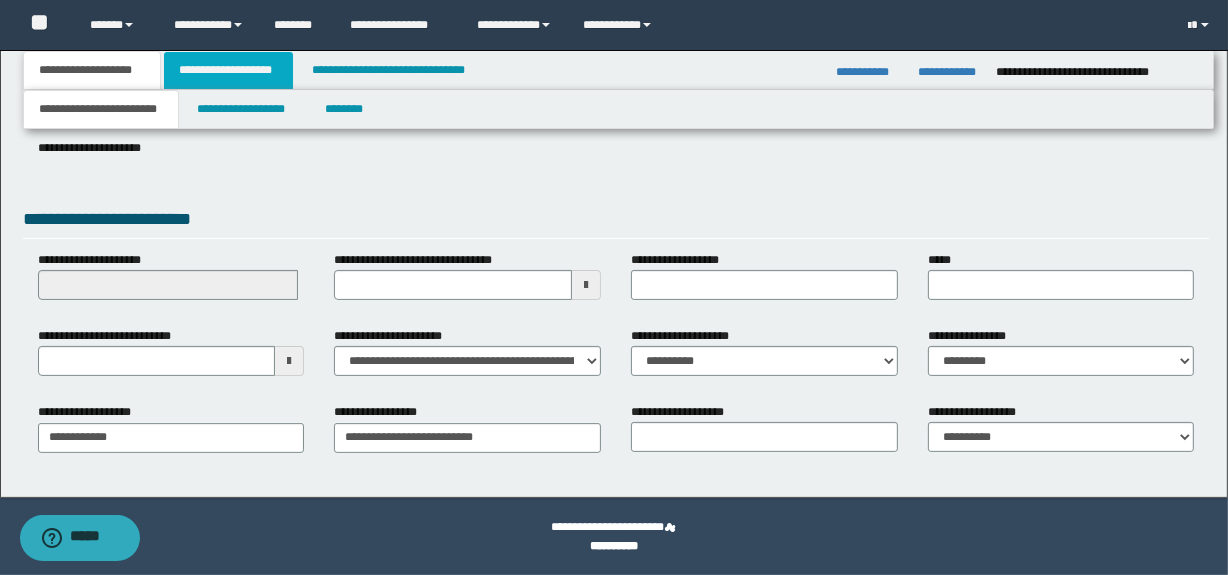 click on "**********" at bounding box center [228, 70] 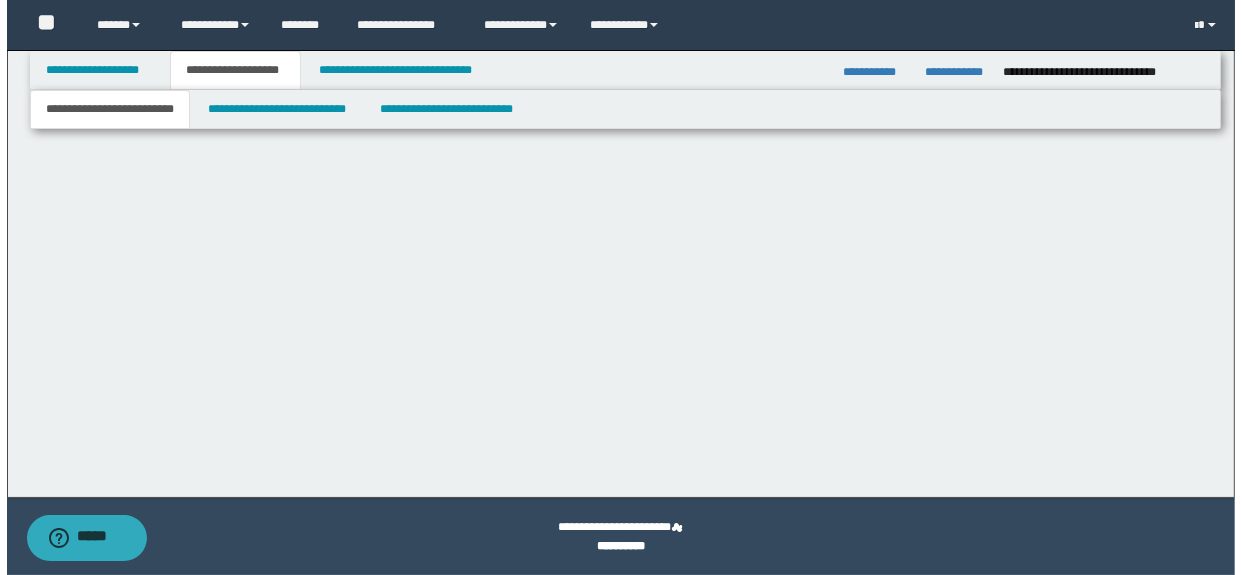 scroll, scrollTop: 0, scrollLeft: 0, axis: both 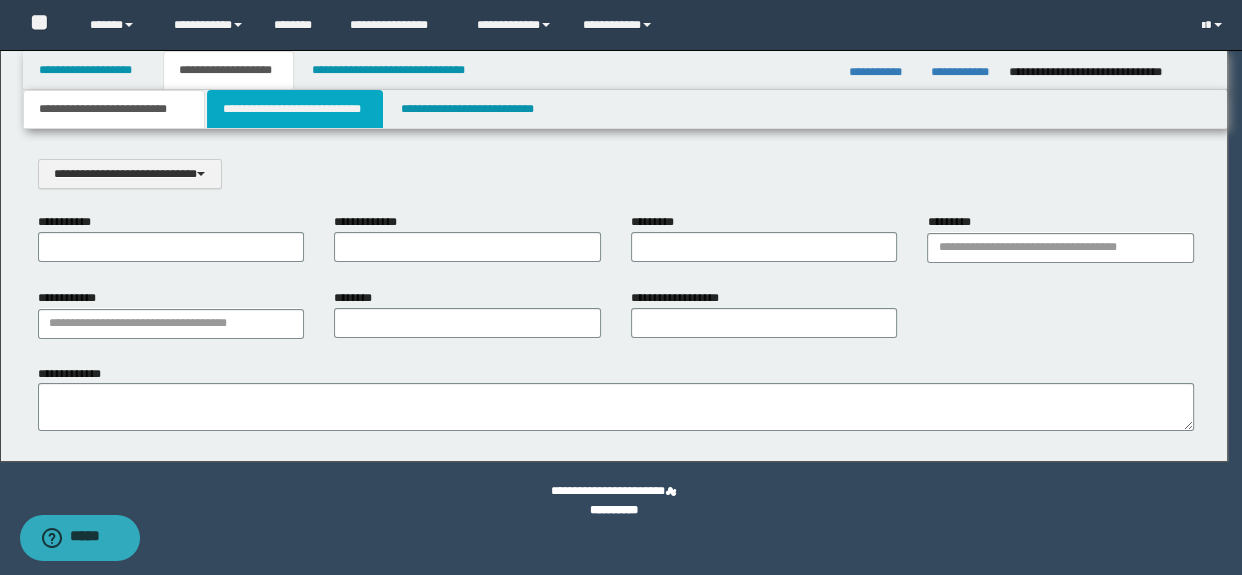 click on "**********" at bounding box center (294, 109) 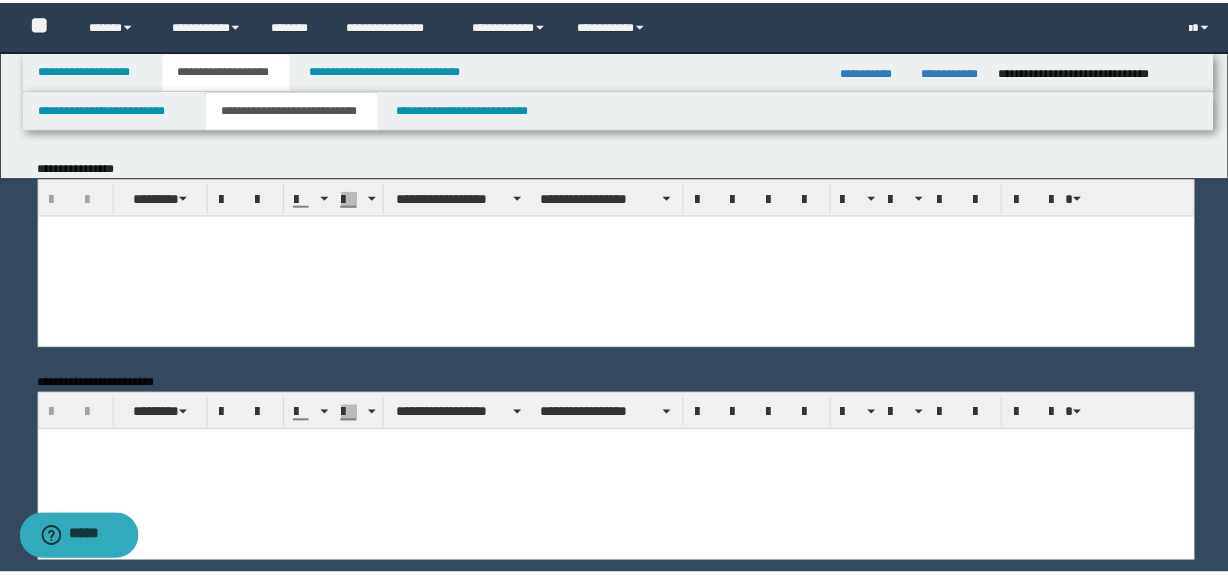 scroll, scrollTop: 0, scrollLeft: 0, axis: both 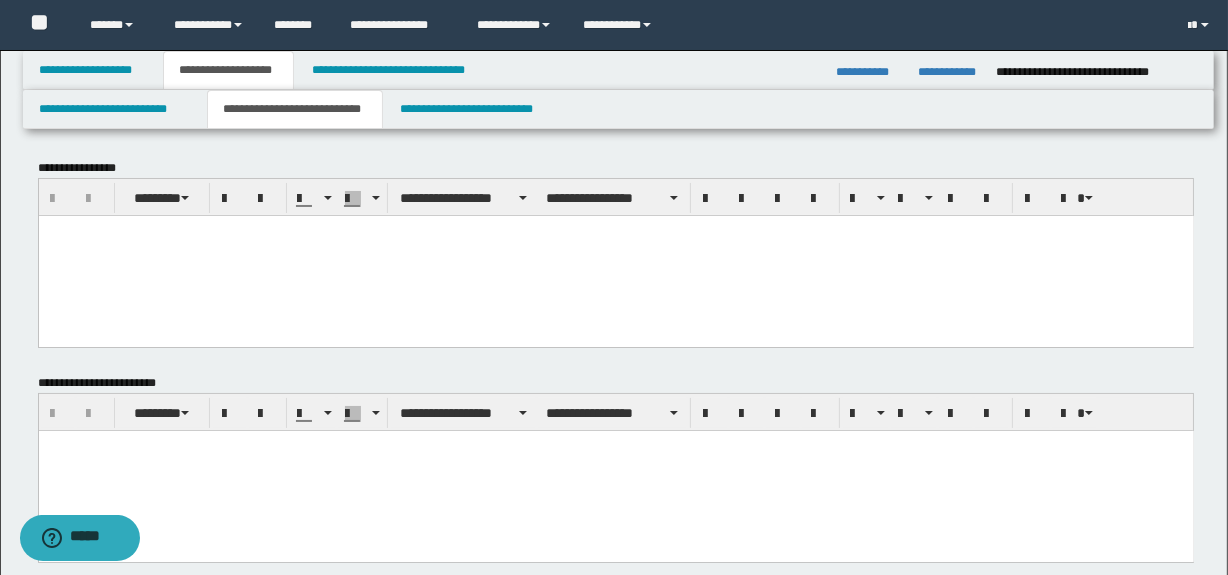 click at bounding box center [615, 255] 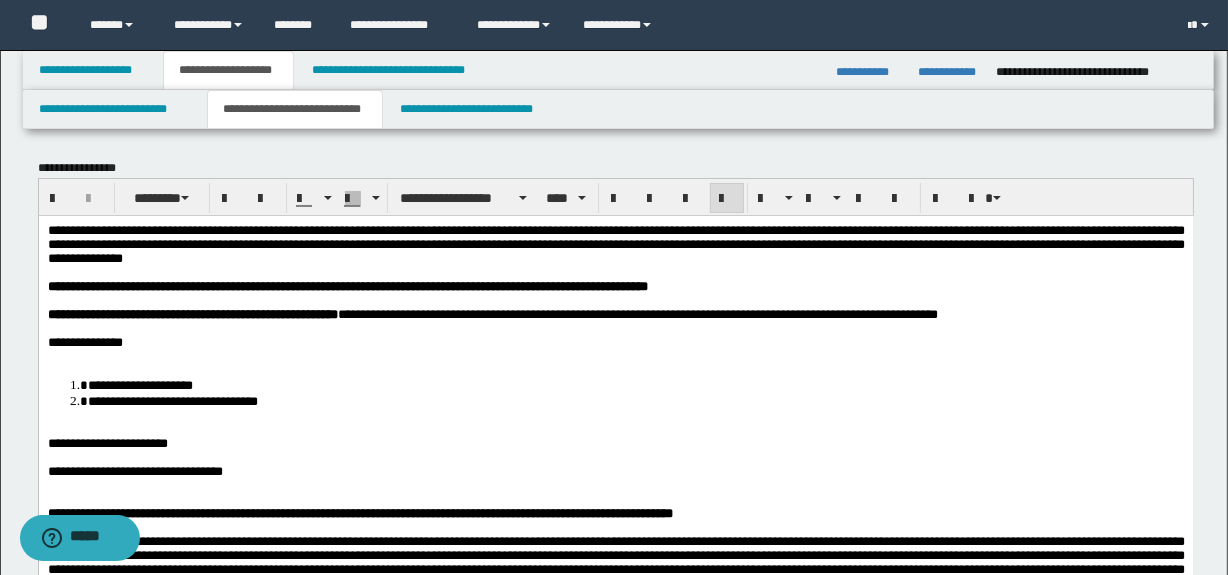 click on "**********" at bounding box center (615, 753) 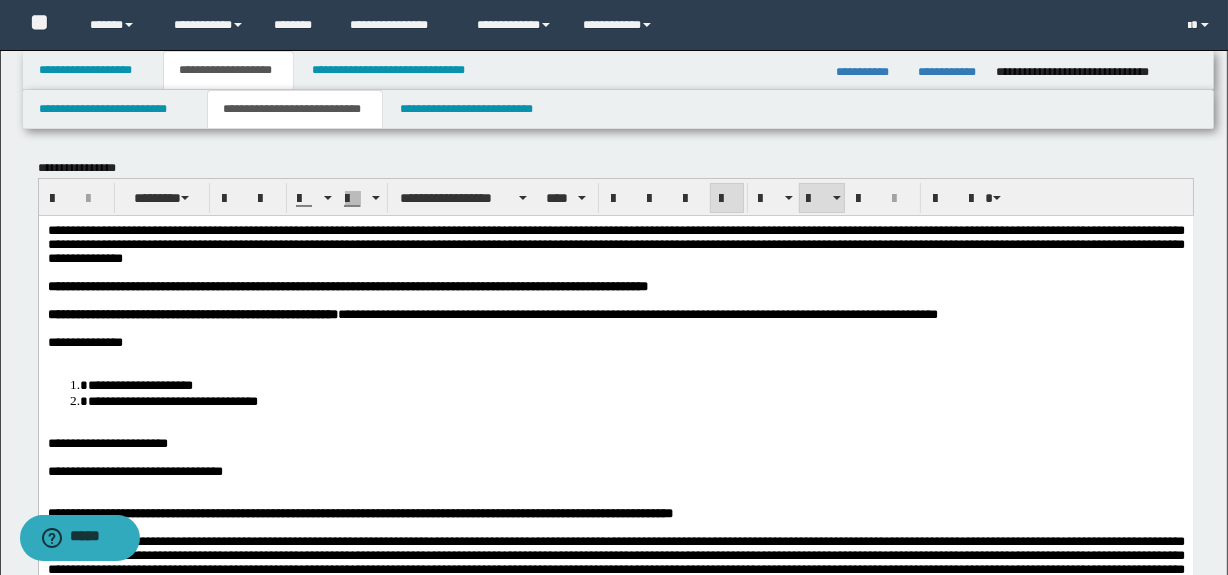 click at bounding box center (615, 356) 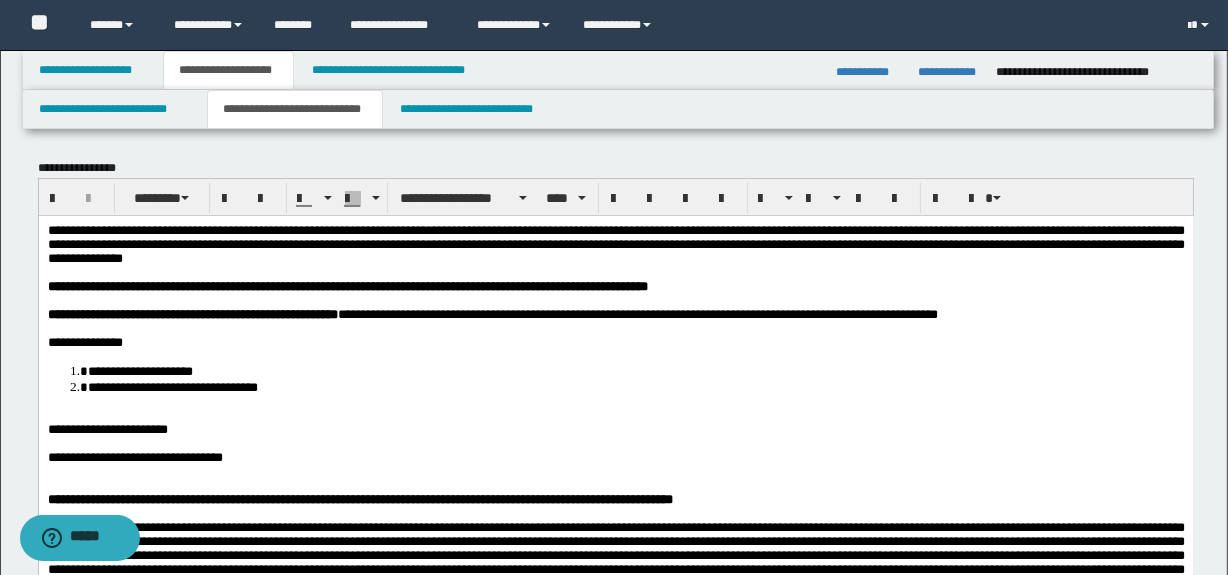 click at bounding box center (615, 415) 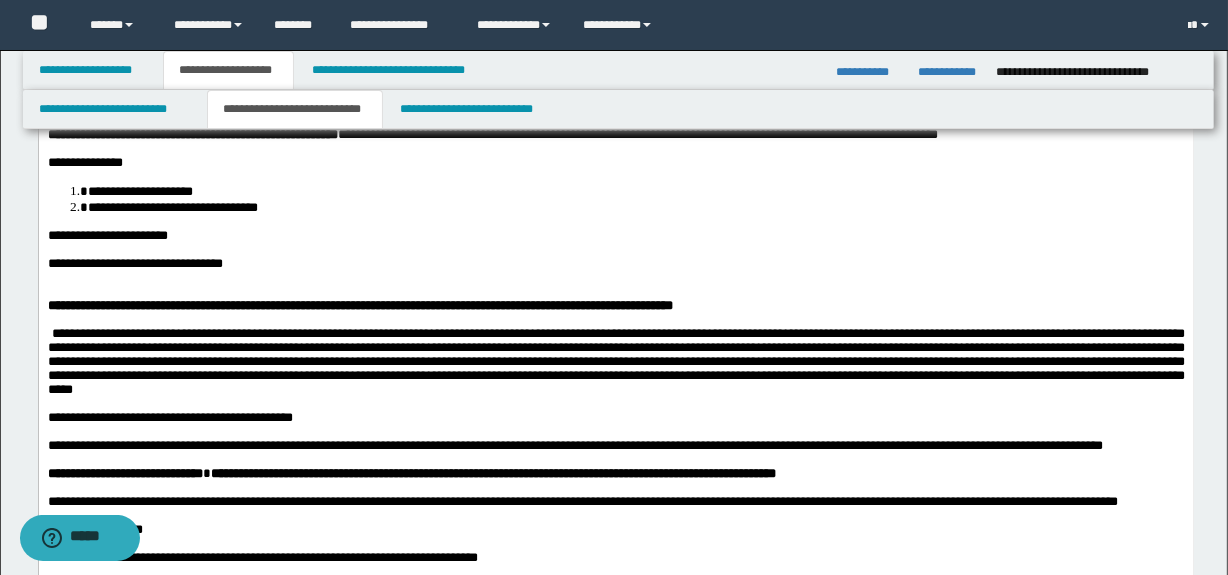 scroll, scrollTop: 181, scrollLeft: 0, axis: vertical 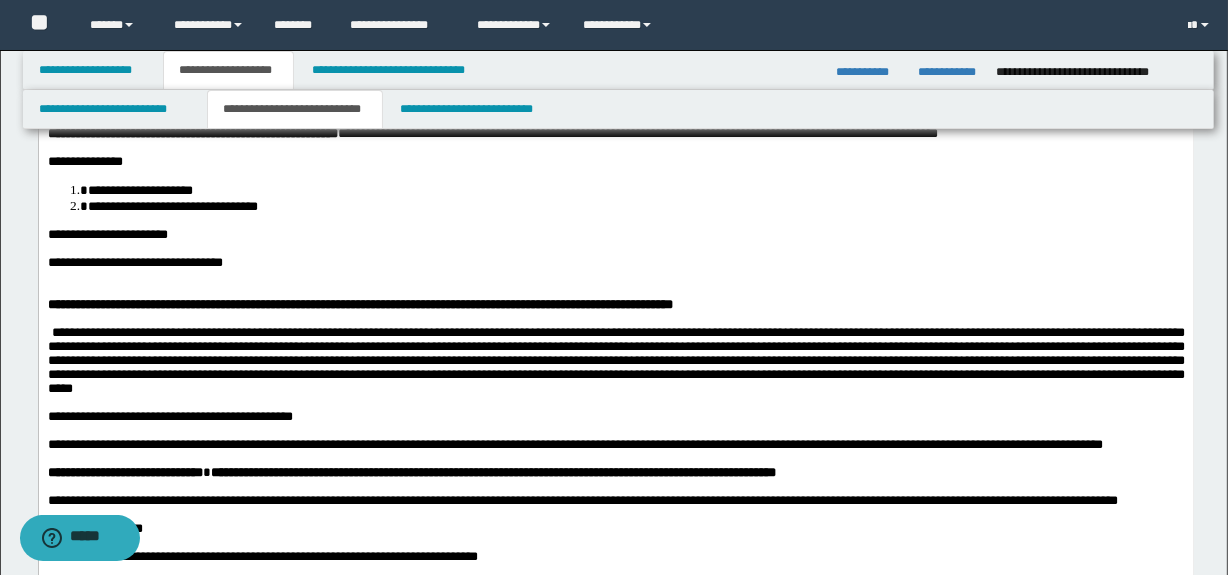 drag, startPoint x: 88, startPoint y: 303, endPoint x: 144, endPoint y: 296, distance: 56.435802 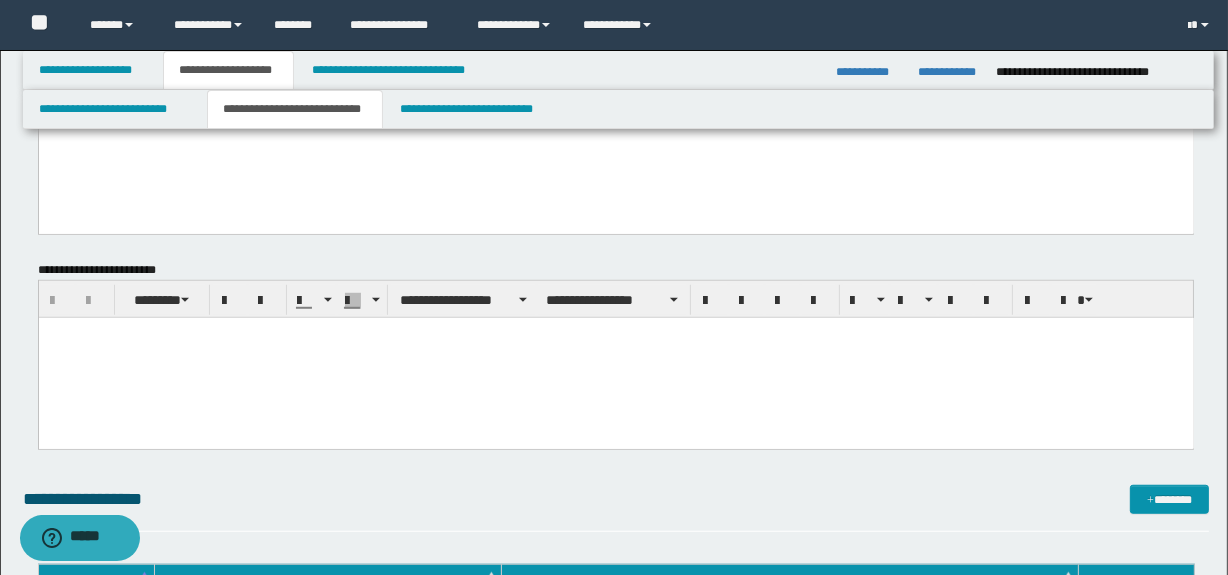 scroll, scrollTop: 1272, scrollLeft: 0, axis: vertical 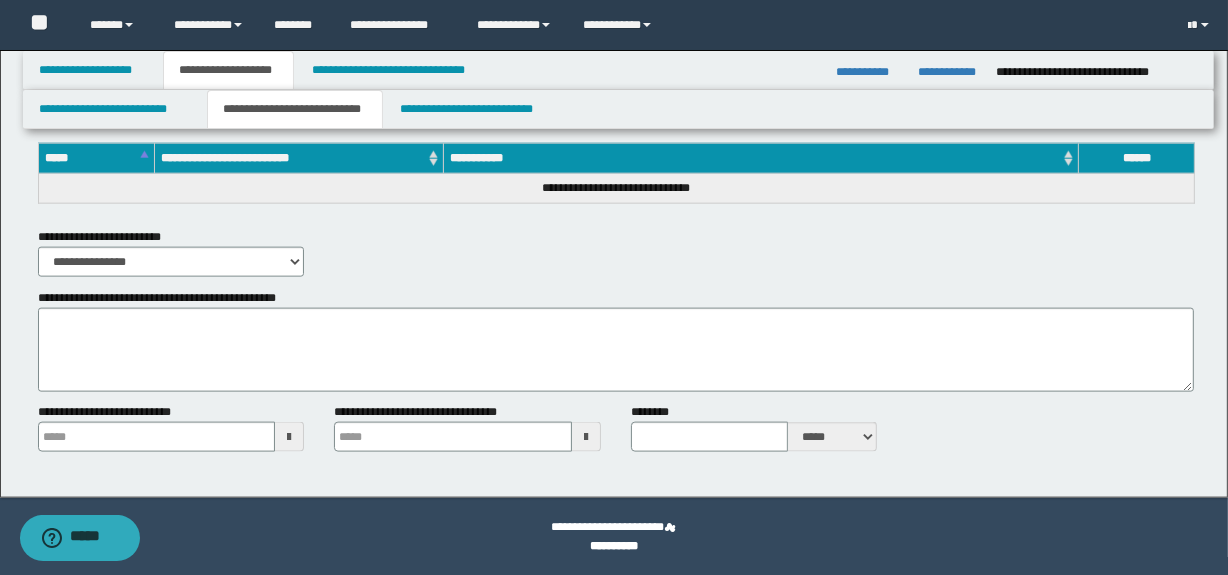 click on "**********" at bounding box center [616, -806] 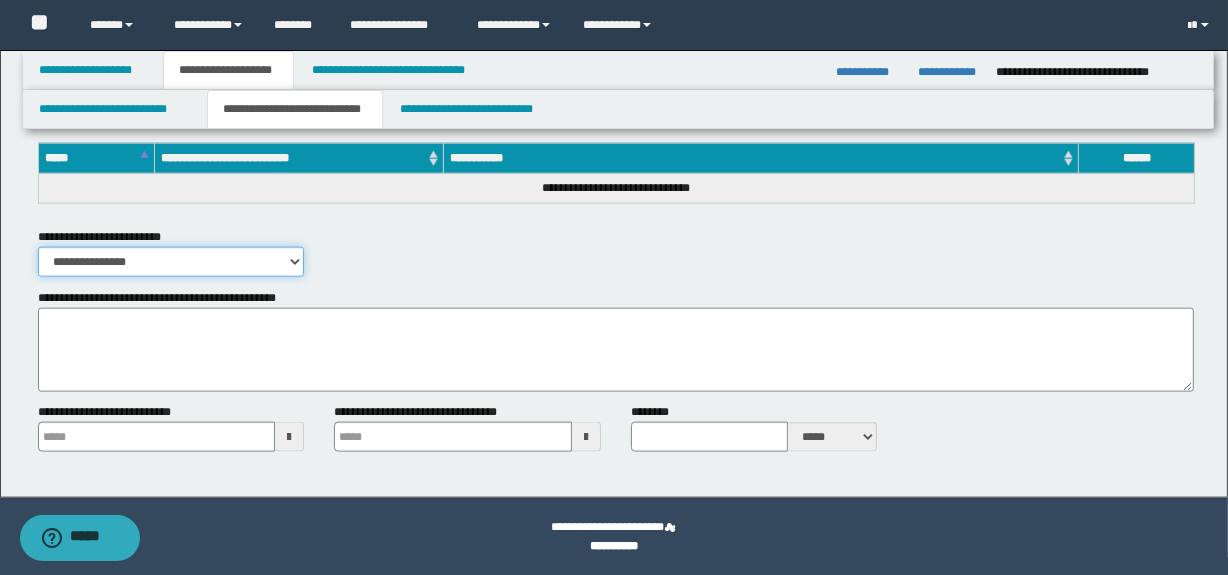 click on "**********" at bounding box center (171, 262) 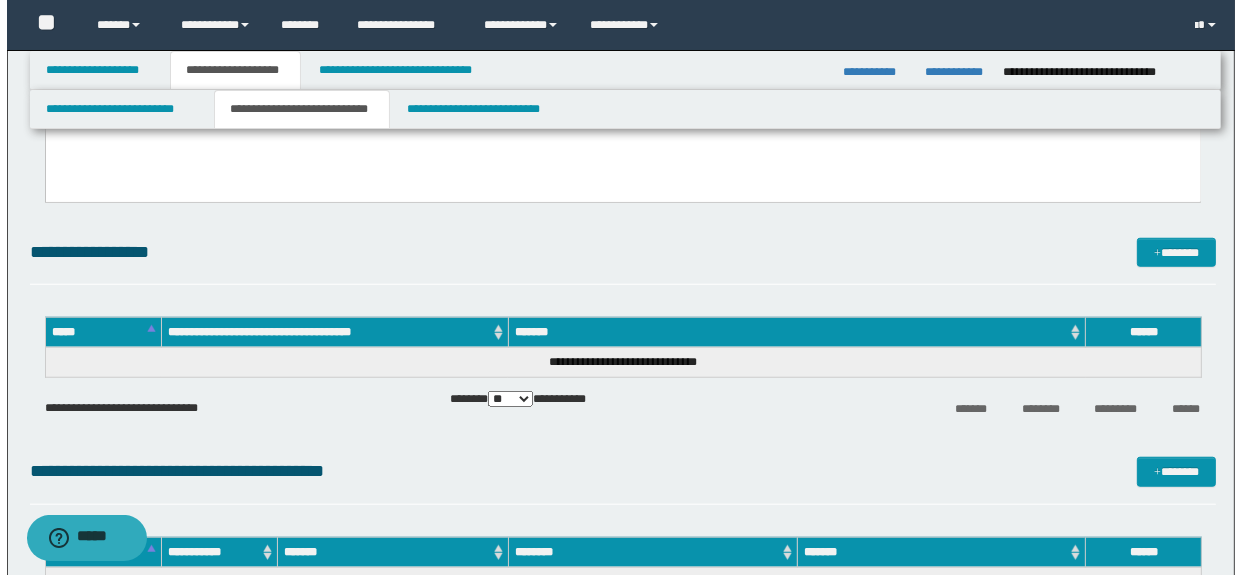 scroll, scrollTop: 1480, scrollLeft: 0, axis: vertical 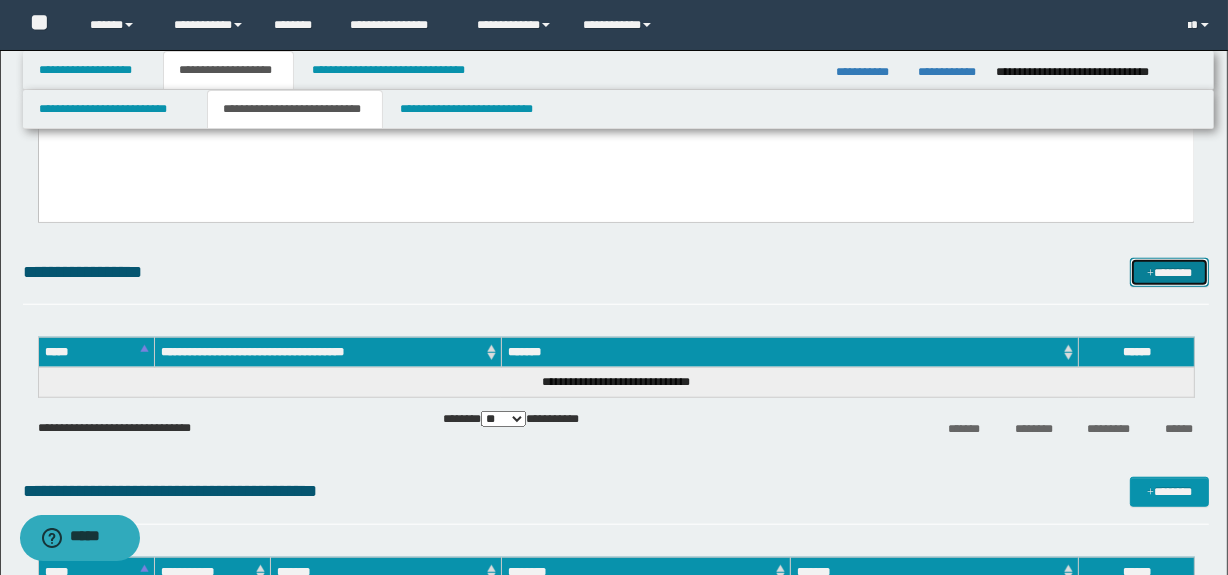 click on "*******" at bounding box center [1170, 273] 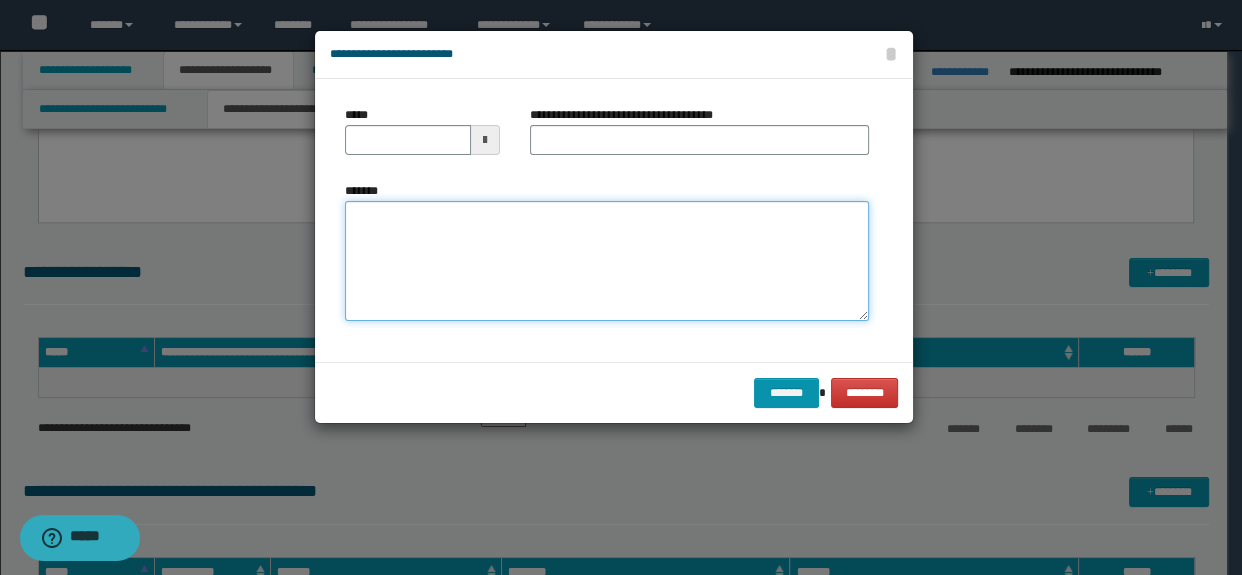 click on "*******" at bounding box center (607, 261) 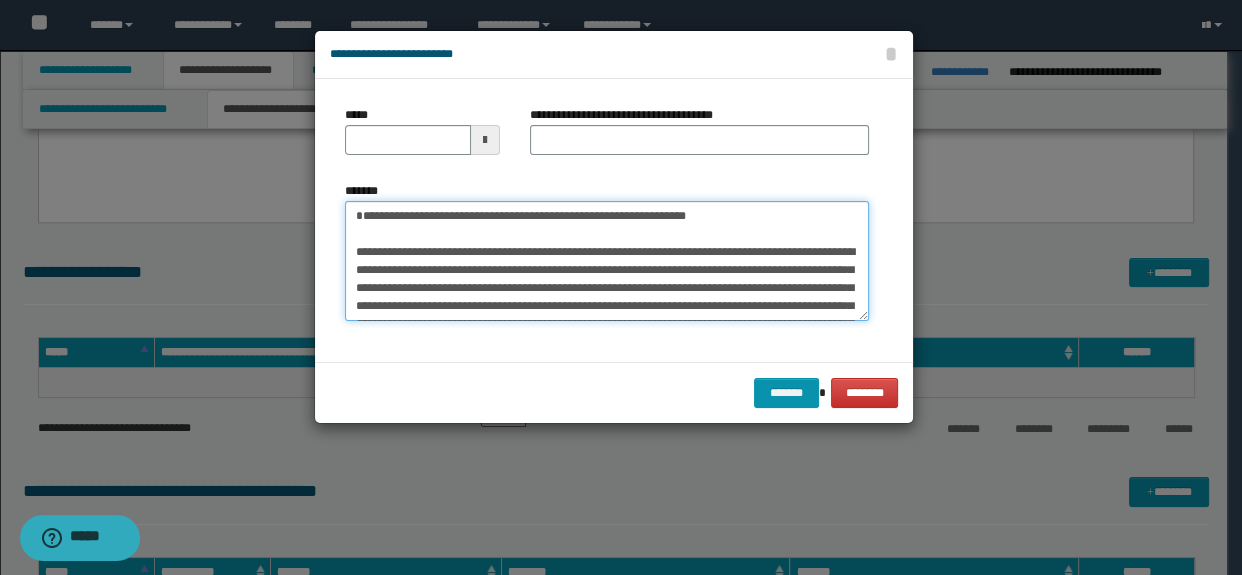 scroll, scrollTop: 120, scrollLeft: 0, axis: vertical 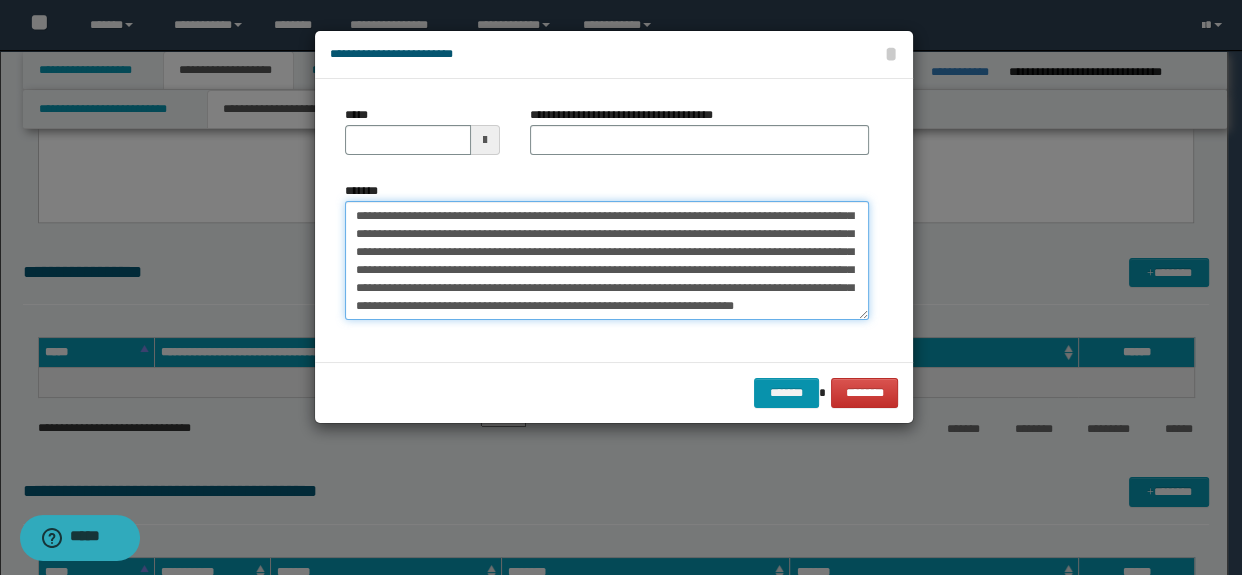 type on "**********" 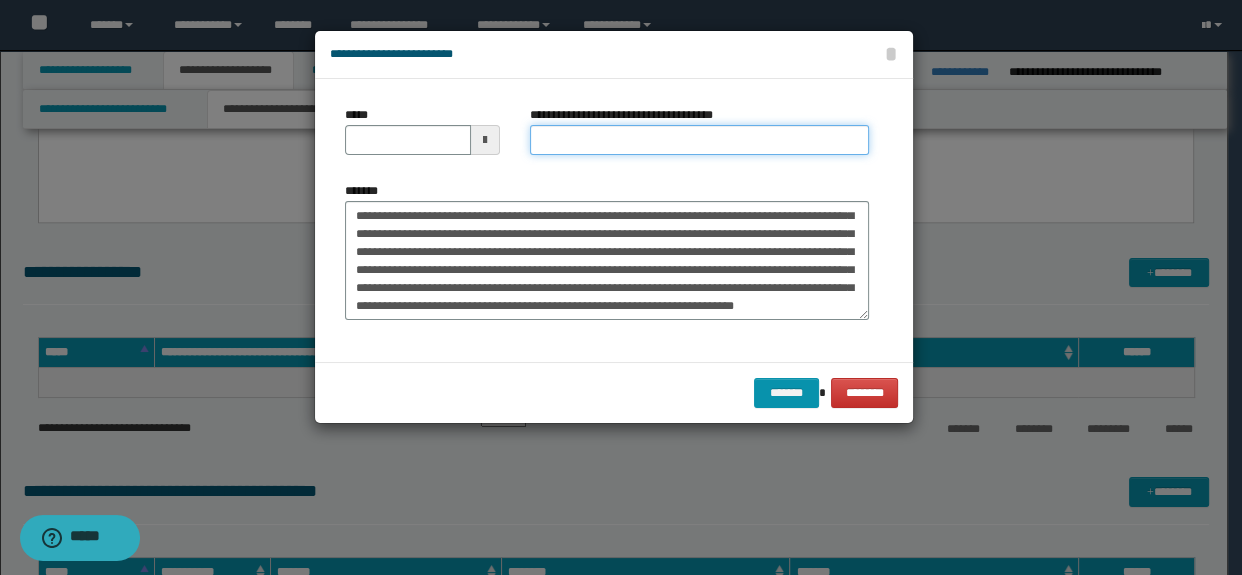 click on "**********" at bounding box center [700, 140] 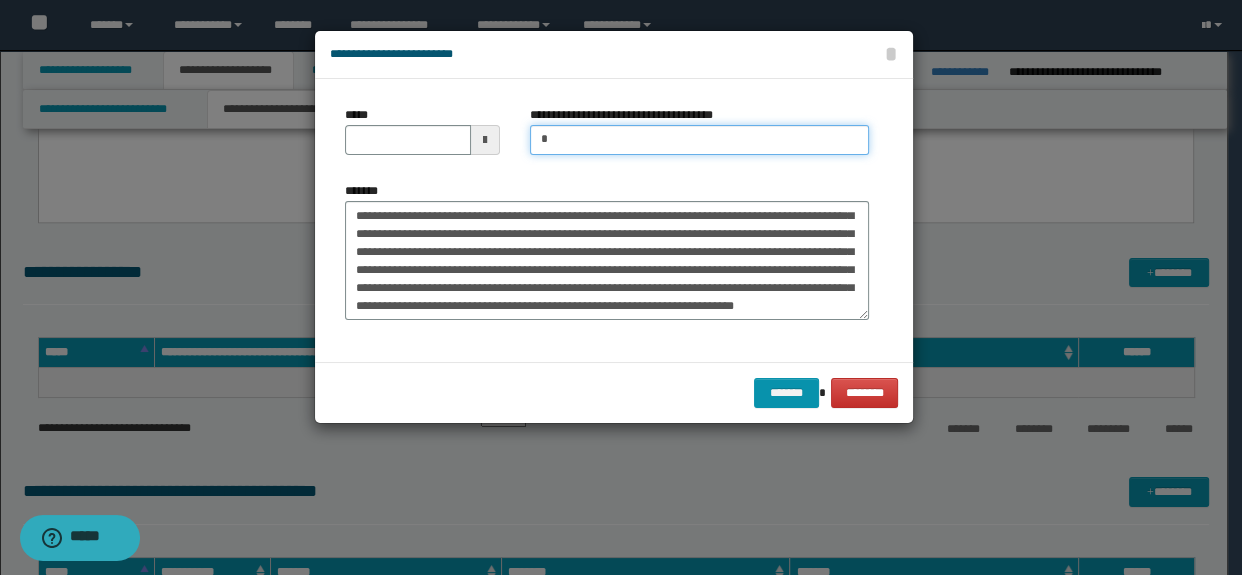 type on "**********" 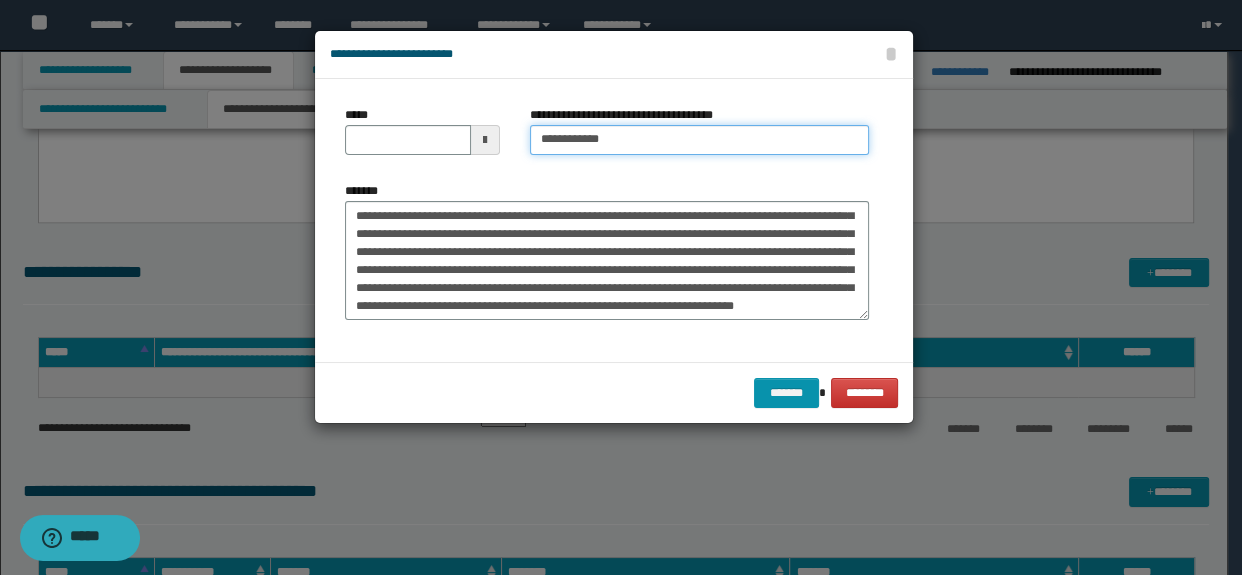 scroll, scrollTop: 0, scrollLeft: 0, axis: both 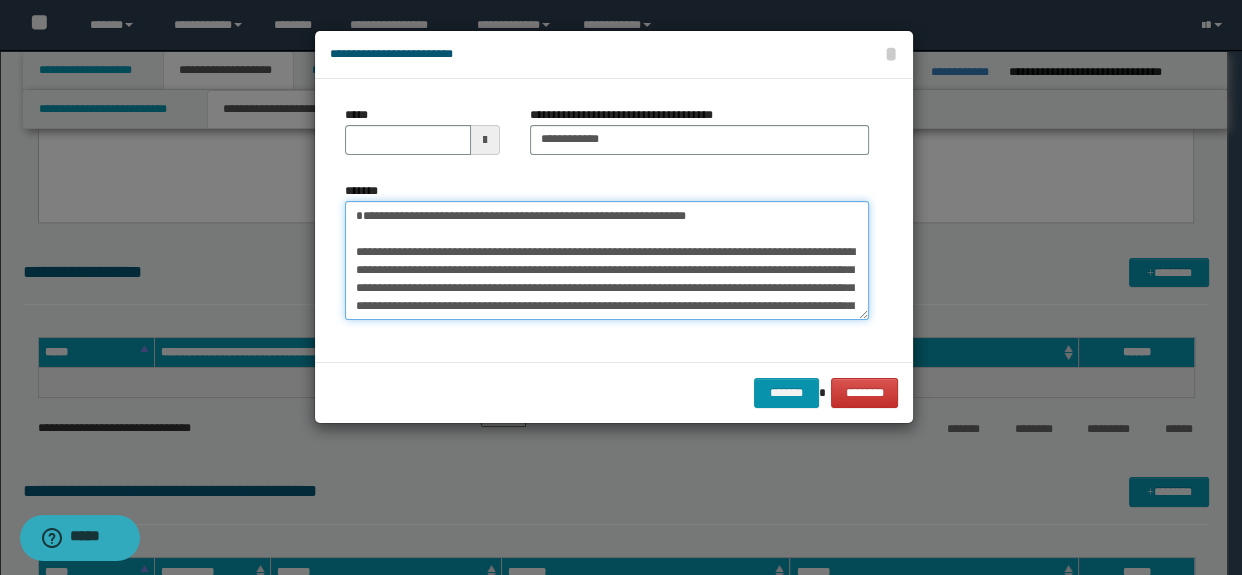 drag, startPoint x: 724, startPoint y: 242, endPoint x: 206, endPoint y: 176, distance: 522.1877 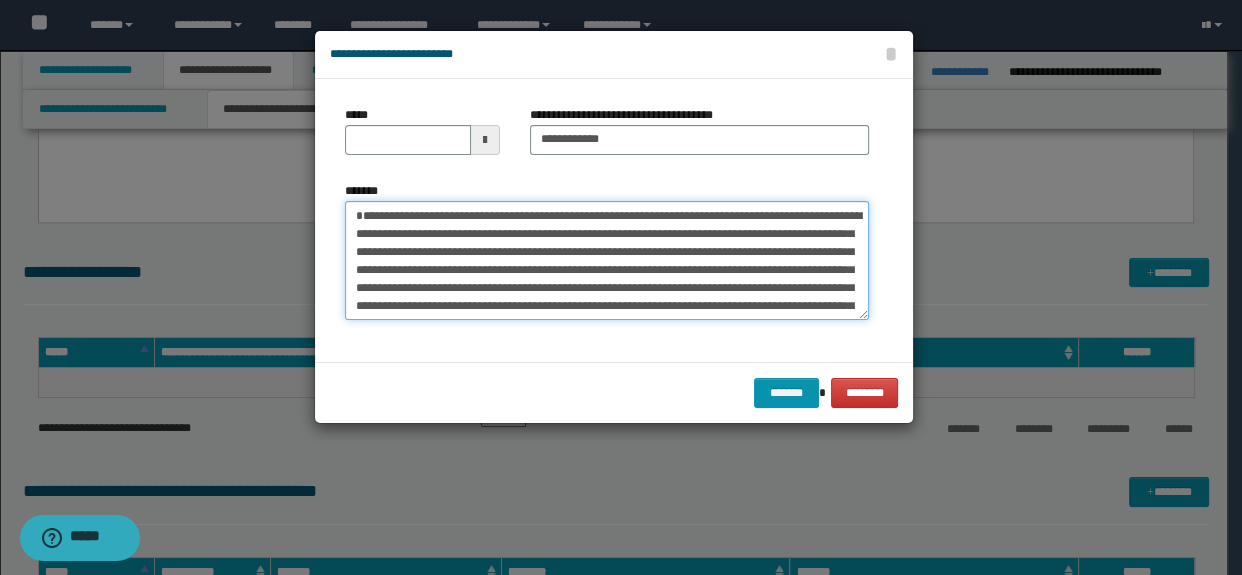 type 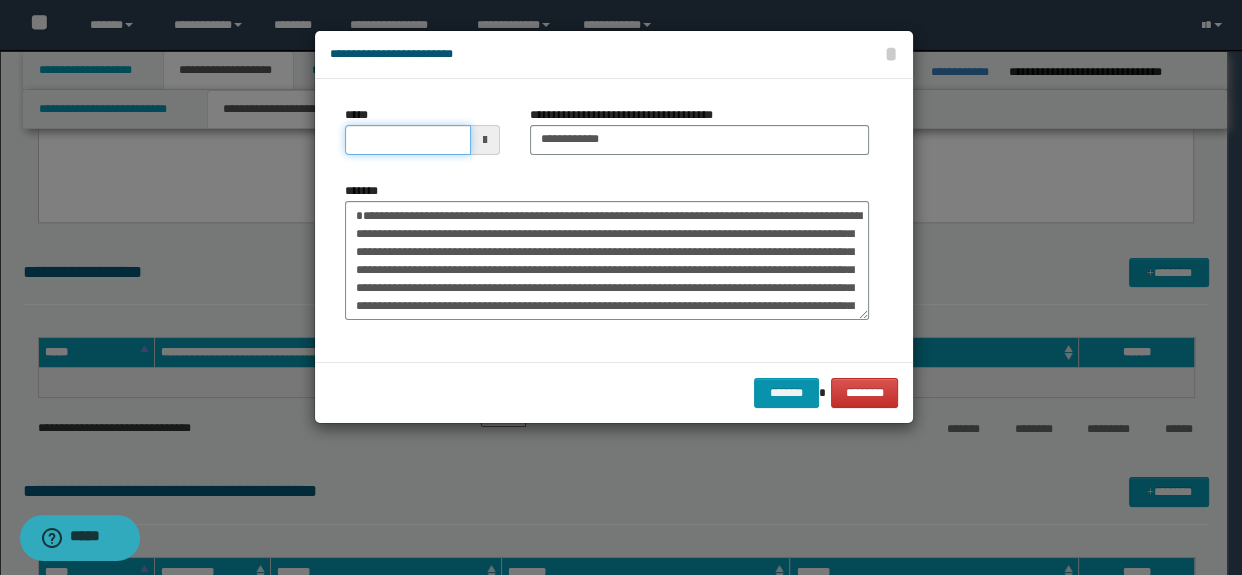 click on "*****" at bounding box center [408, 140] 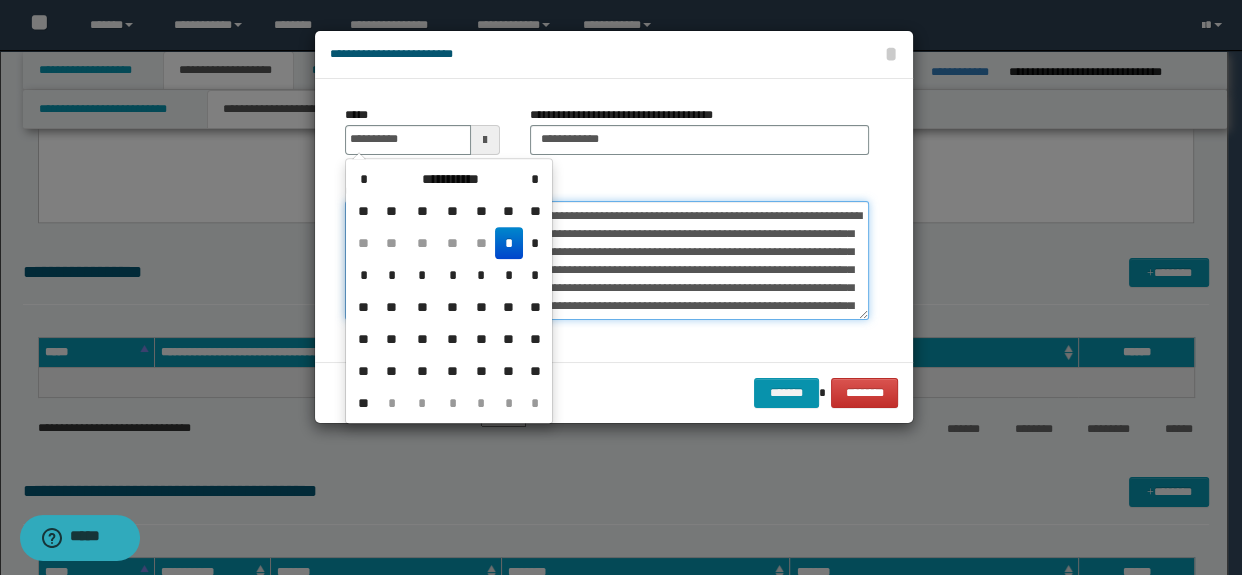 type on "**********" 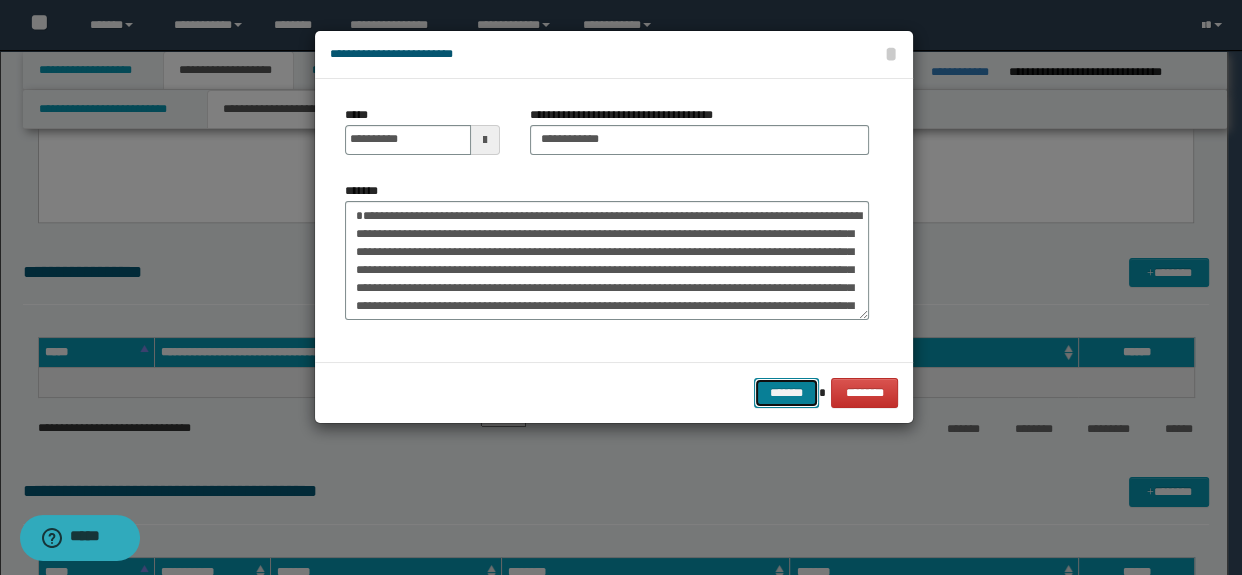 click on "*******" at bounding box center [786, 393] 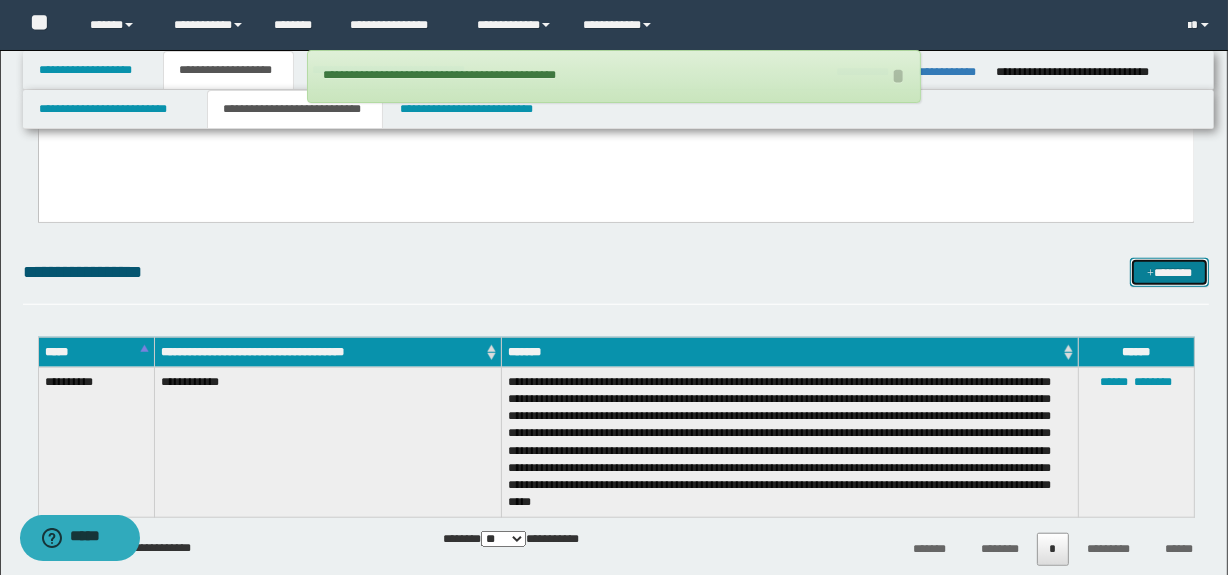 click on "*******" at bounding box center (1170, 273) 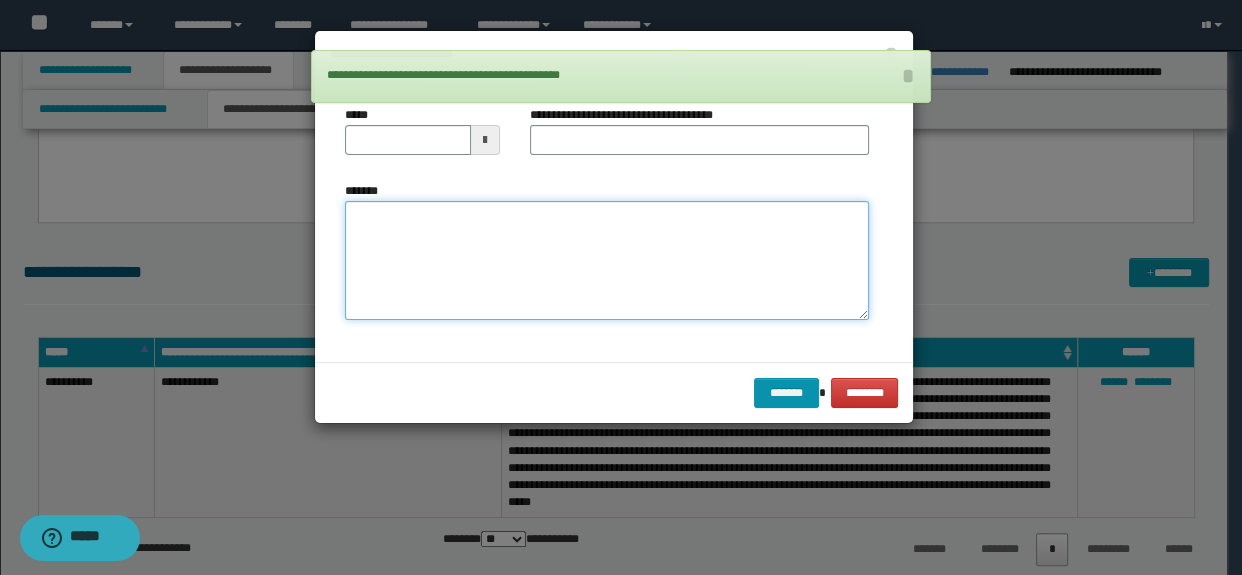 click on "*******" at bounding box center [607, 261] 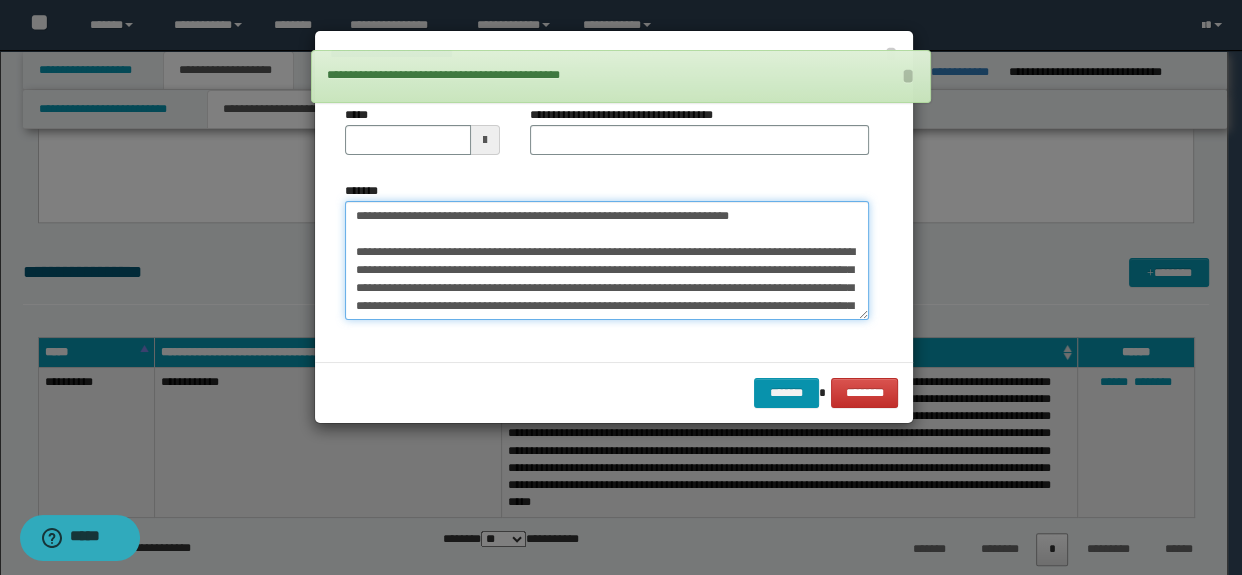 scroll, scrollTop: 228, scrollLeft: 0, axis: vertical 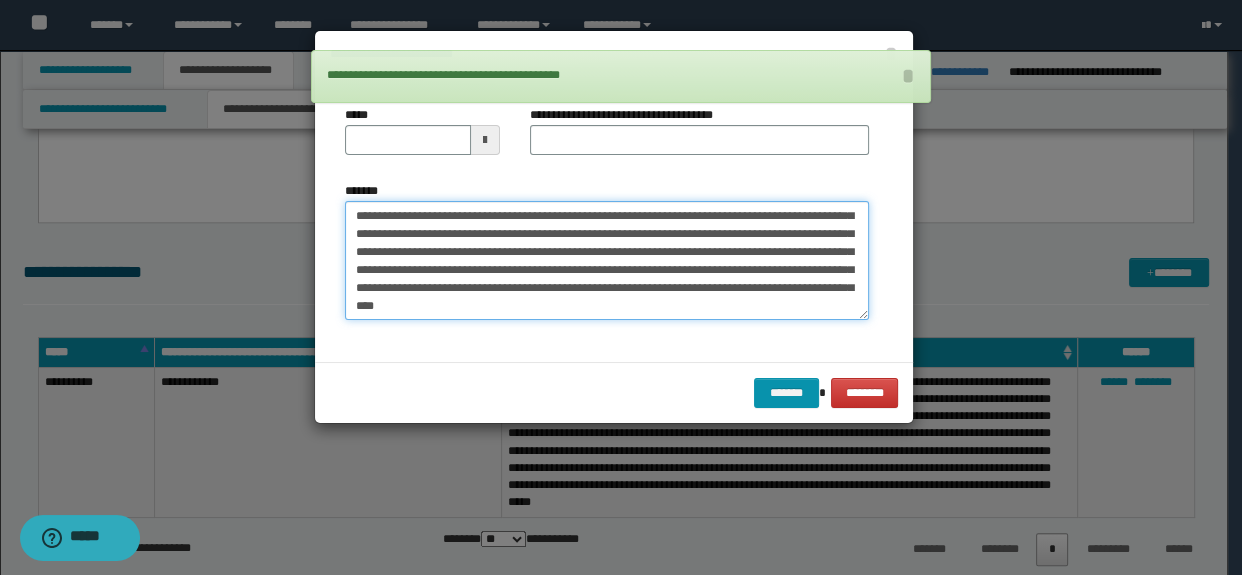 type on "**********" 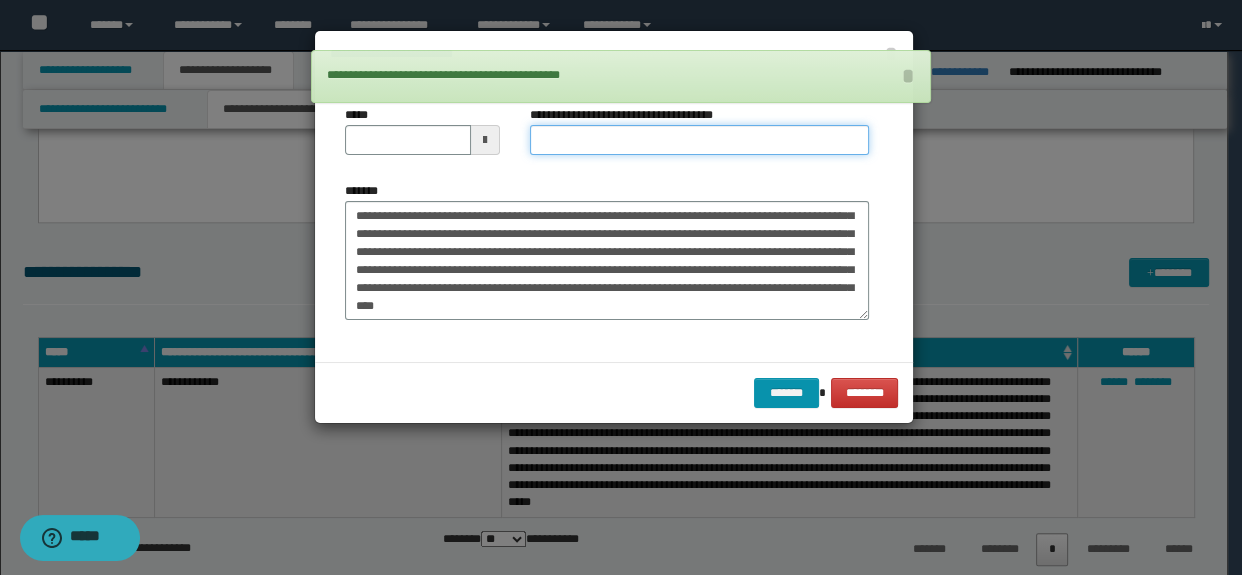click on "**********" at bounding box center (700, 140) 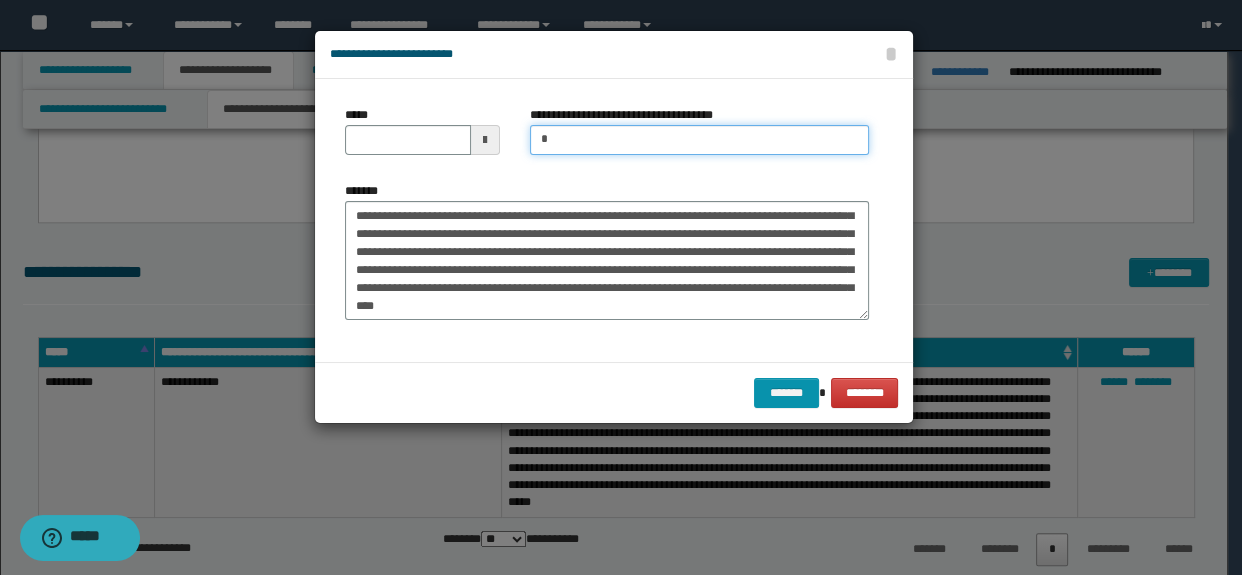 type on "**********" 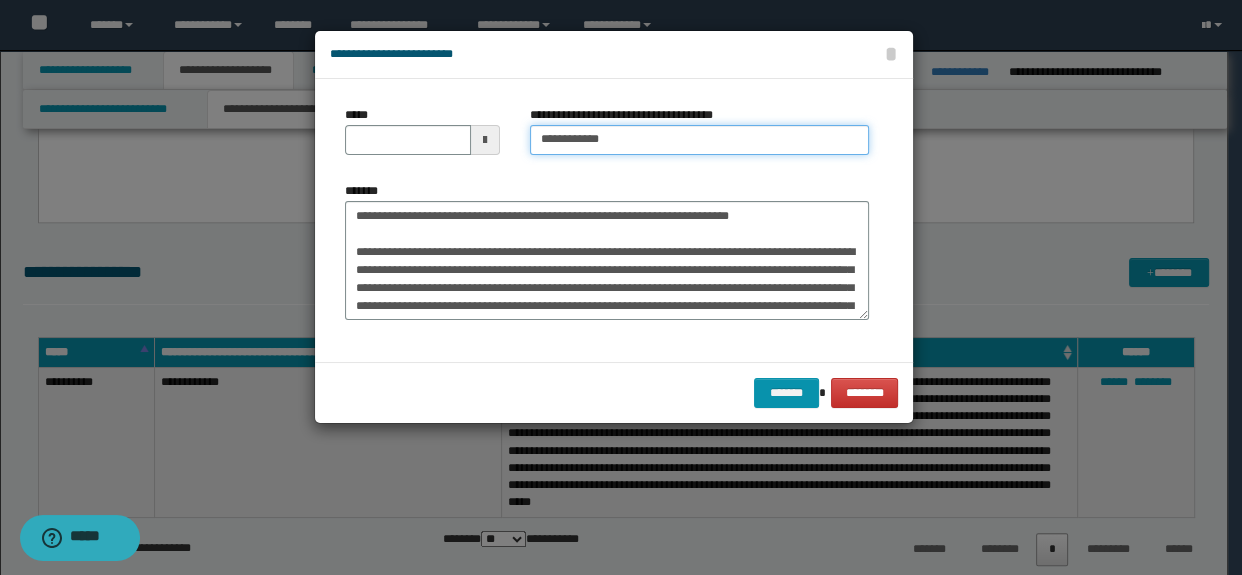 scroll, scrollTop: 0, scrollLeft: 0, axis: both 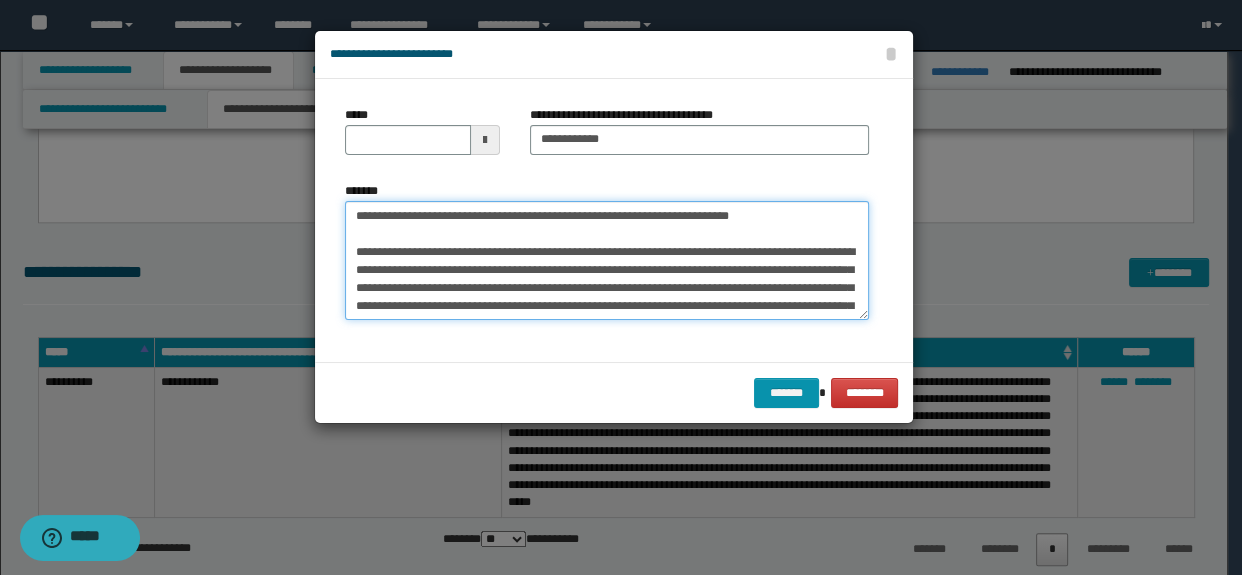 drag, startPoint x: 464, startPoint y: 232, endPoint x: 175, endPoint y: 153, distance: 299.60306 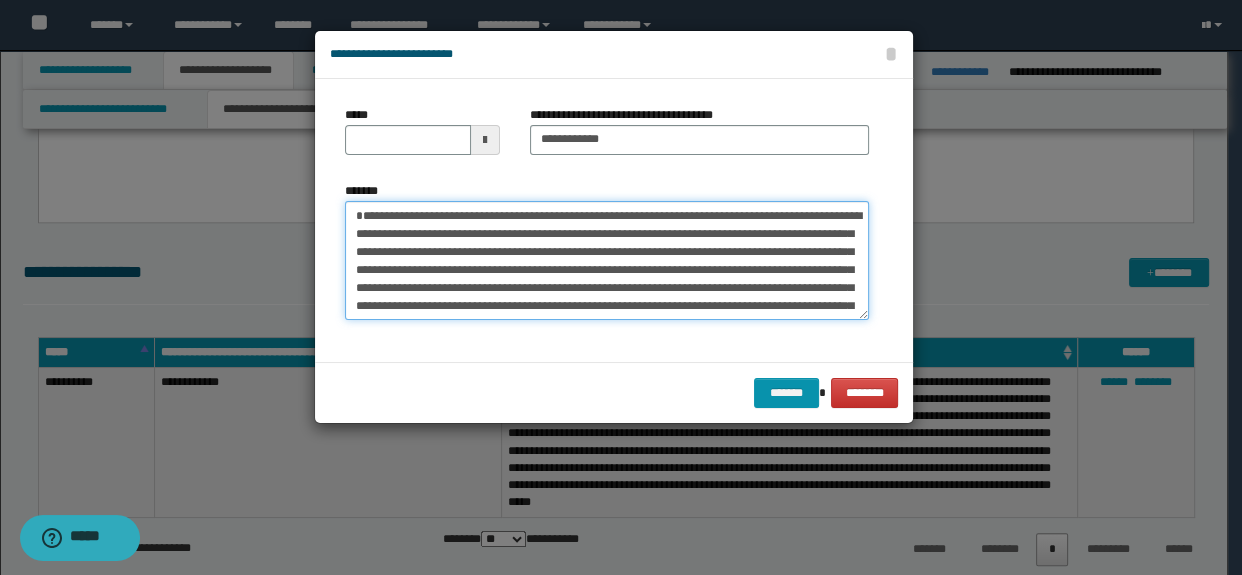 type 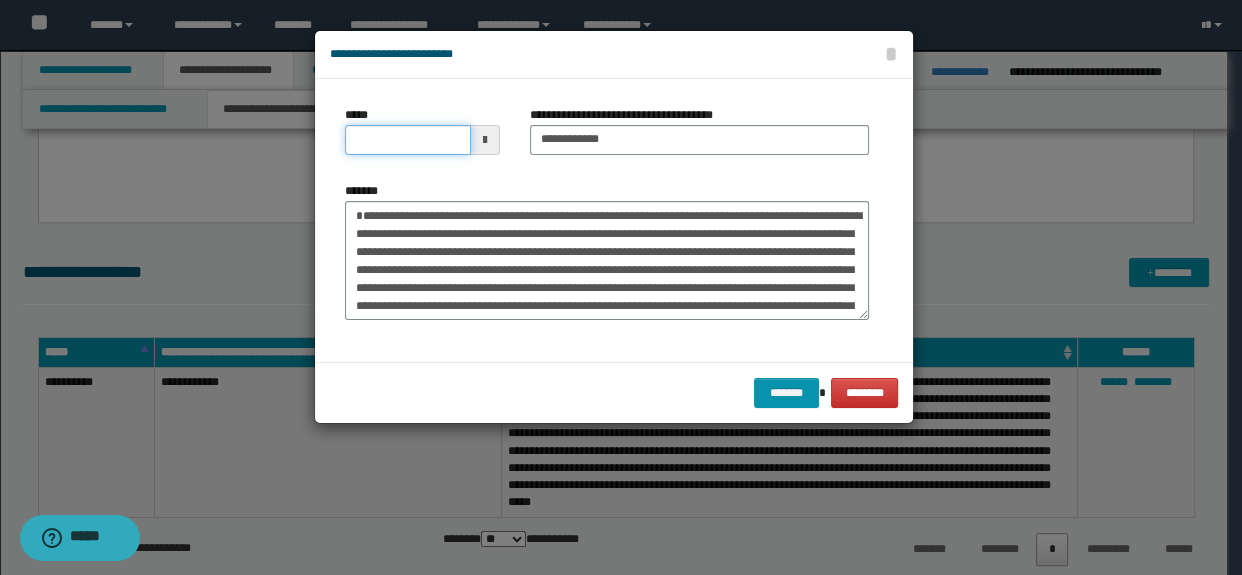 click on "*****" at bounding box center [408, 140] 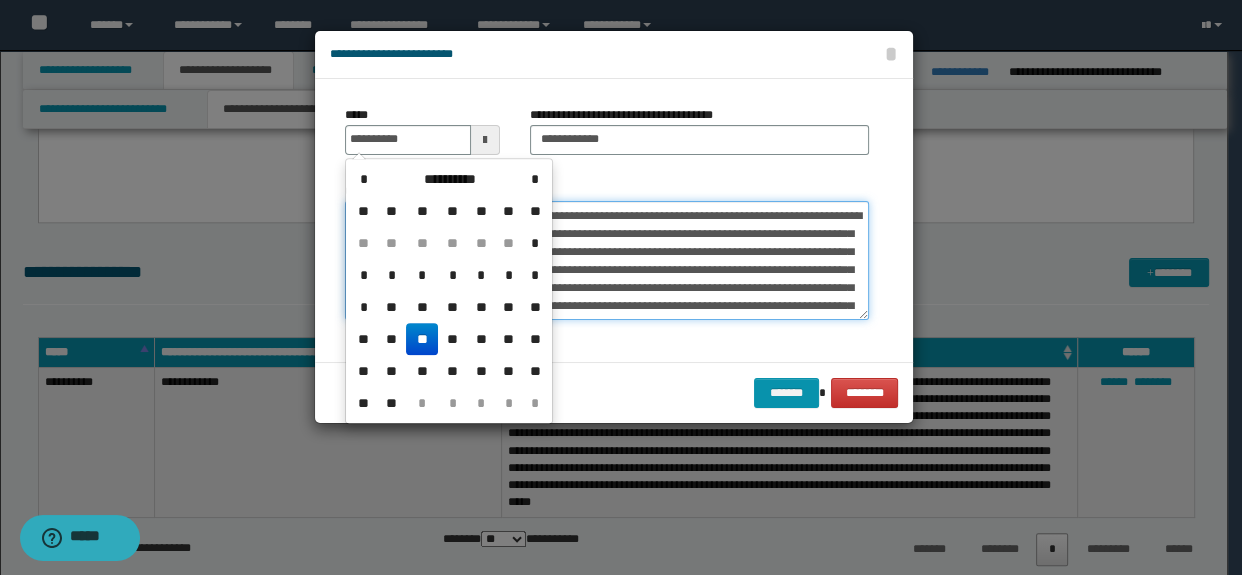 type on "**********" 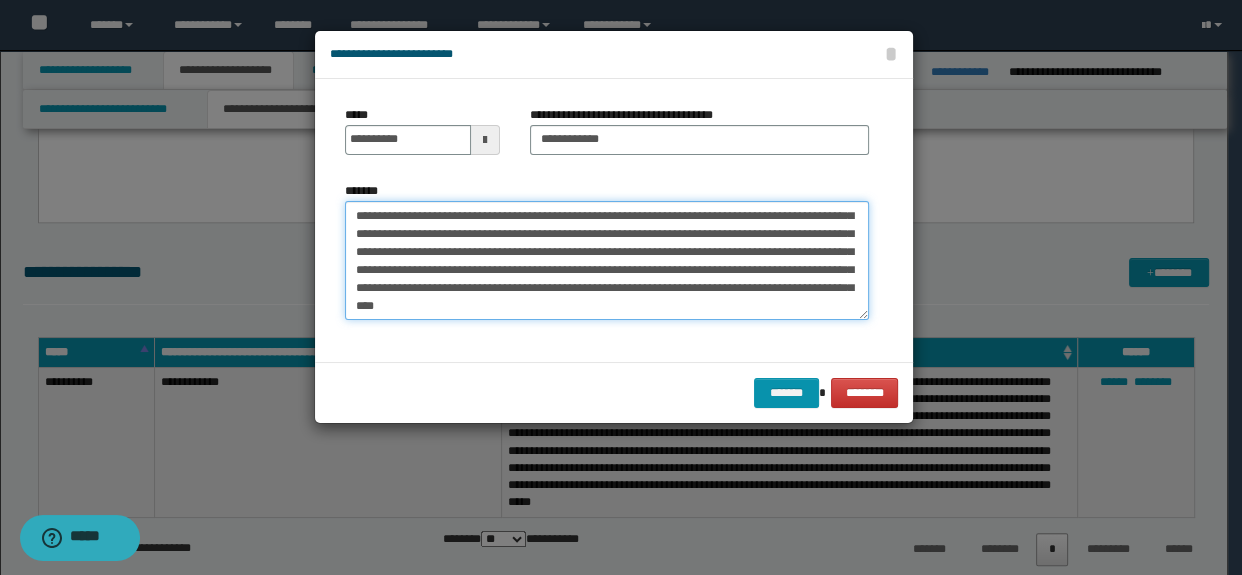 scroll, scrollTop: 215, scrollLeft: 0, axis: vertical 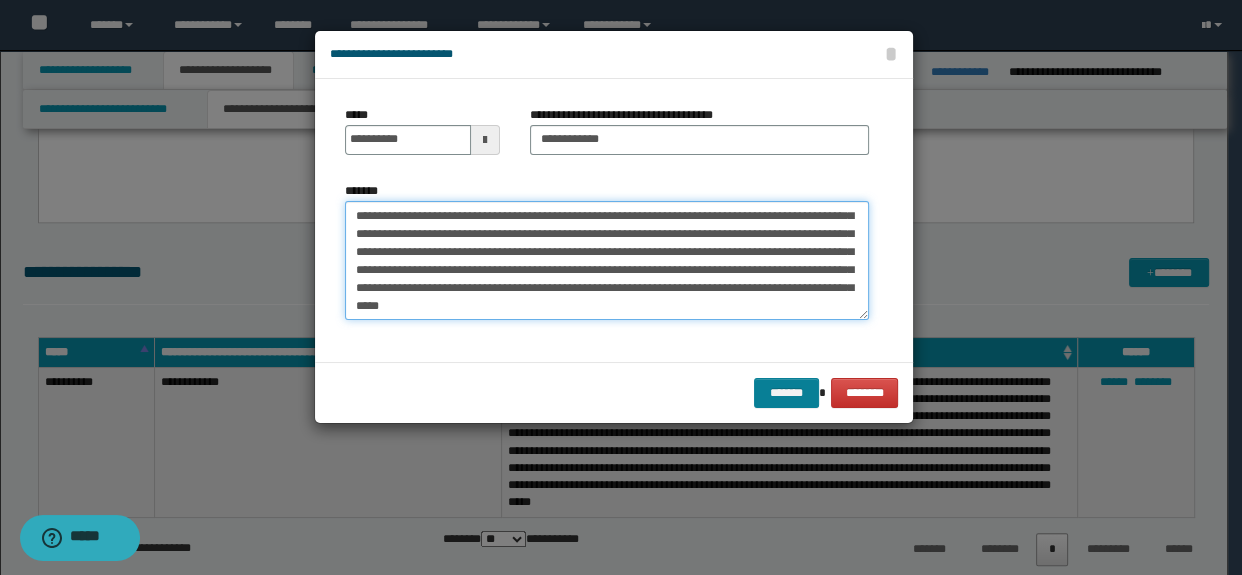 type on "**********" 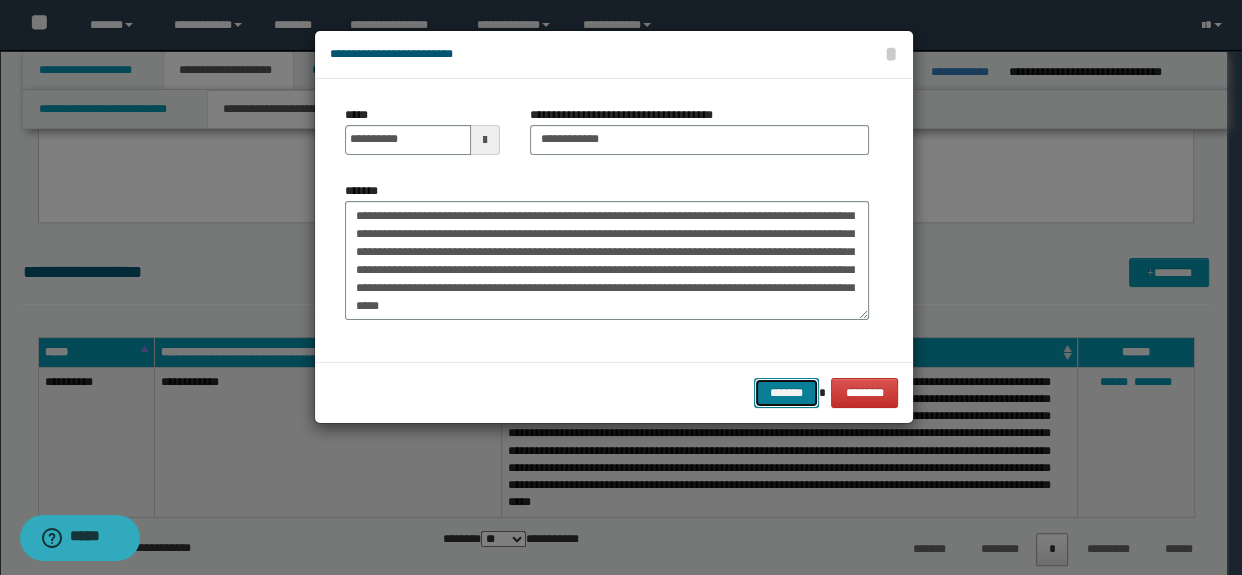 click on "*******" at bounding box center [786, 393] 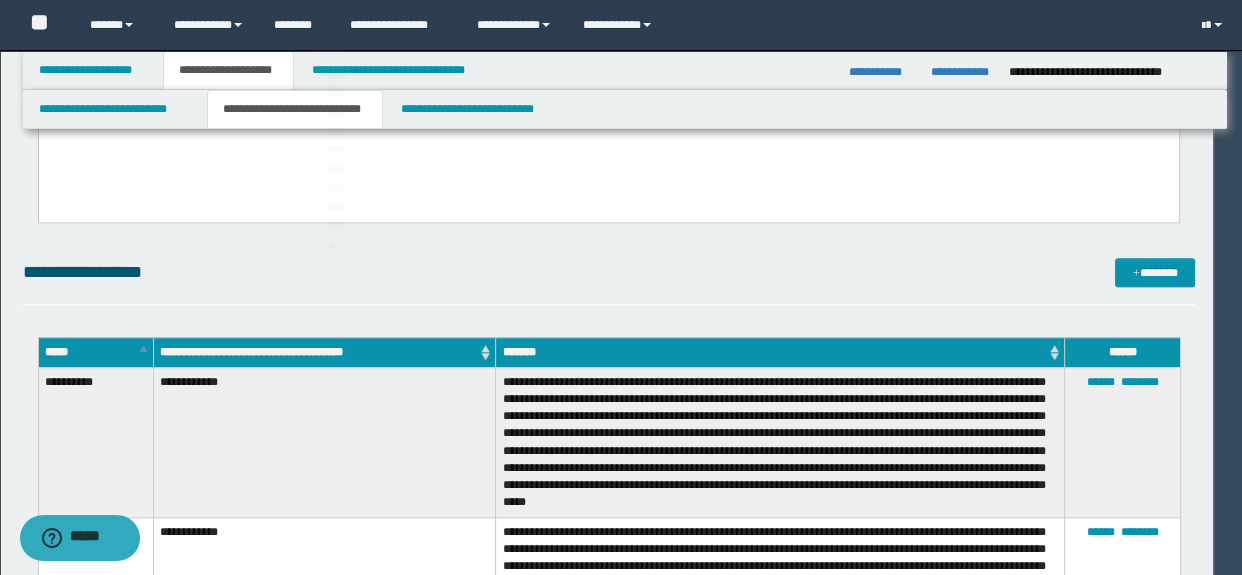 type 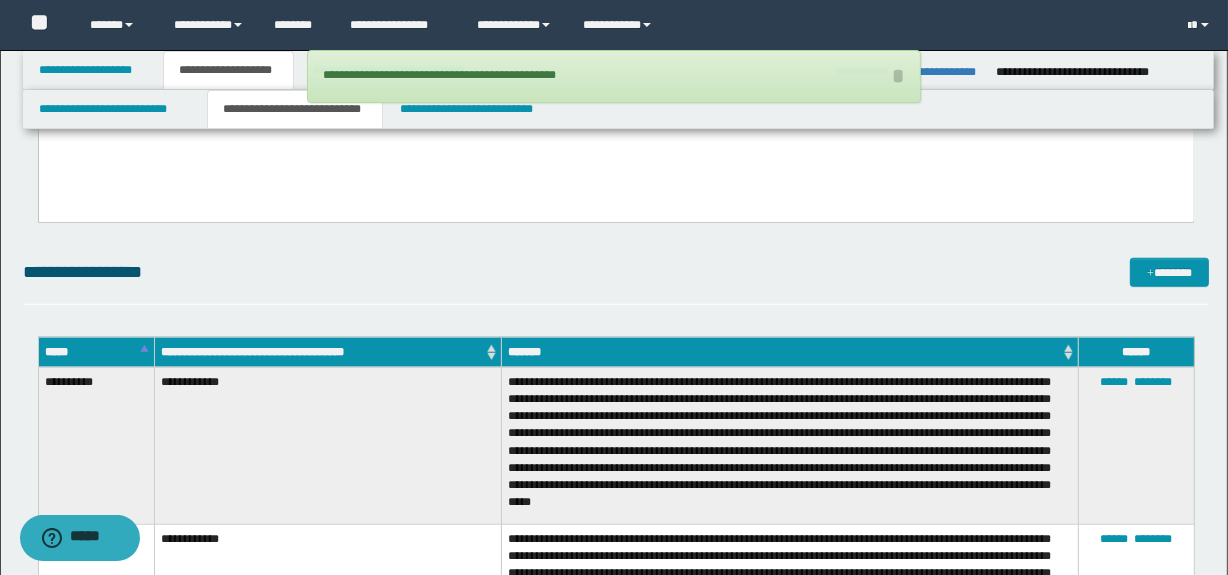 click on "**********" at bounding box center [616, 272] 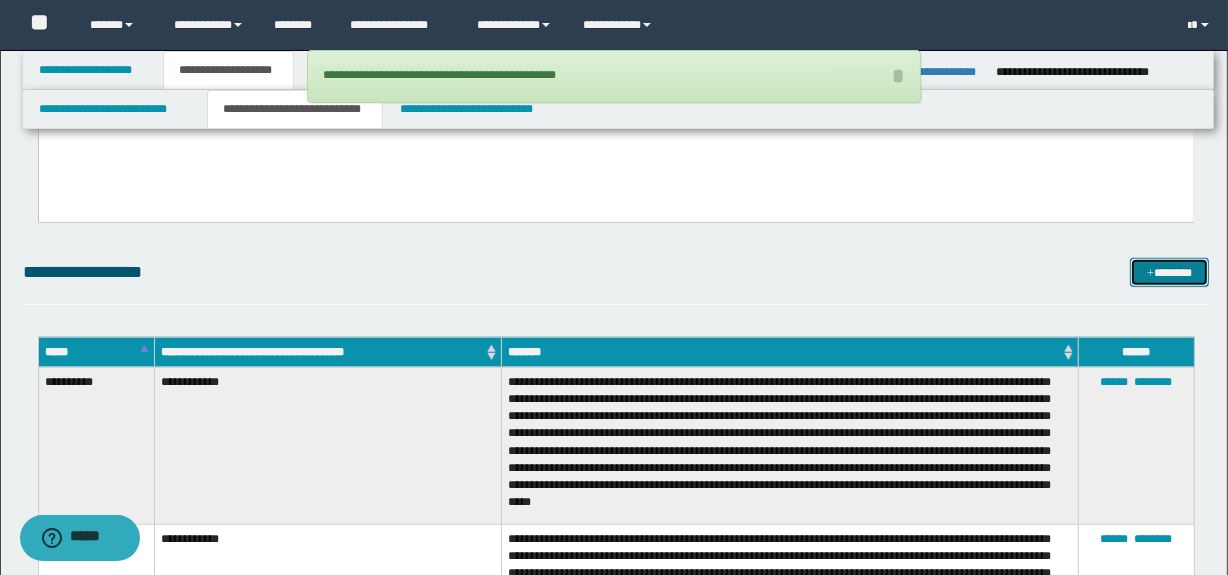 click on "*******" at bounding box center [1170, 273] 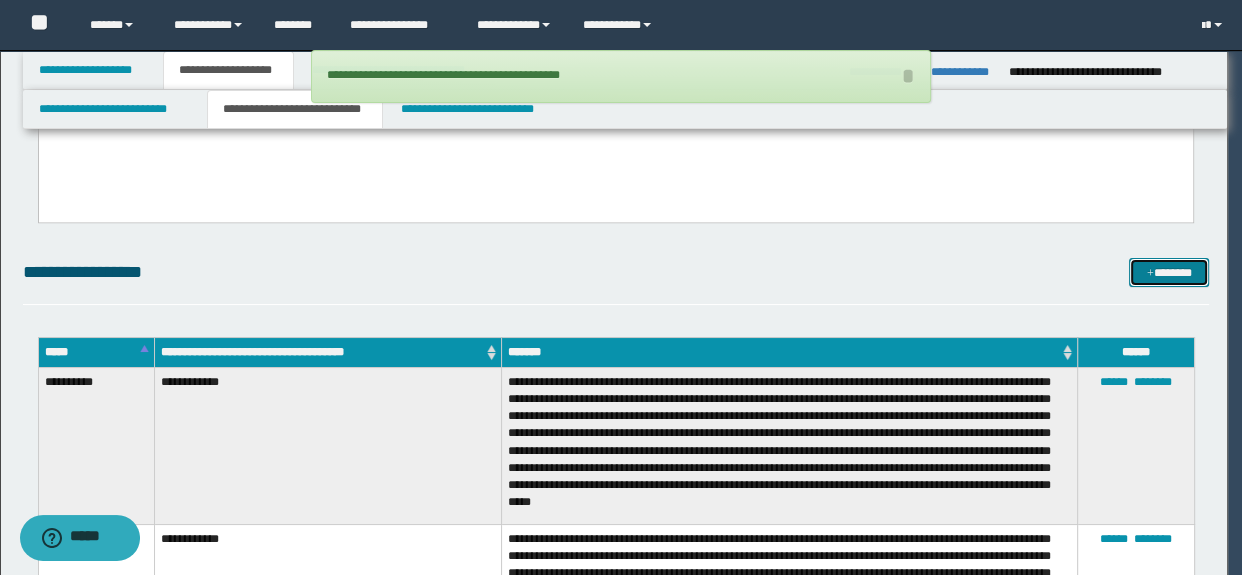 scroll, scrollTop: 0, scrollLeft: 0, axis: both 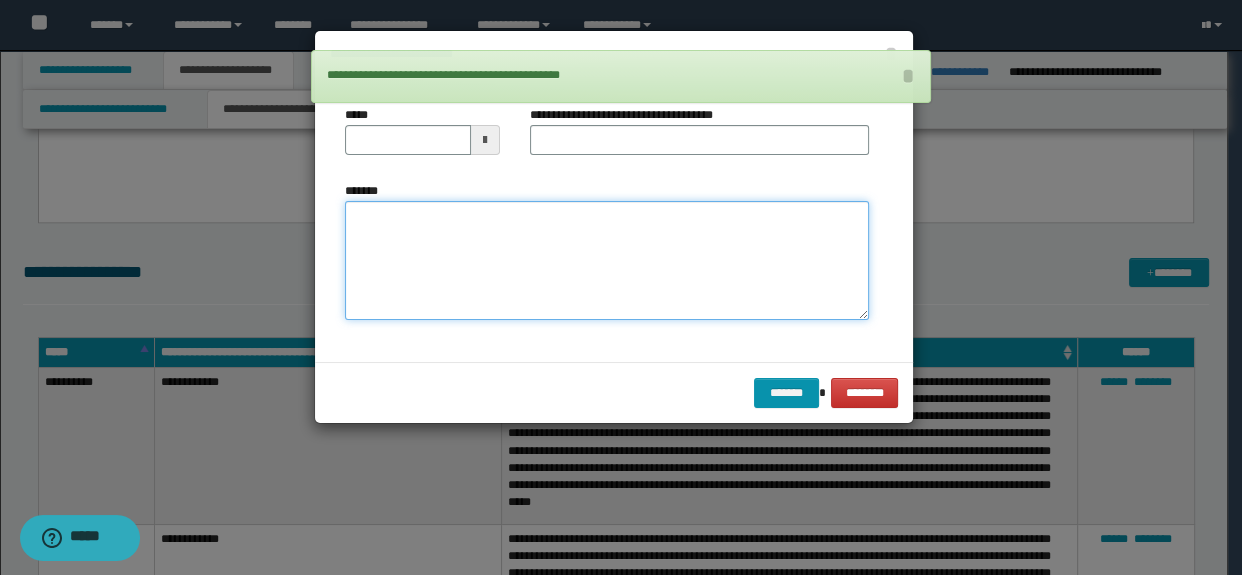 click on "*******" at bounding box center [607, 261] 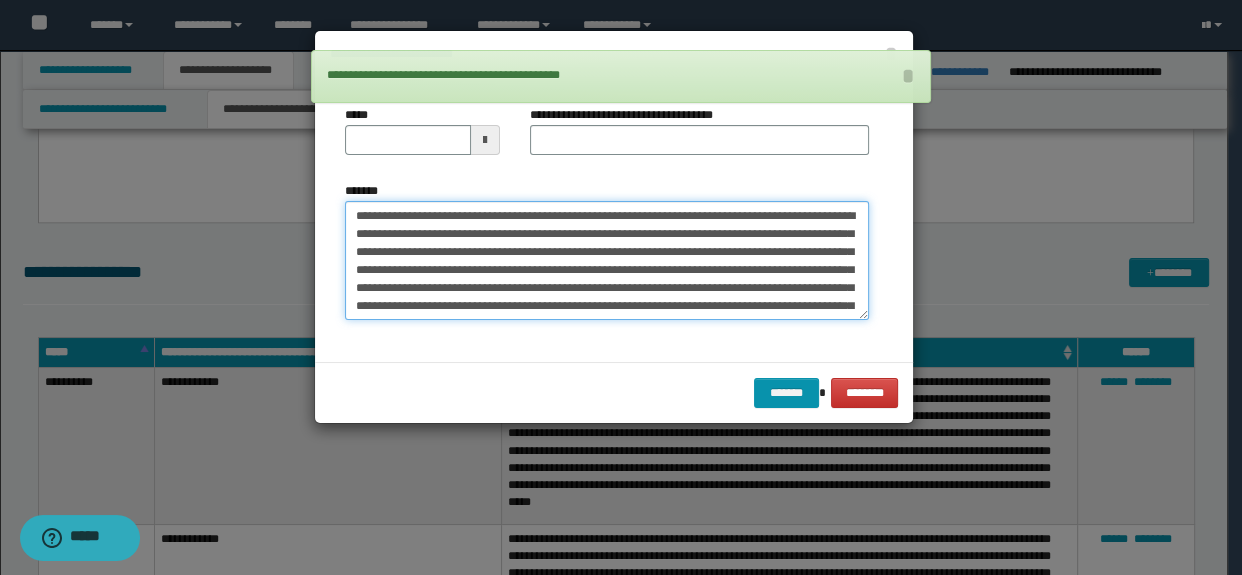 scroll, scrollTop: 30, scrollLeft: 0, axis: vertical 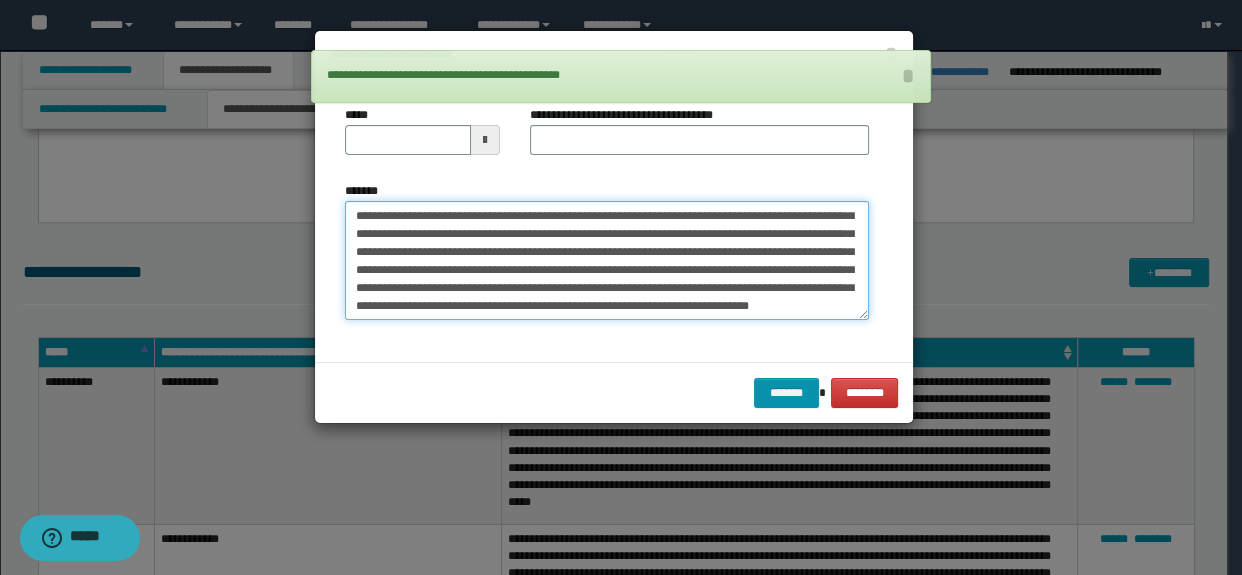 type on "**********" 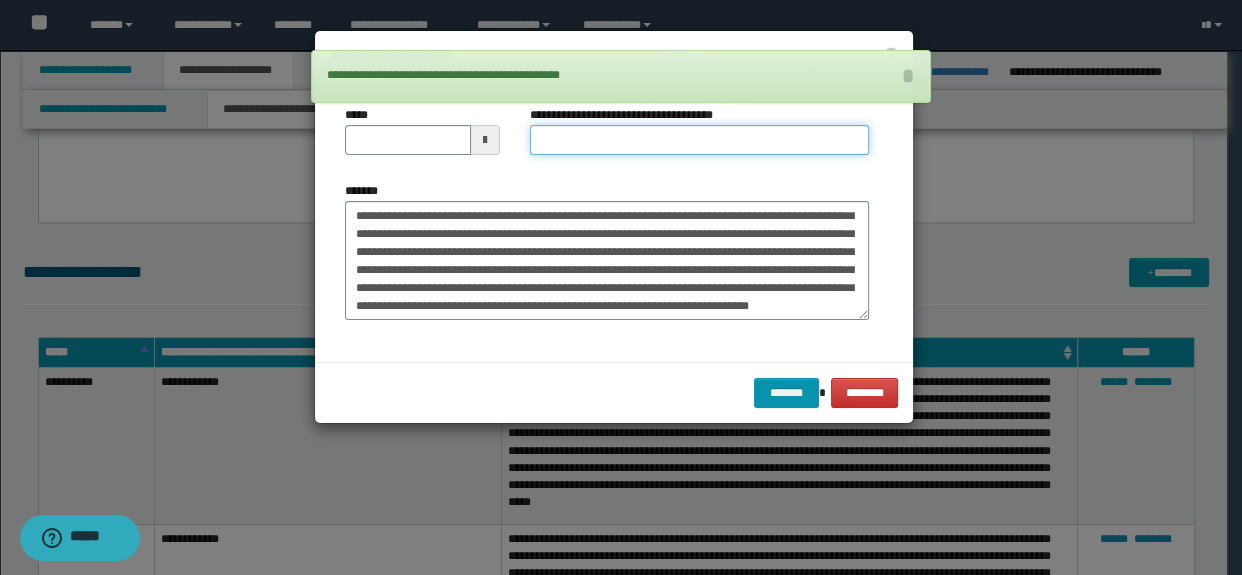 click on "**********" at bounding box center [700, 140] 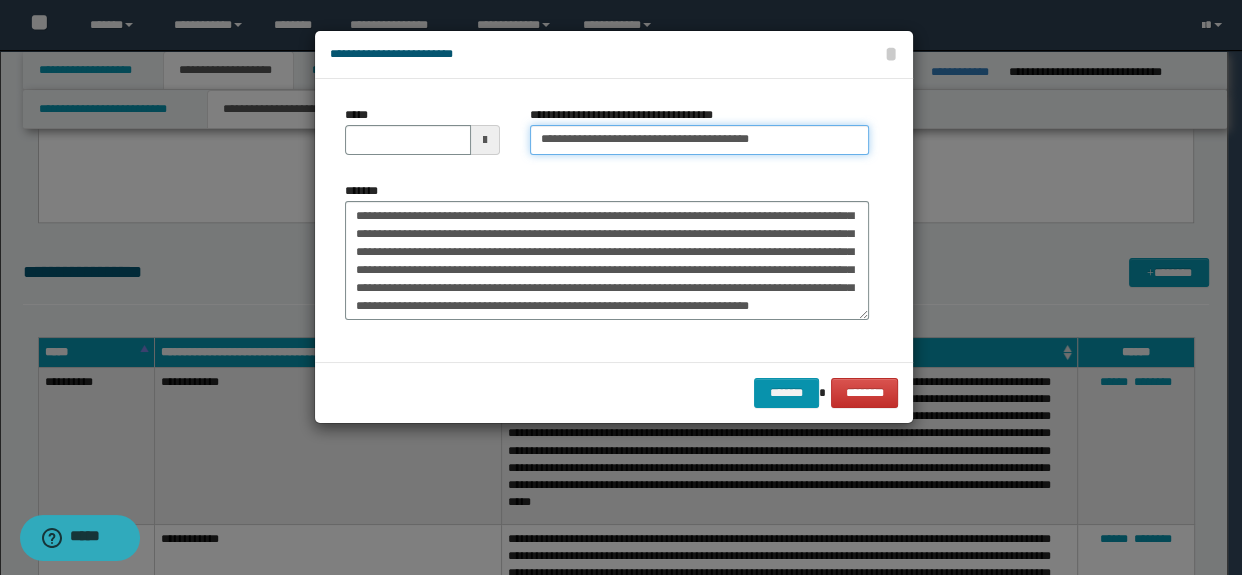 drag, startPoint x: 828, startPoint y: 146, endPoint x: 619, endPoint y: 146, distance: 209 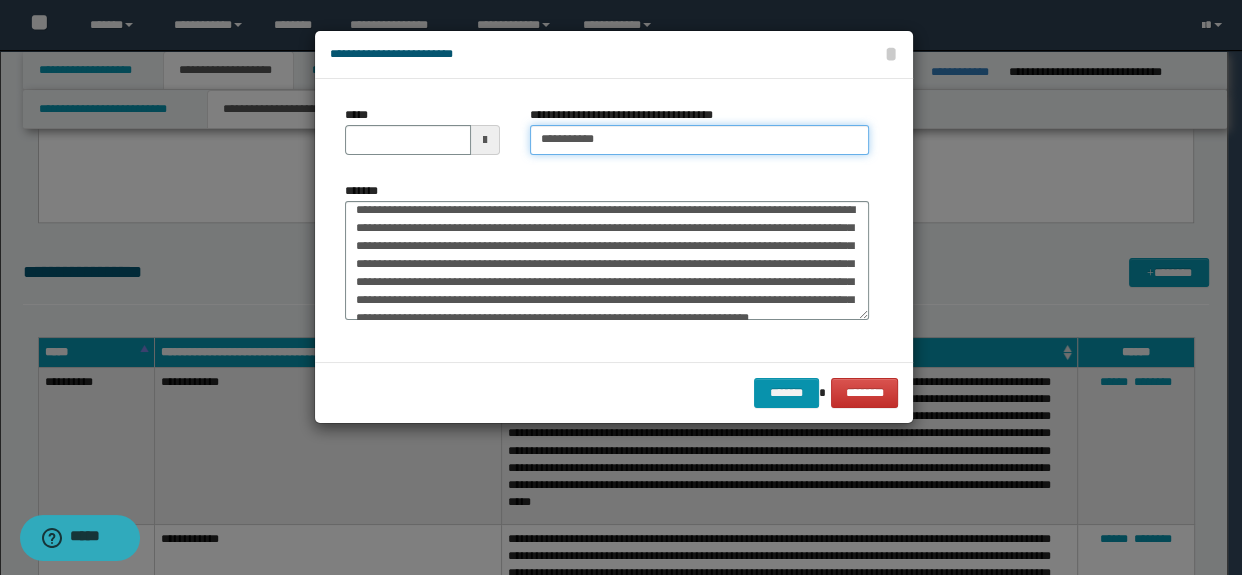 scroll, scrollTop: 0, scrollLeft: 0, axis: both 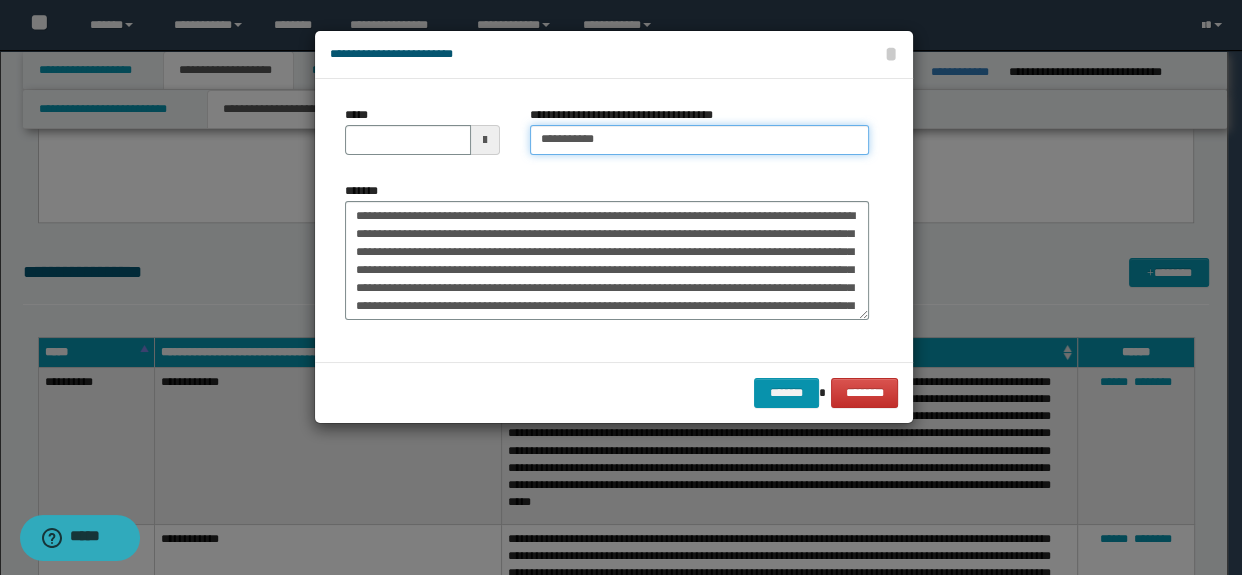 type on "**********" 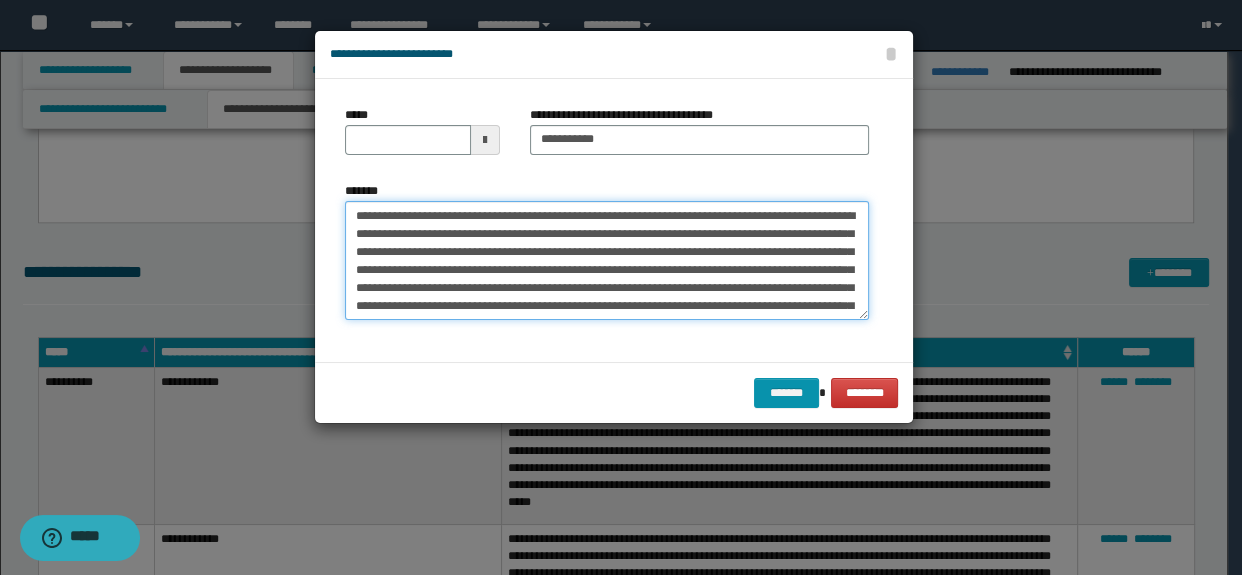 click on "**********" at bounding box center [607, 261] 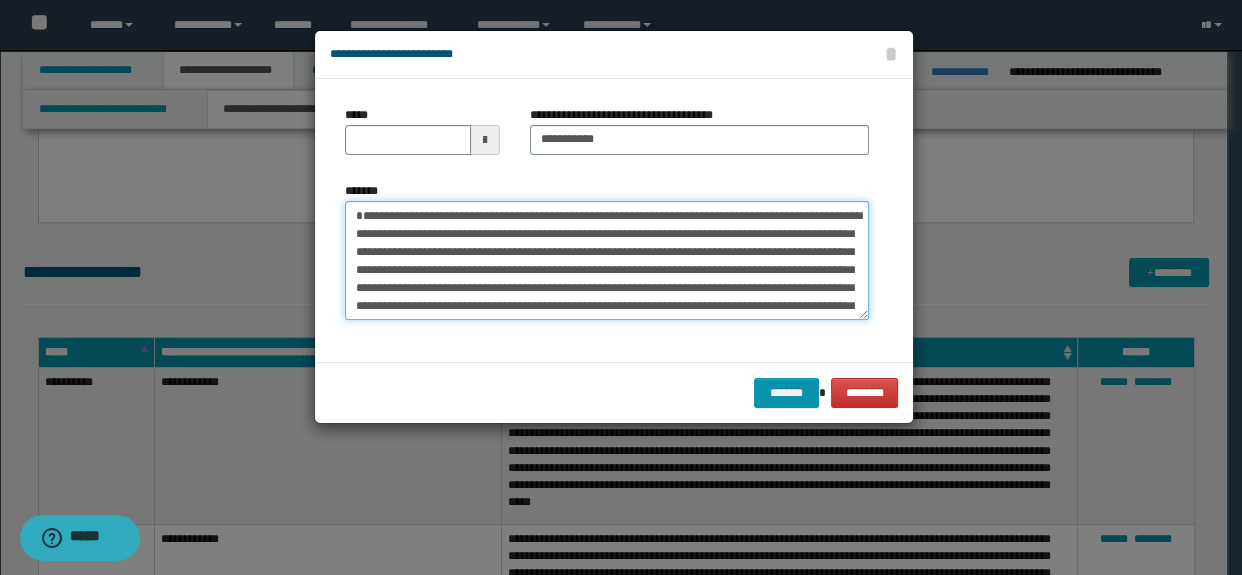 type 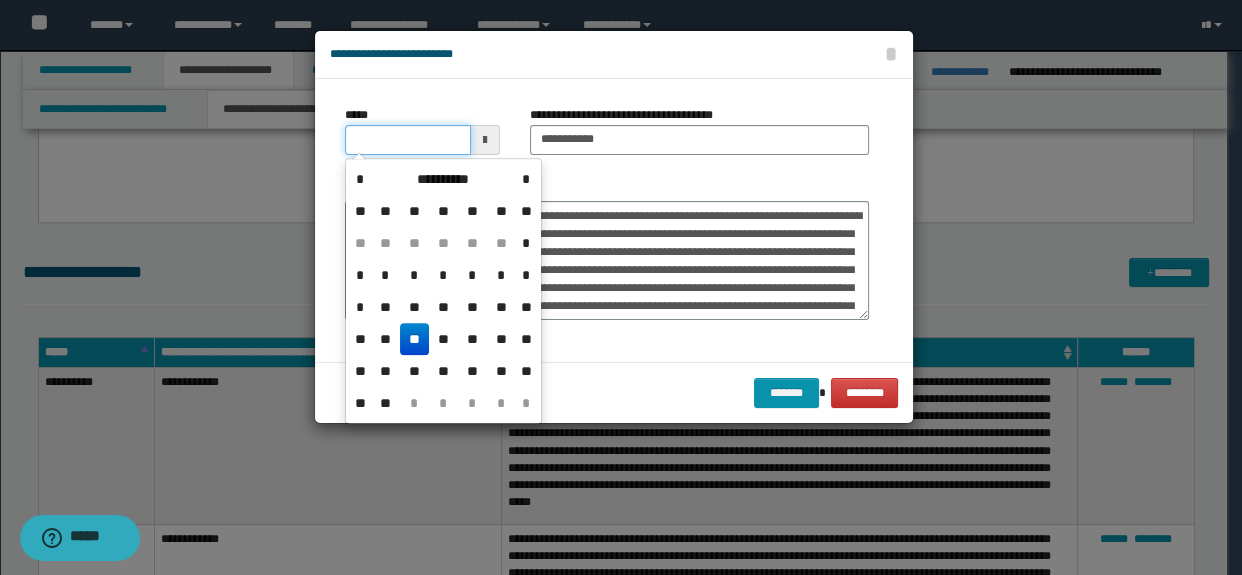 click on "*****" at bounding box center [408, 140] 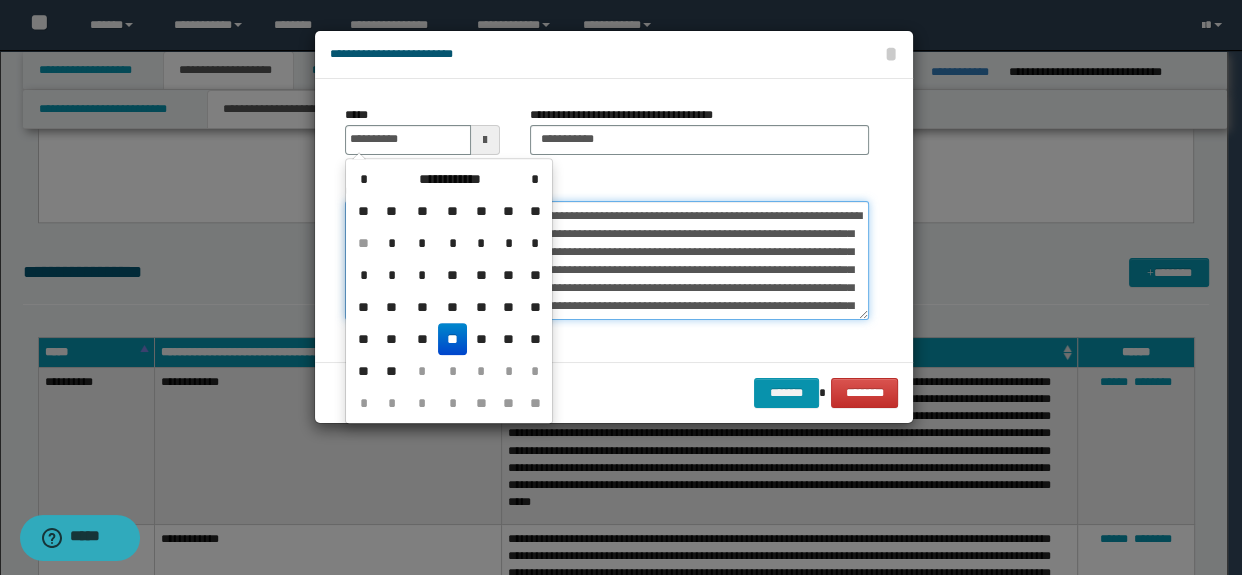 click on "**********" at bounding box center (607, 261) 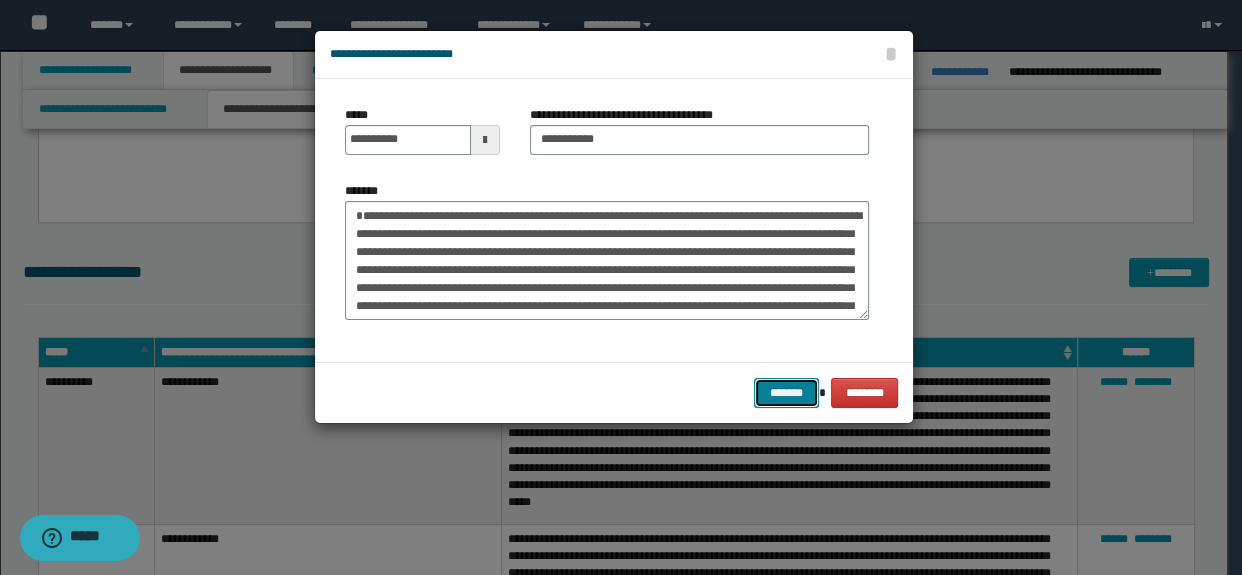 click on "*******" at bounding box center [786, 393] 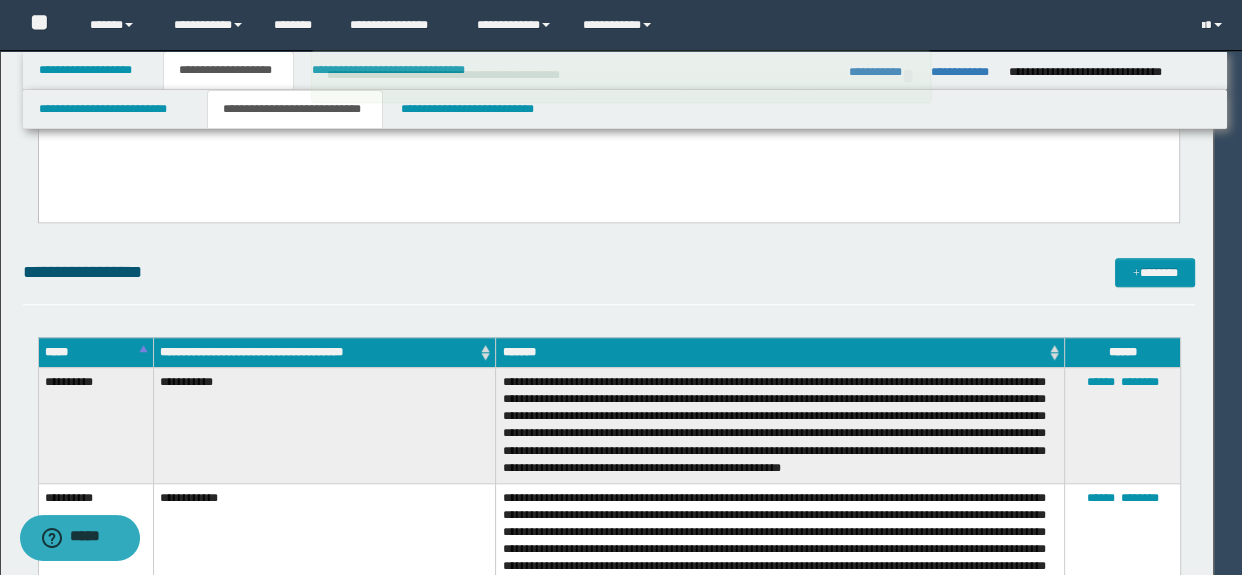 type 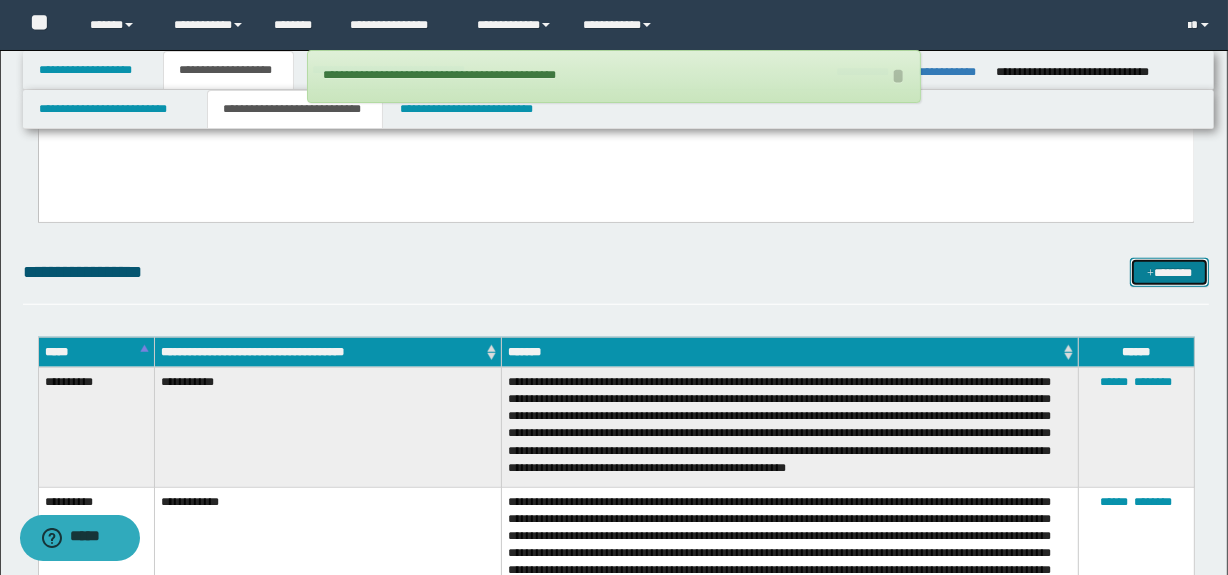click at bounding box center [1150, 274] 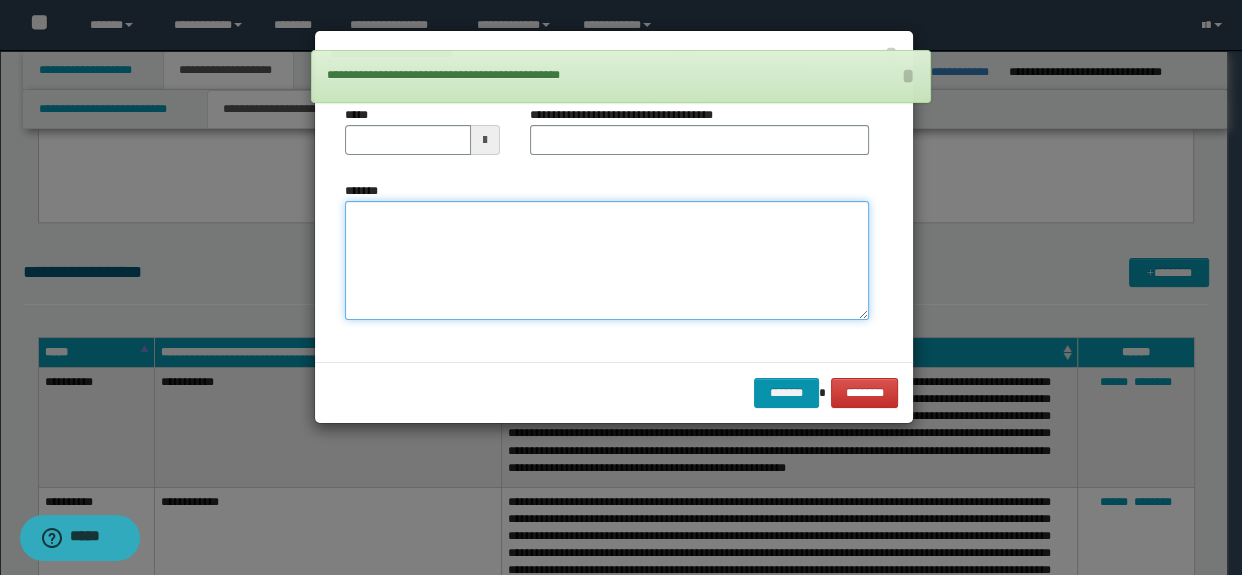 drag, startPoint x: 640, startPoint y: 244, endPoint x: 626, endPoint y: 237, distance: 15.652476 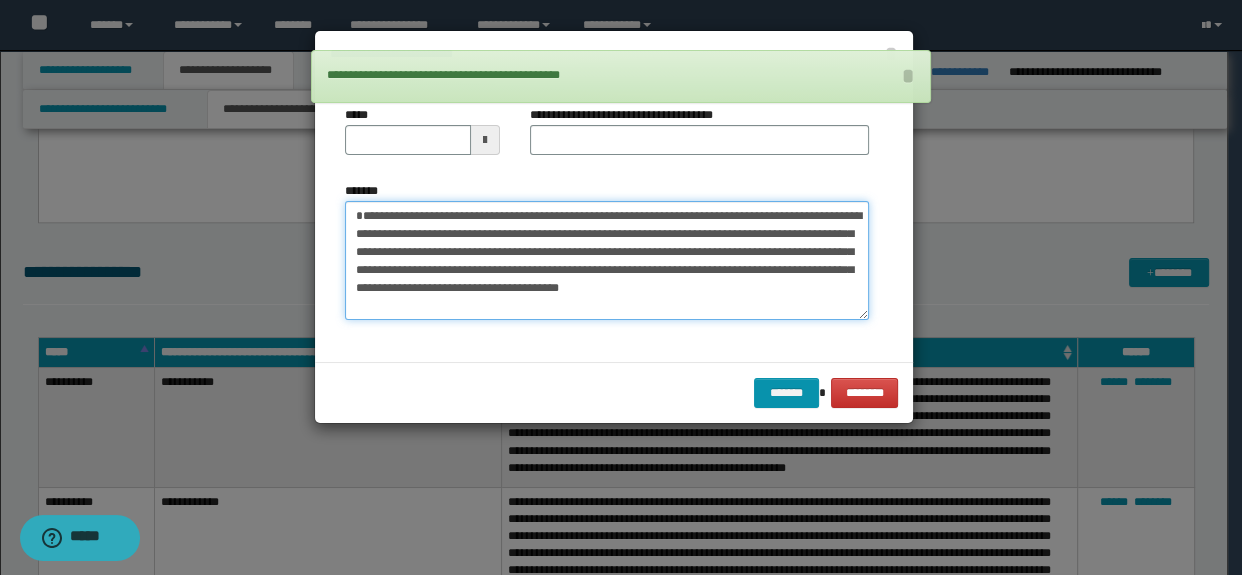 scroll, scrollTop: 30, scrollLeft: 0, axis: vertical 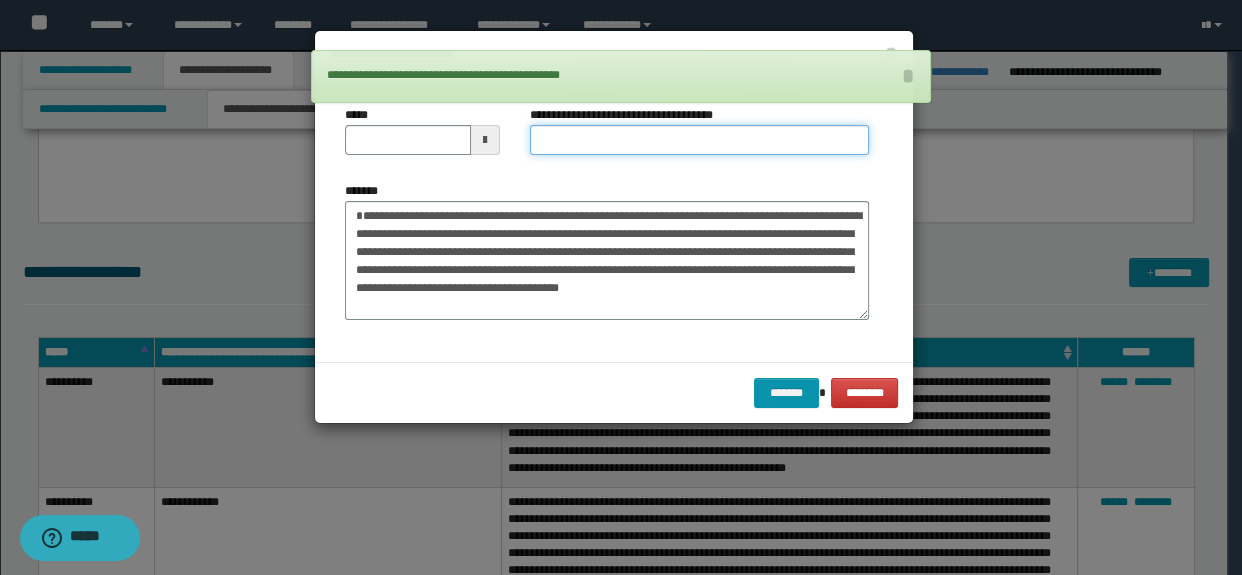 click on "**********" at bounding box center [700, 140] 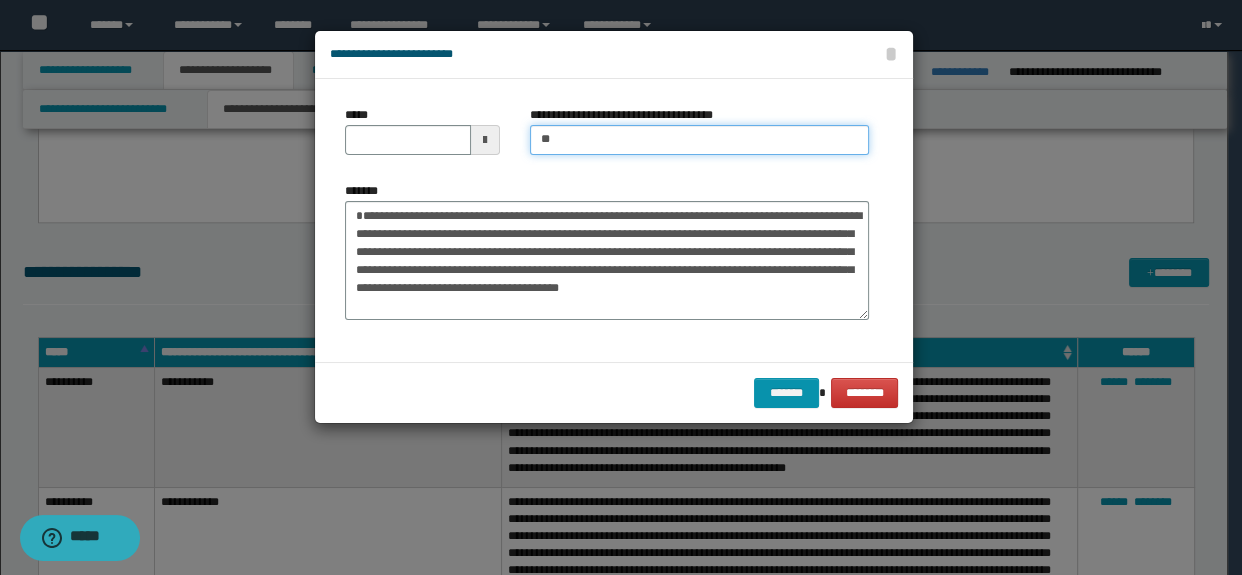 type on "**********" 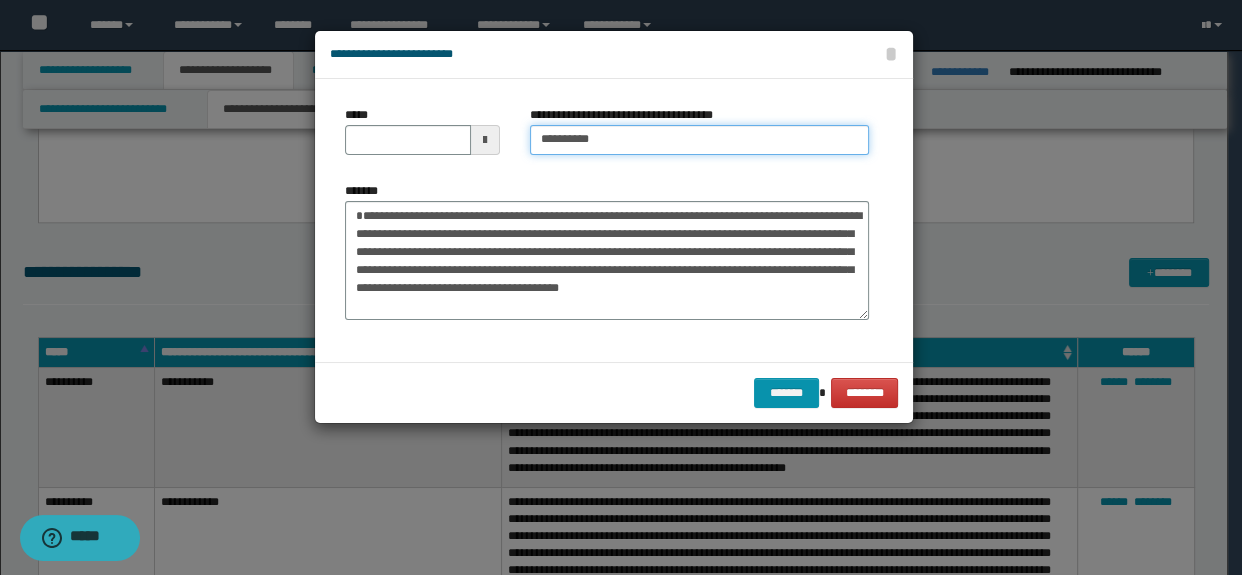 scroll, scrollTop: 0, scrollLeft: 0, axis: both 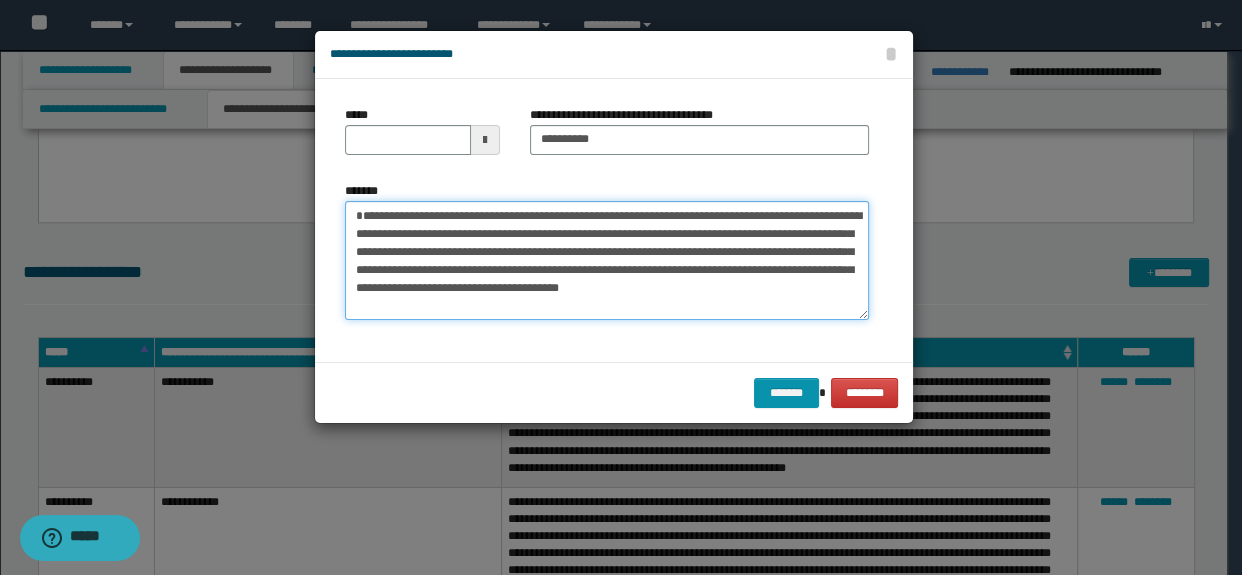 drag, startPoint x: 772, startPoint y: 232, endPoint x: 236, endPoint y: 144, distance: 543.17584 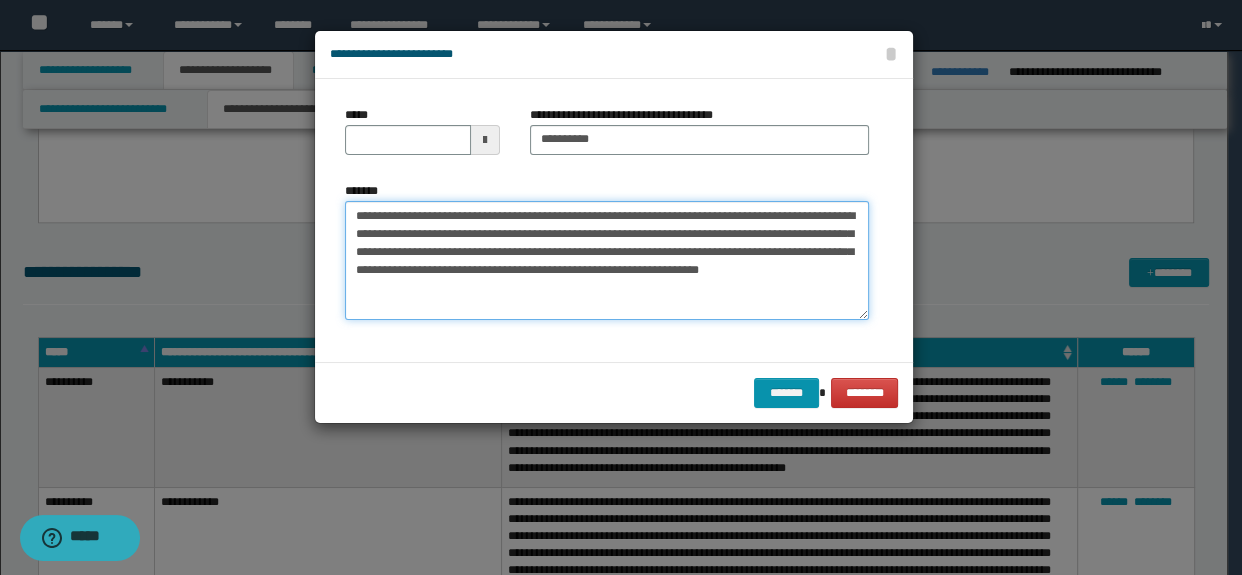 type 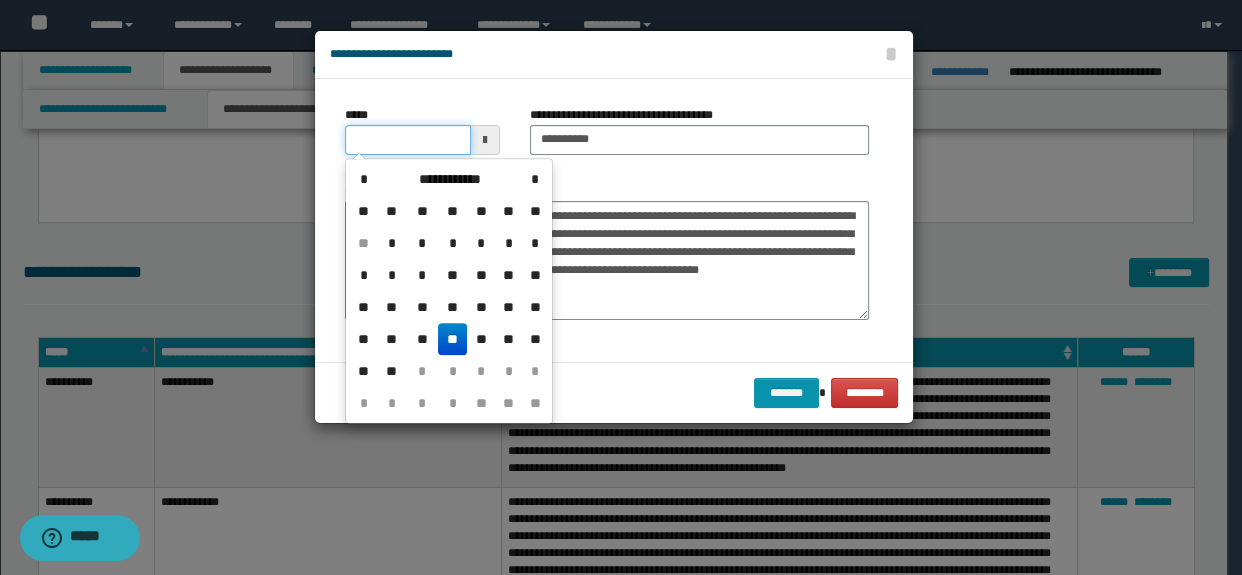 click on "*****" at bounding box center (408, 140) 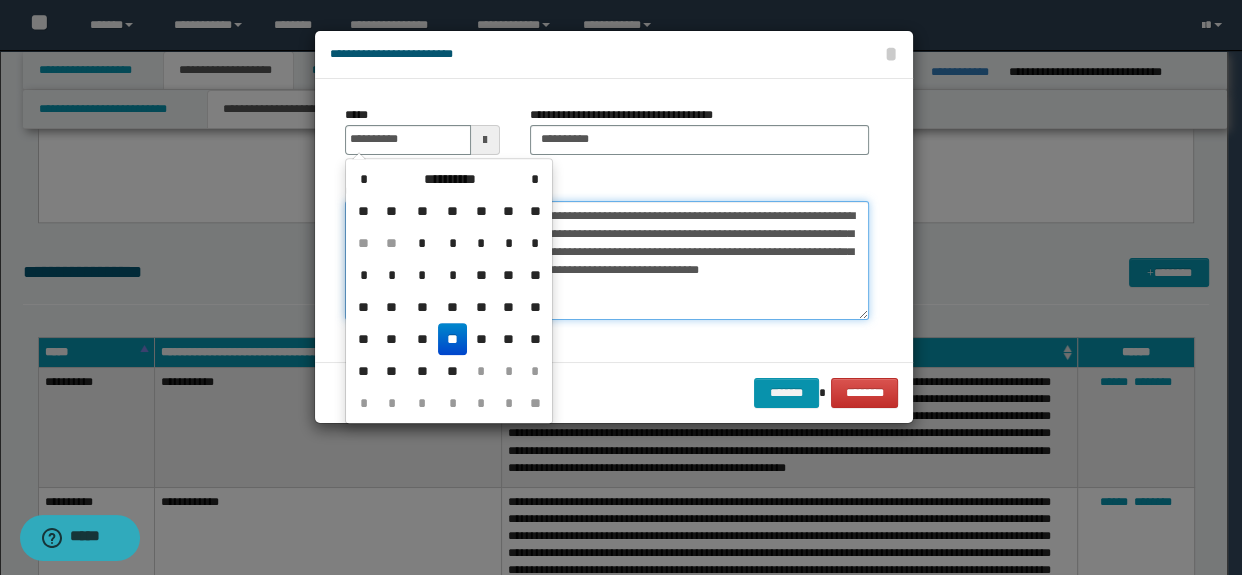 type on "**********" 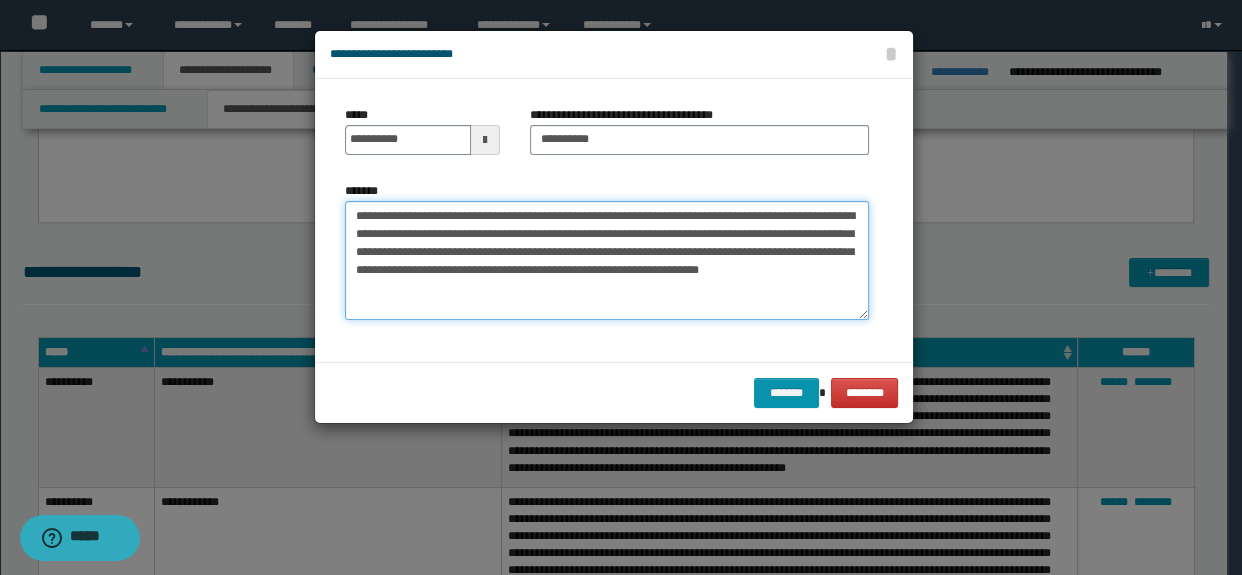 drag, startPoint x: 427, startPoint y: 213, endPoint x: 197, endPoint y: 210, distance: 230.01956 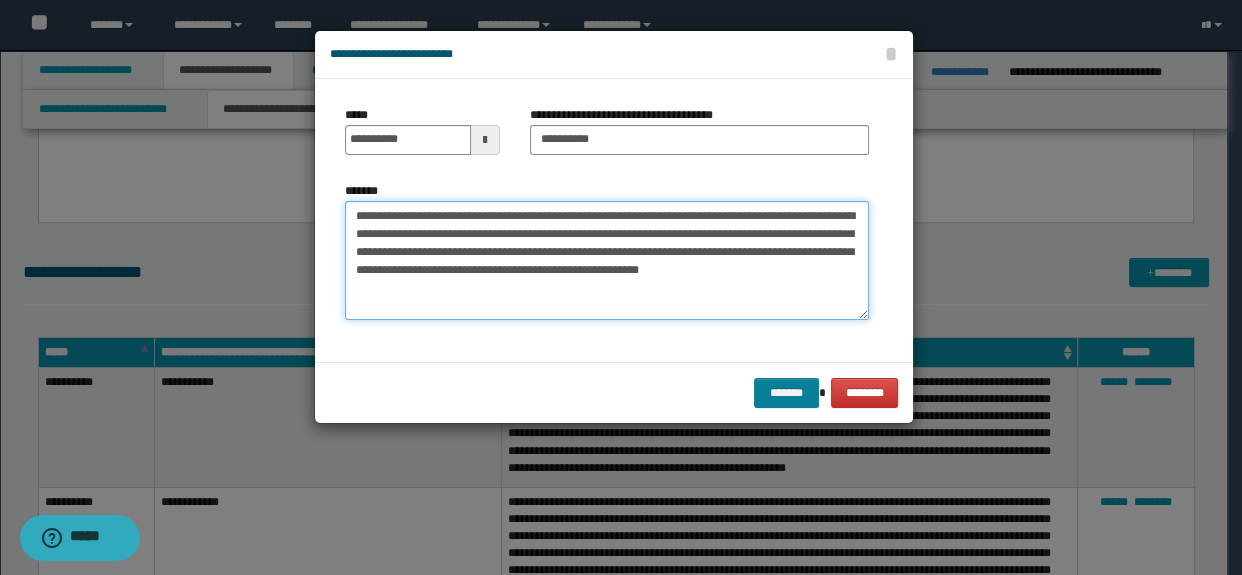 type on "**********" 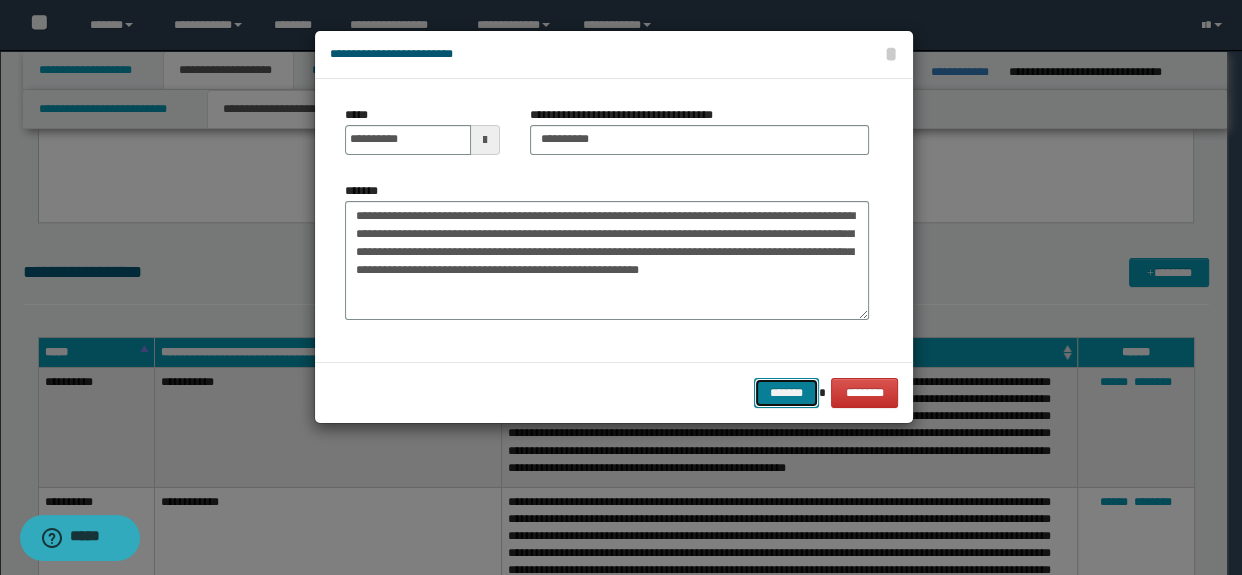 click on "*******" at bounding box center [786, 393] 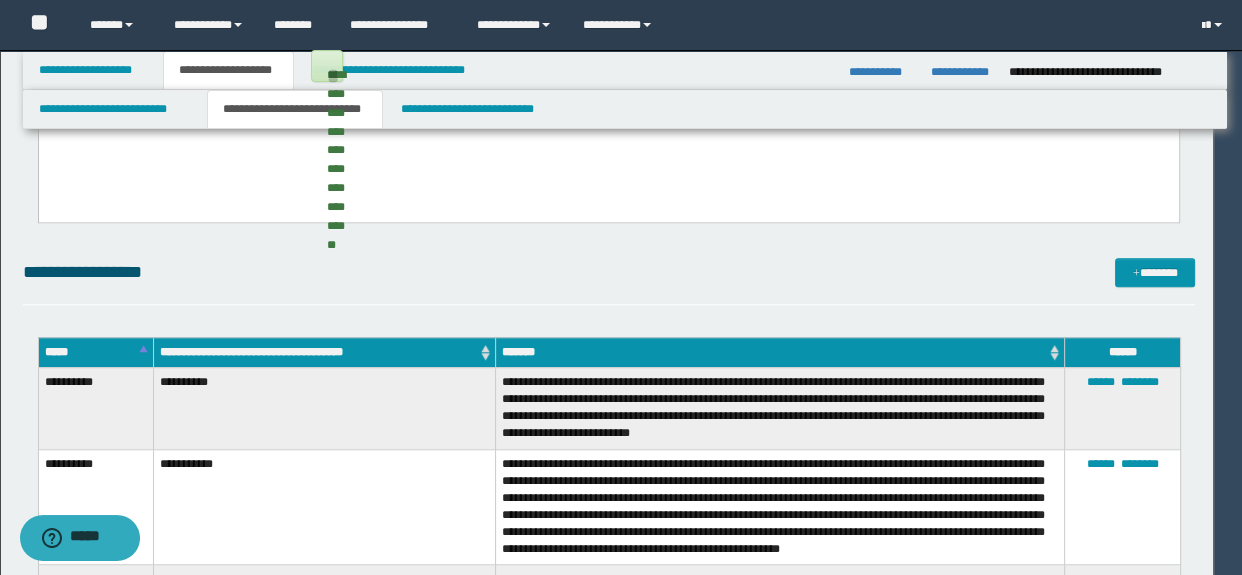 type 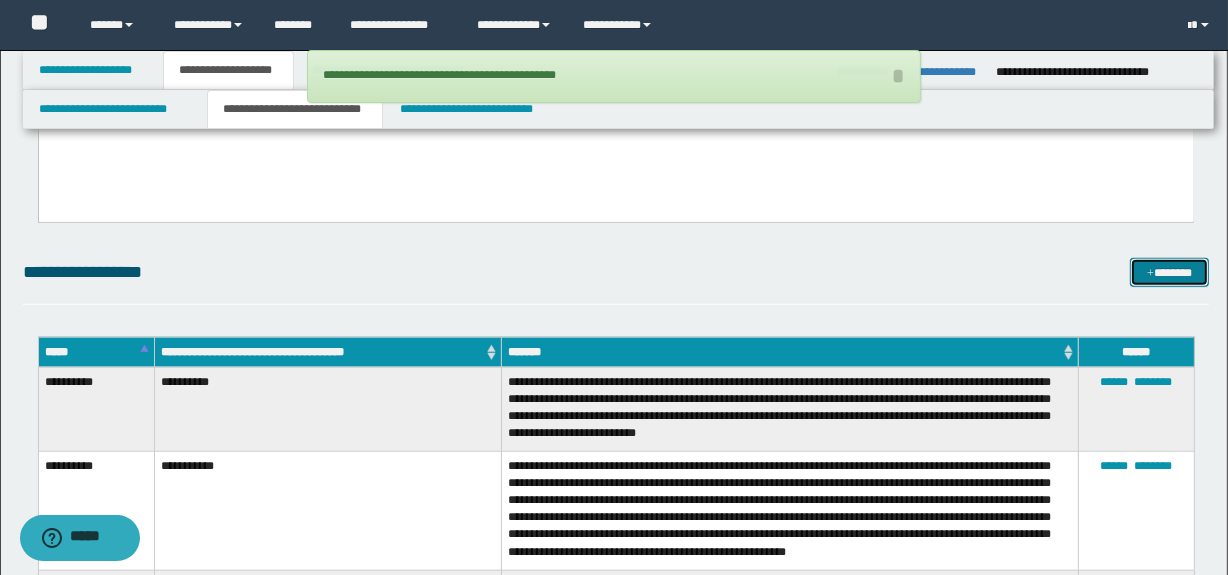 click on "*******" at bounding box center [1170, 273] 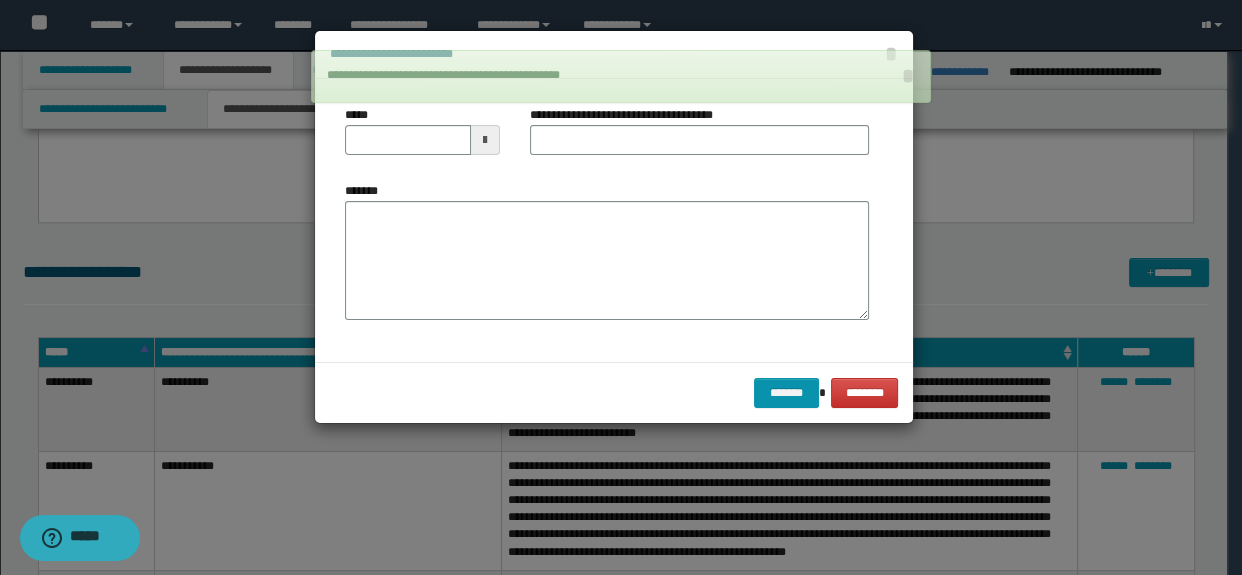 click on "*******" at bounding box center [607, 261] 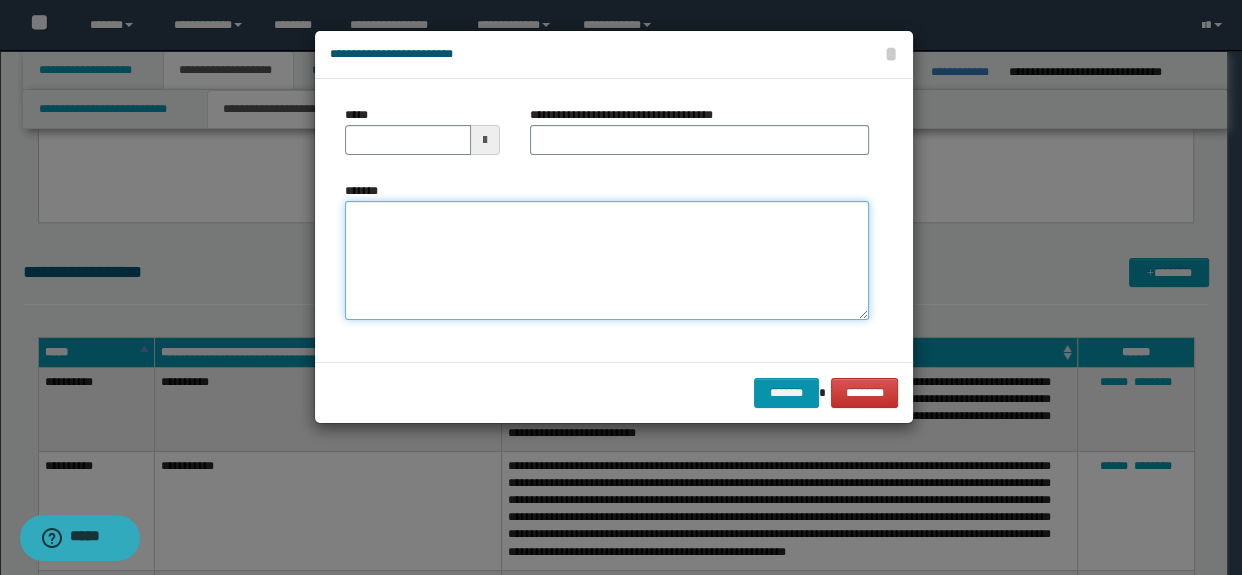 click on "*******" at bounding box center (607, 261) 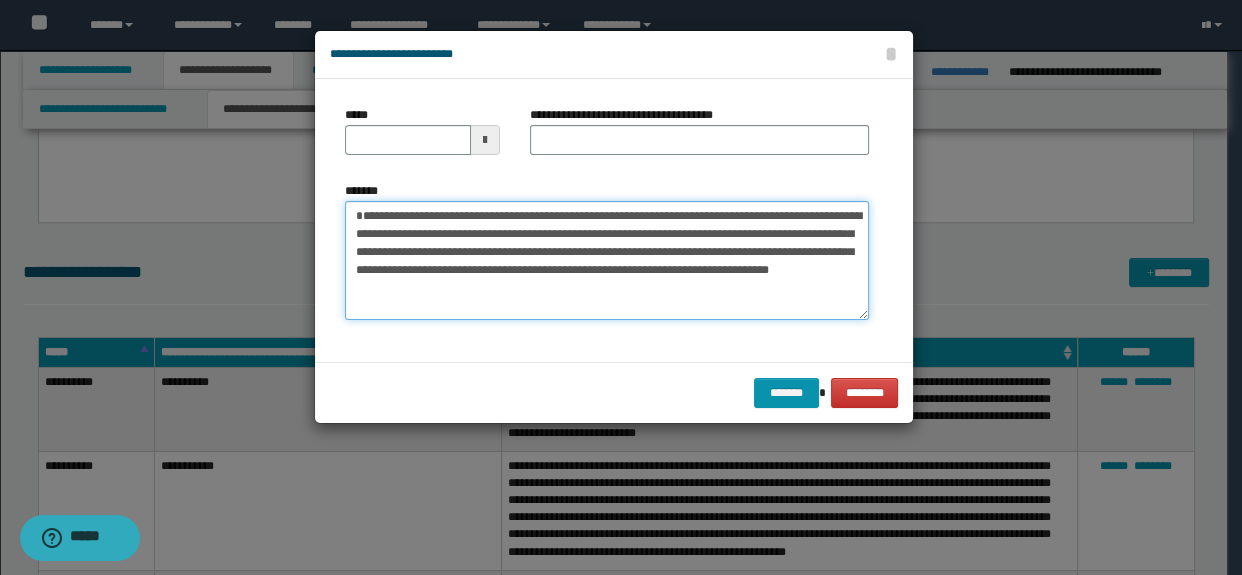 scroll, scrollTop: 11, scrollLeft: 0, axis: vertical 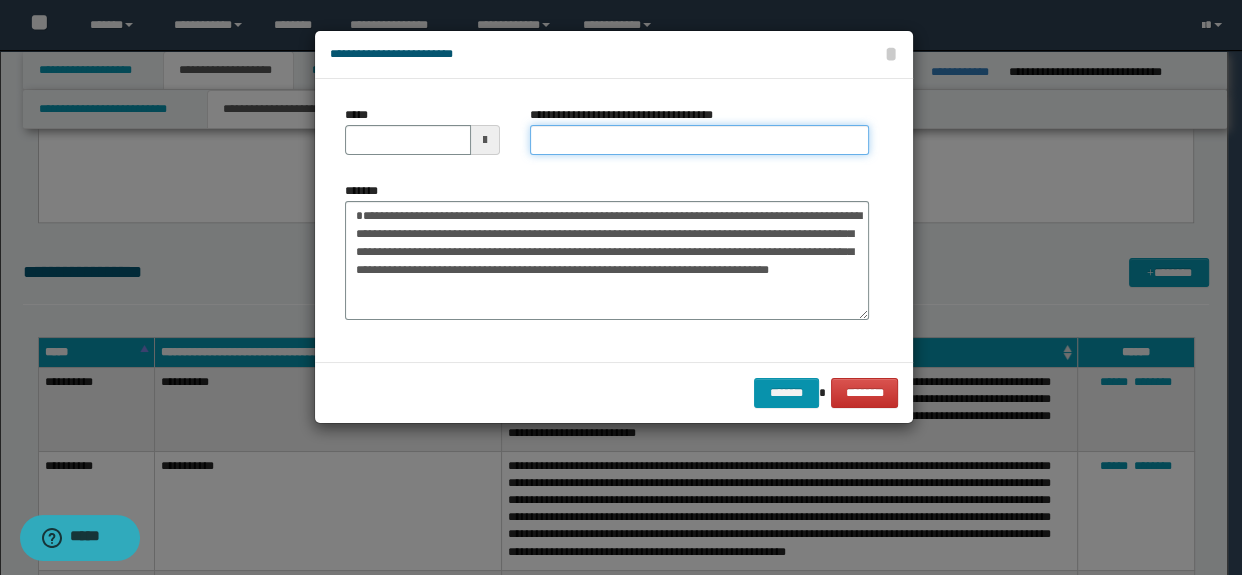 click on "**********" at bounding box center [700, 140] 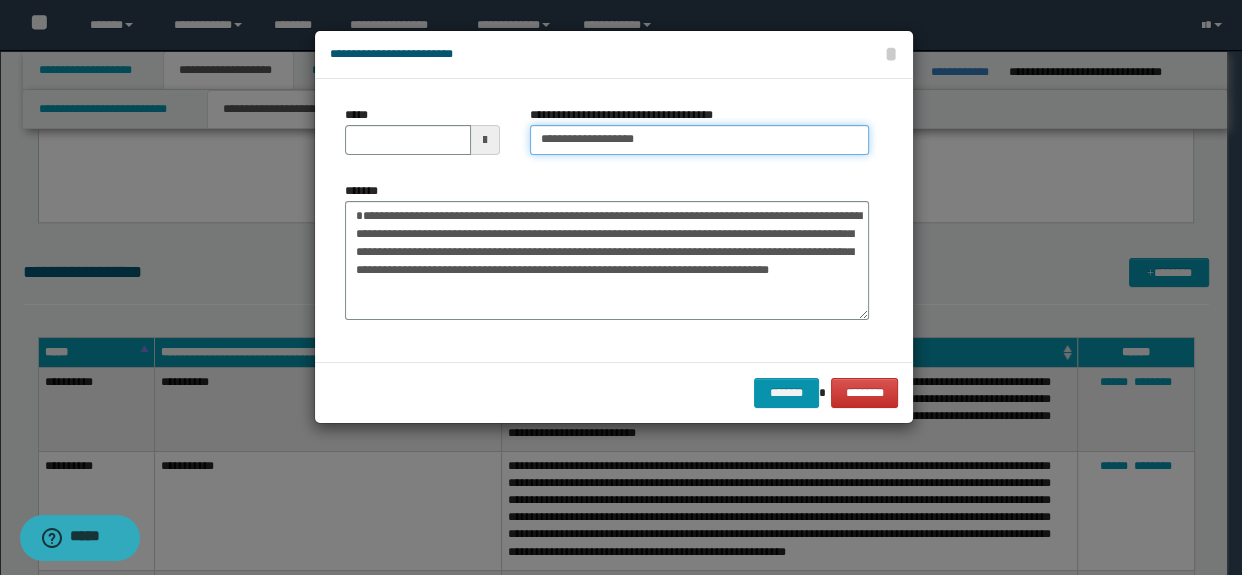 drag, startPoint x: 654, startPoint y: 129, endPoint x: 621, endPoint y: 140, distance: 34.785053 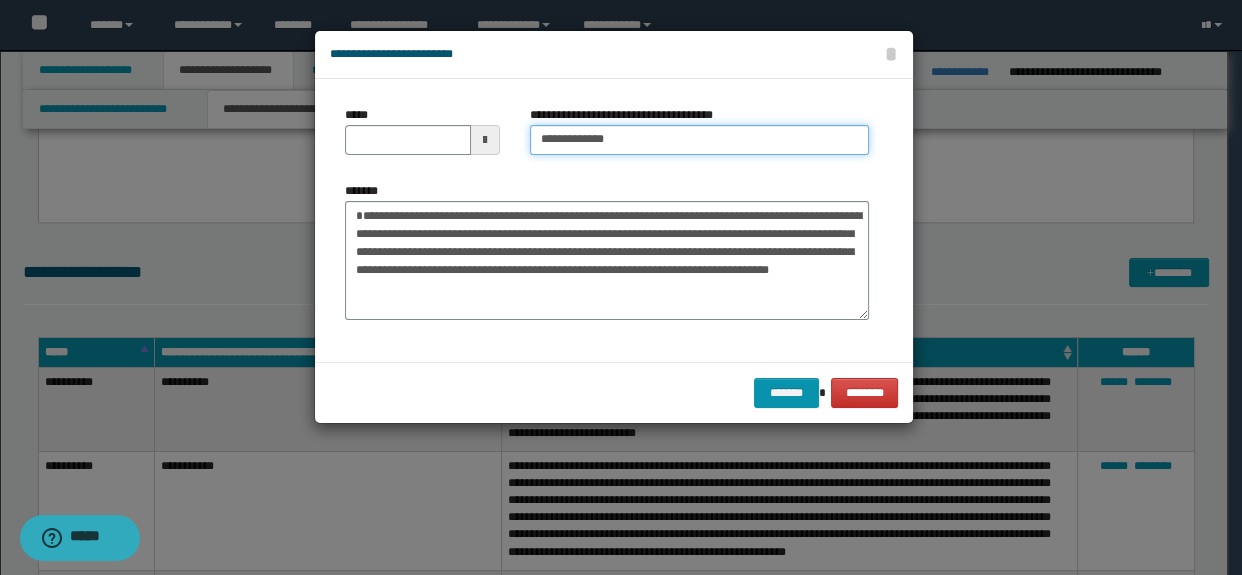 type on "**********" 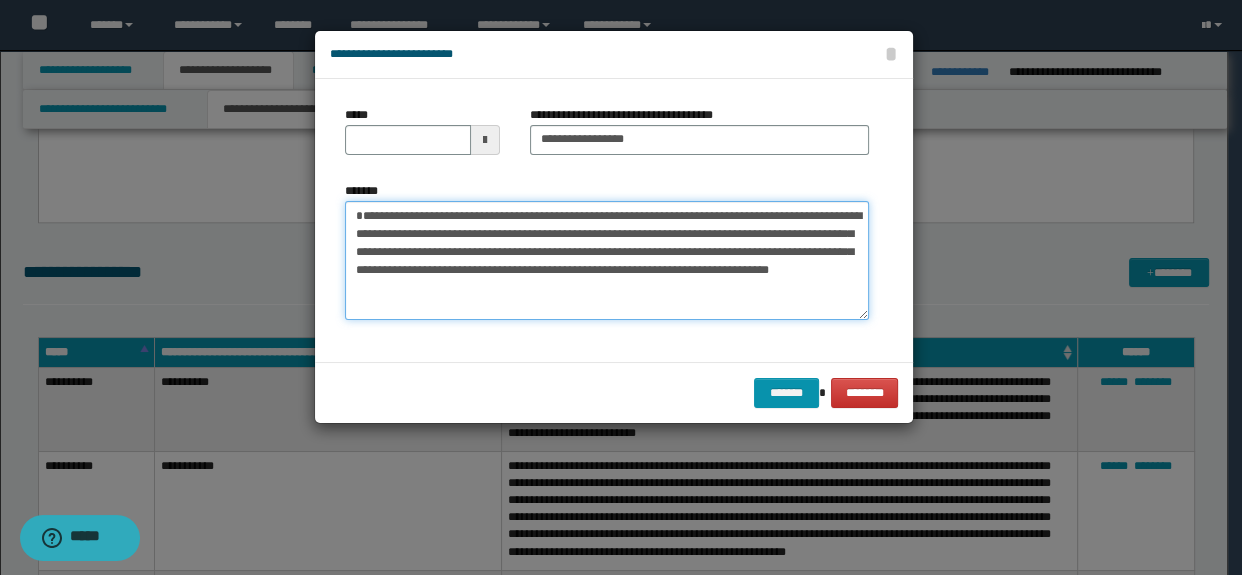 scroll, scrollTop: 0, scrollLeft: 0, axis: both 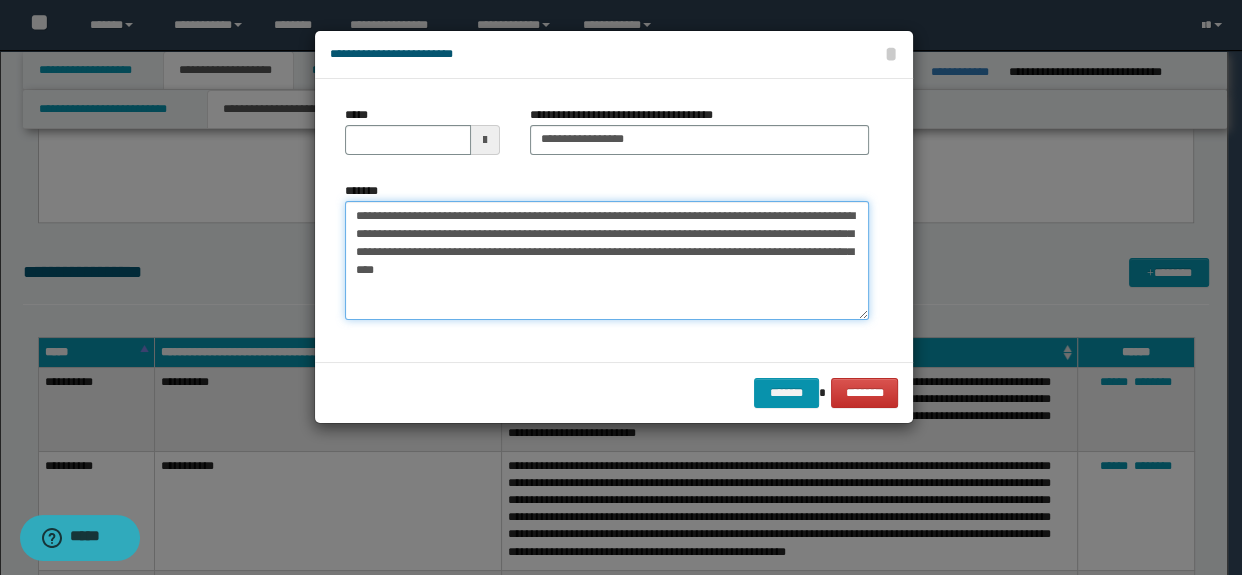 type 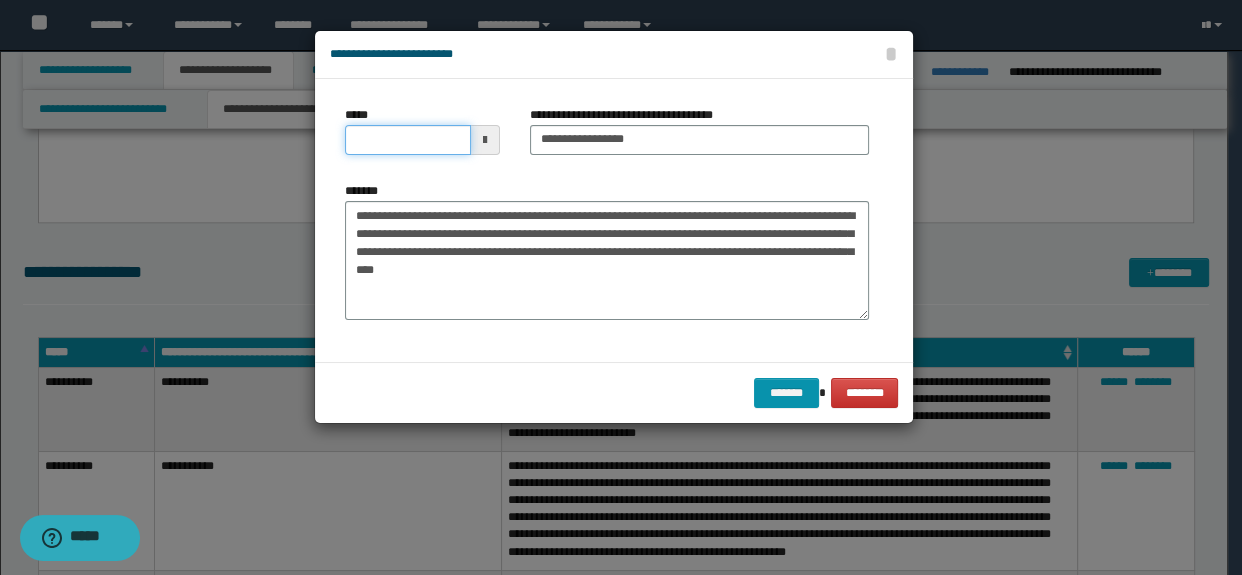 click on "*****" at bounding box center (408, 140) 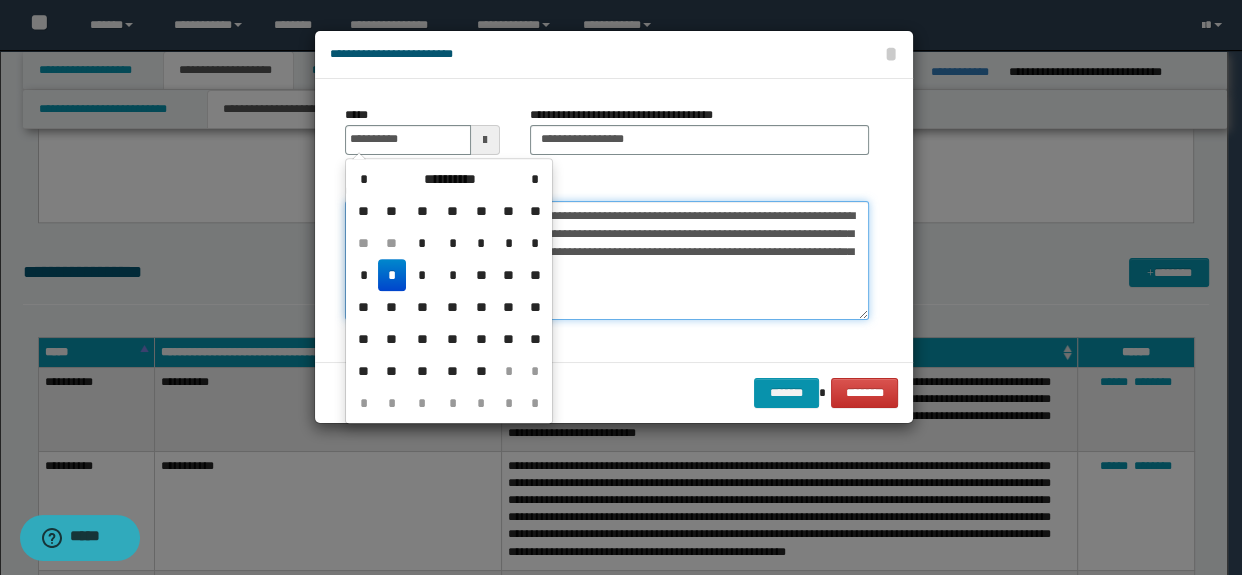 type on "**********" 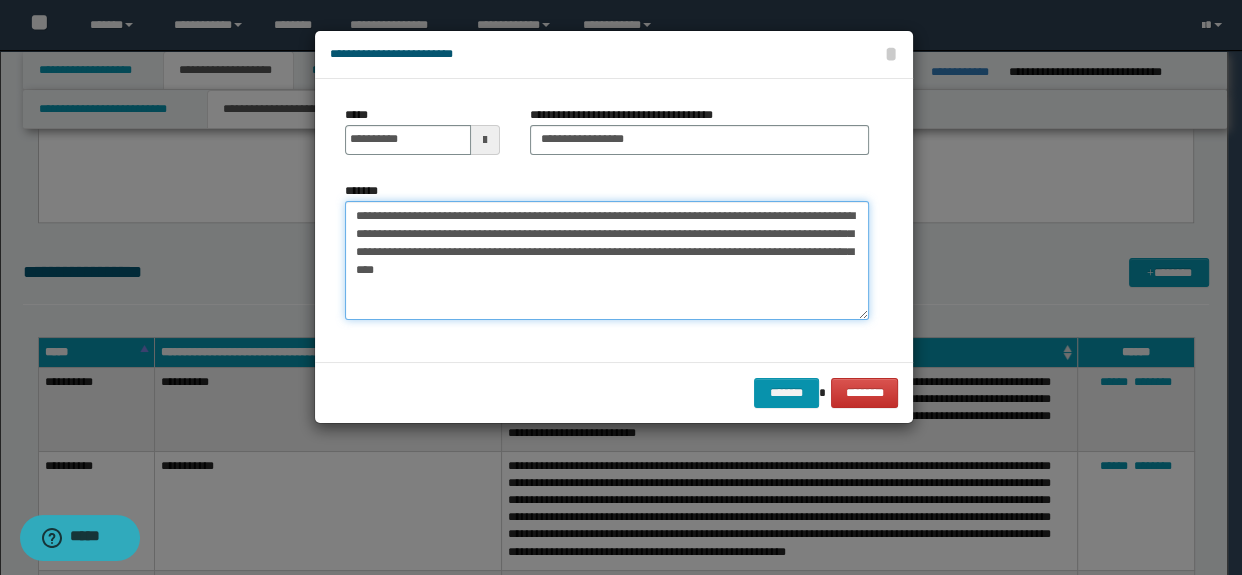 click on "**********" at bounding box center [607, 261] 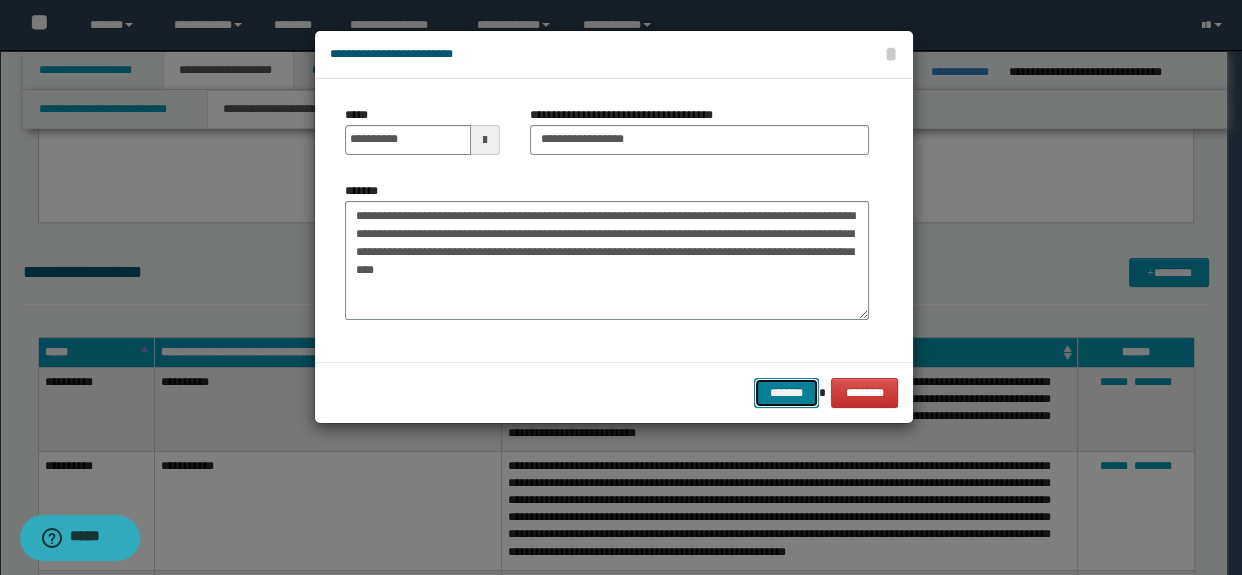click on "*******" at bounding box center [786, 393] 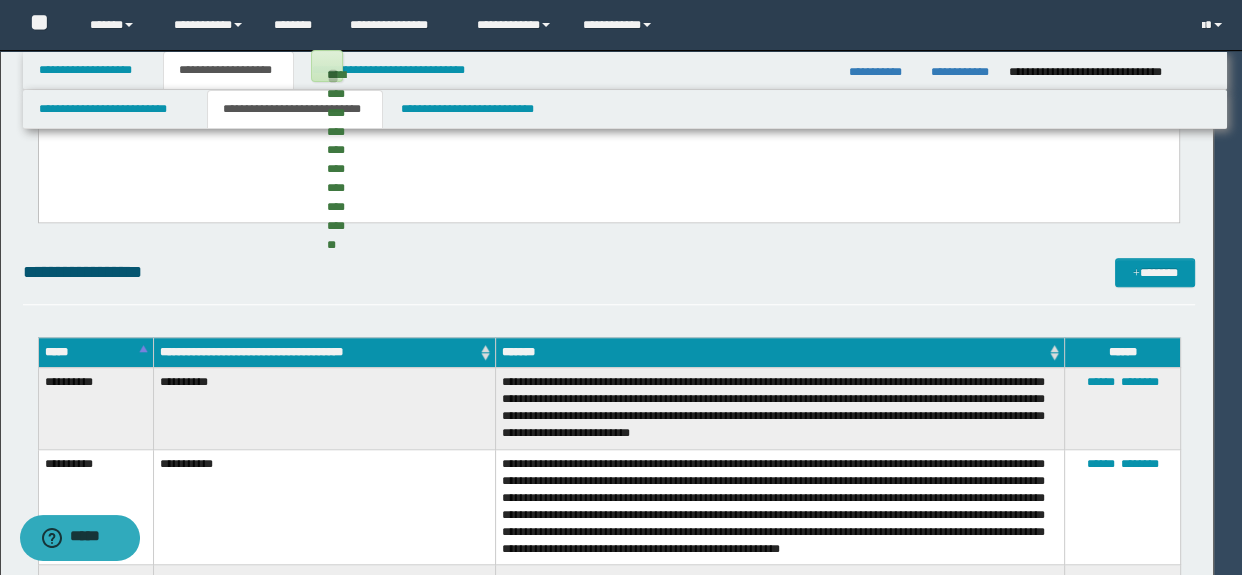 type 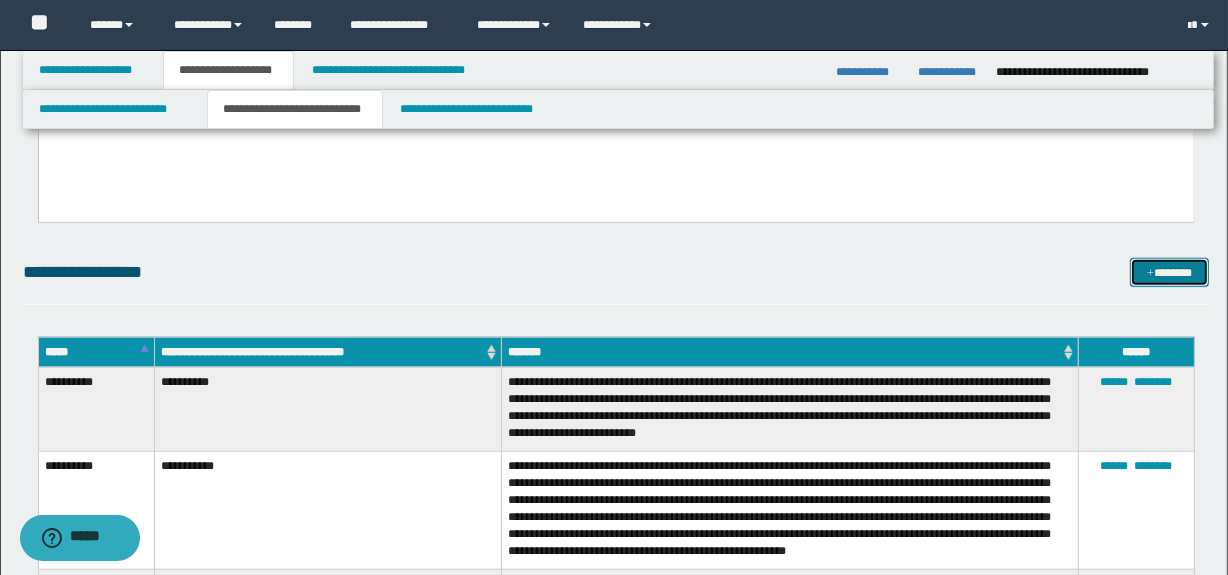 click on "*******" at bounding box center [1170, 273] 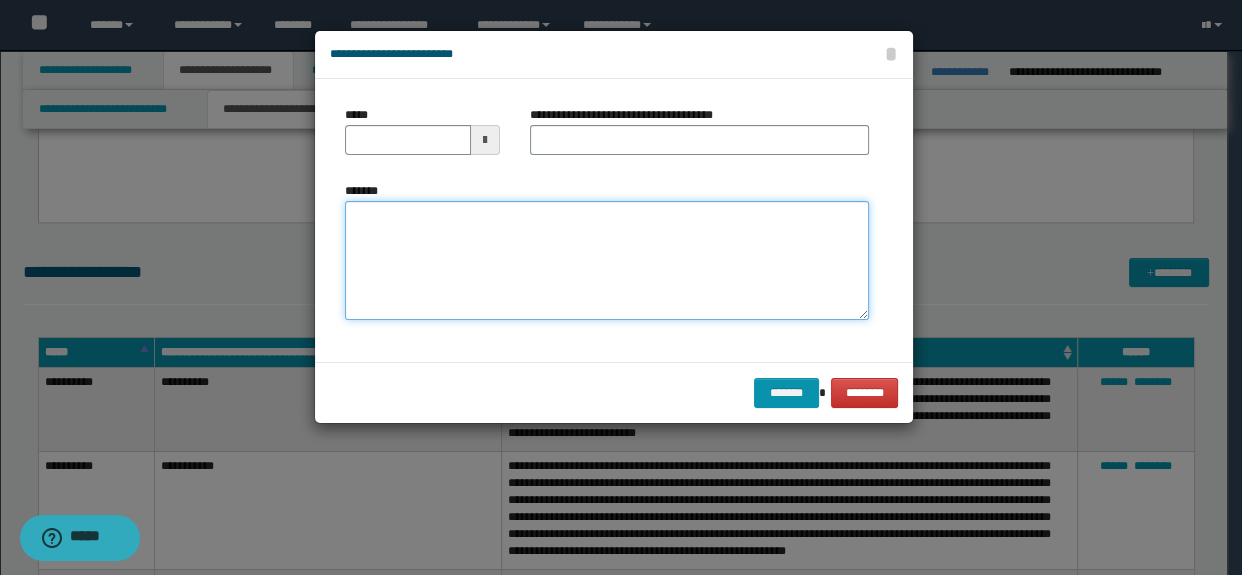 click on "*******" at bounding box center (607, 261) 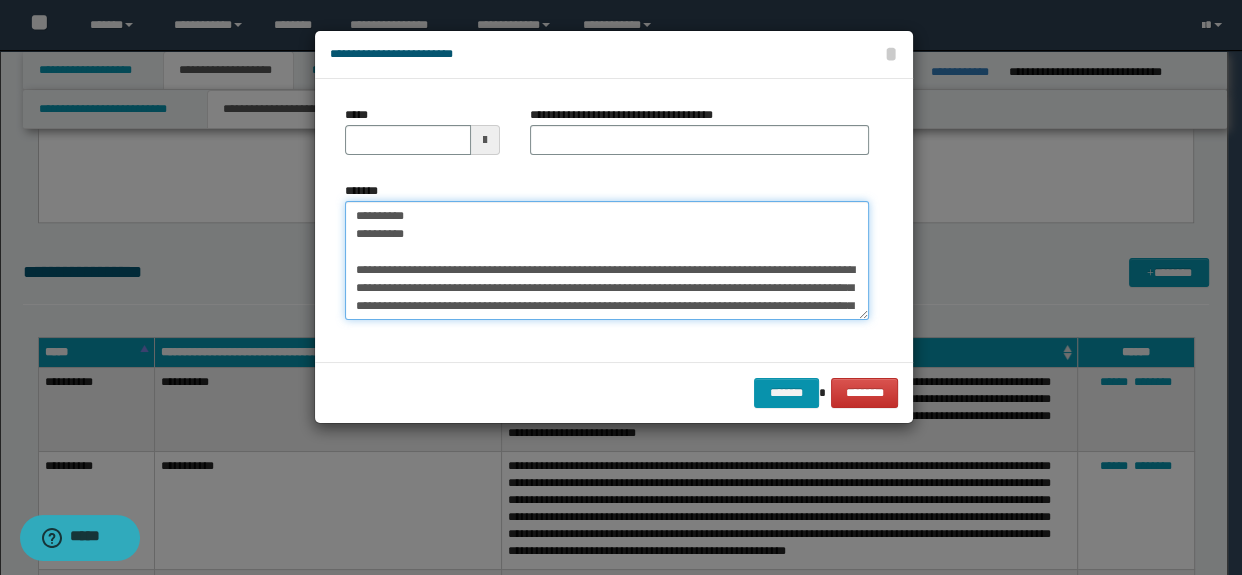 scroll, scrollTop: 210, scrollLeft: 0, axis: vertical 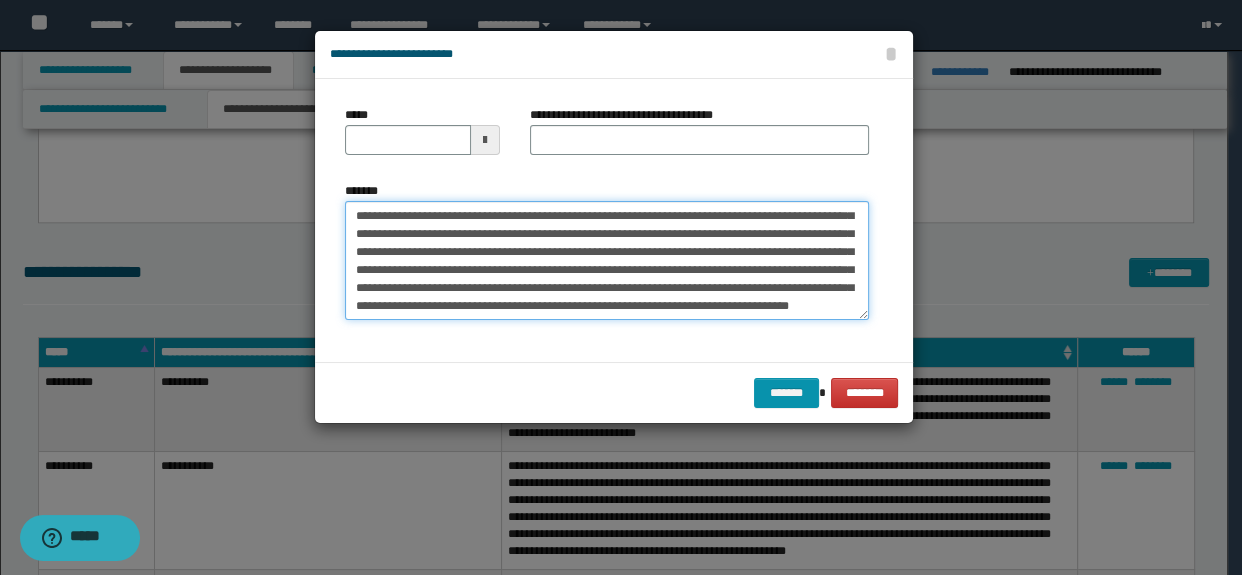 type on "**********" 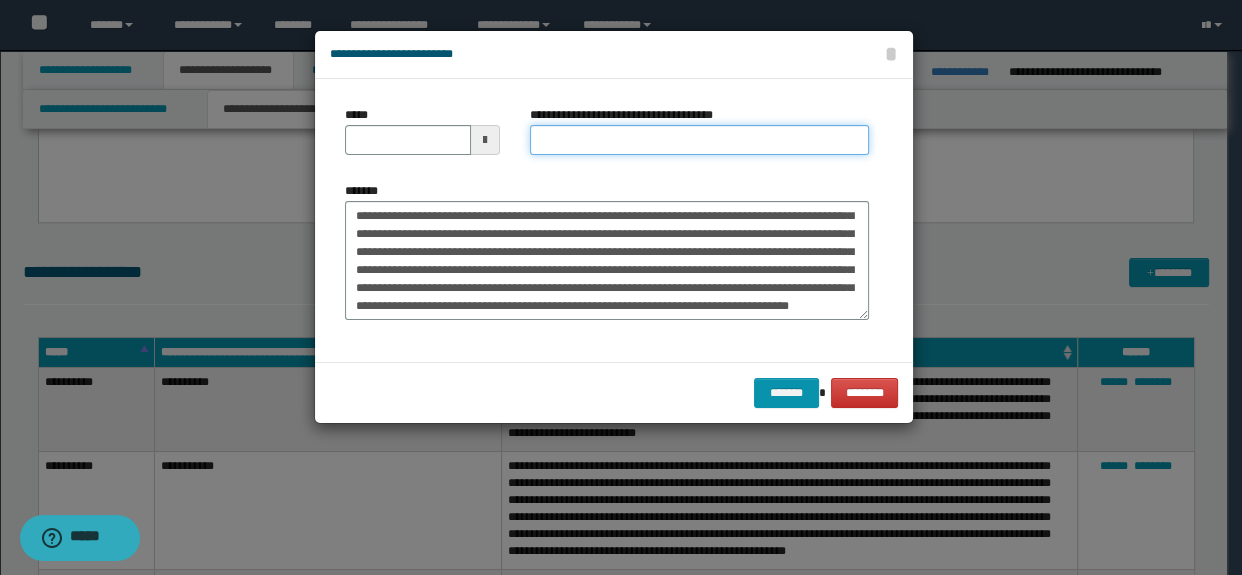click on "**********" at bounding box center (700, 140) 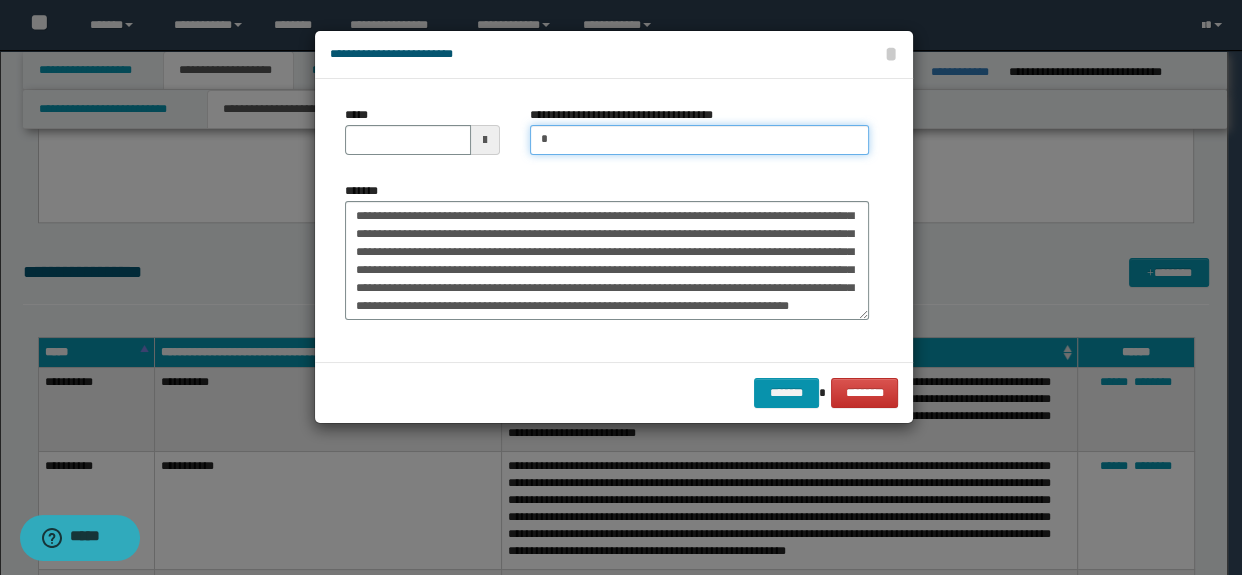 type on "**********" 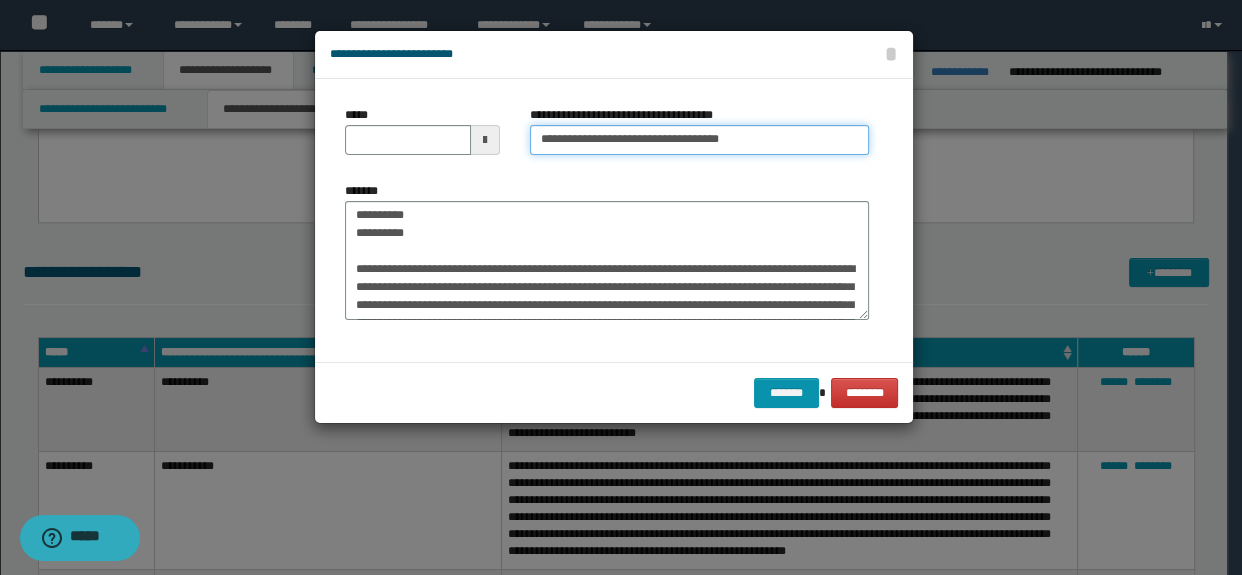 scroll, scrollTop: 0, scrollLeft: 0, axis: both 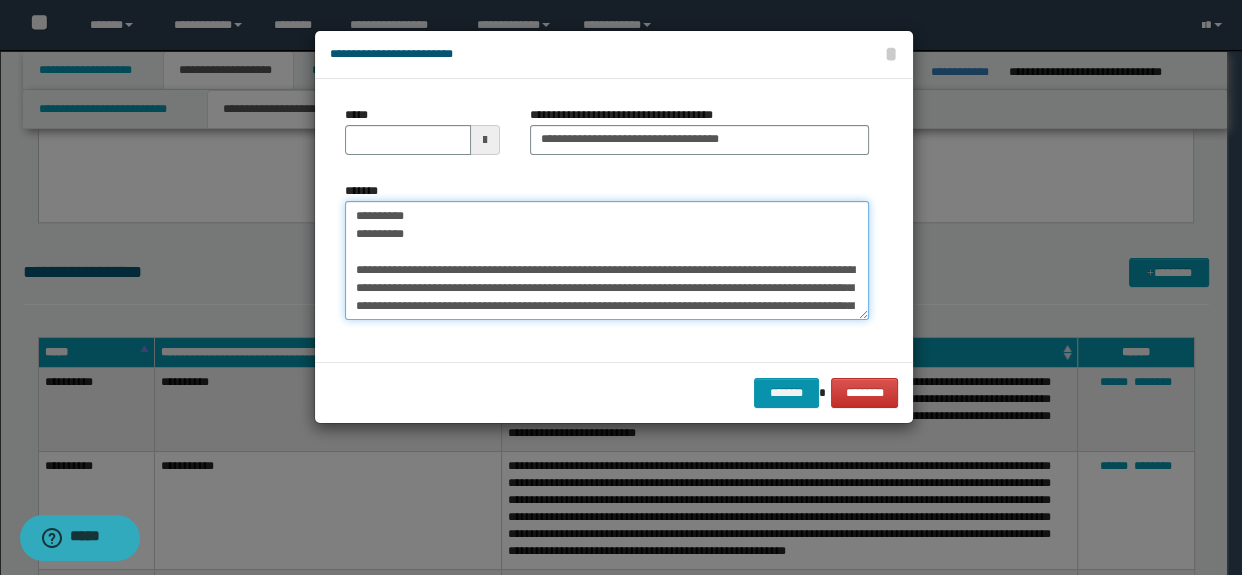 drag, startPoint x: 451, startPoint y: 244, endPoint x: 224, endPoint y: 162, distance: 241.35658 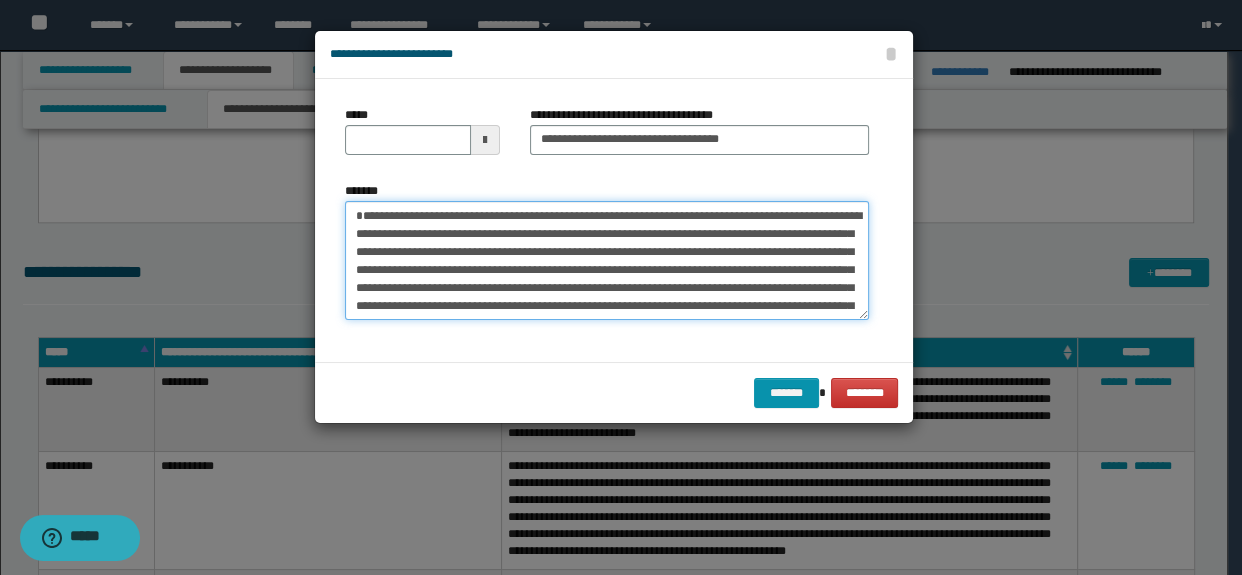 type 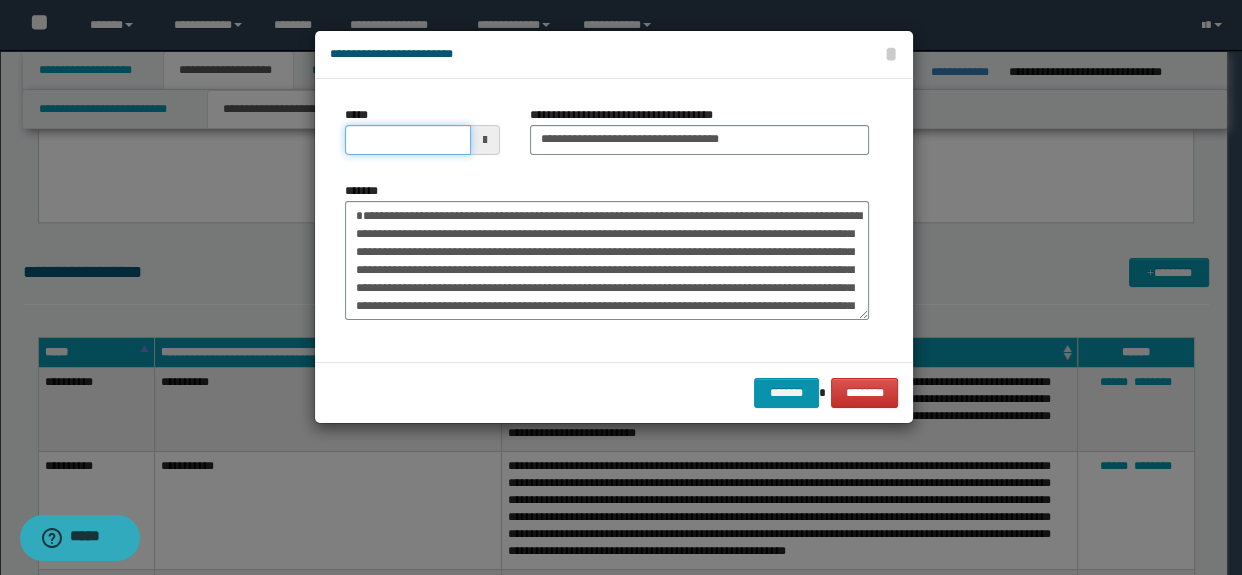 click on "*****" at bounding box center [408, 140] 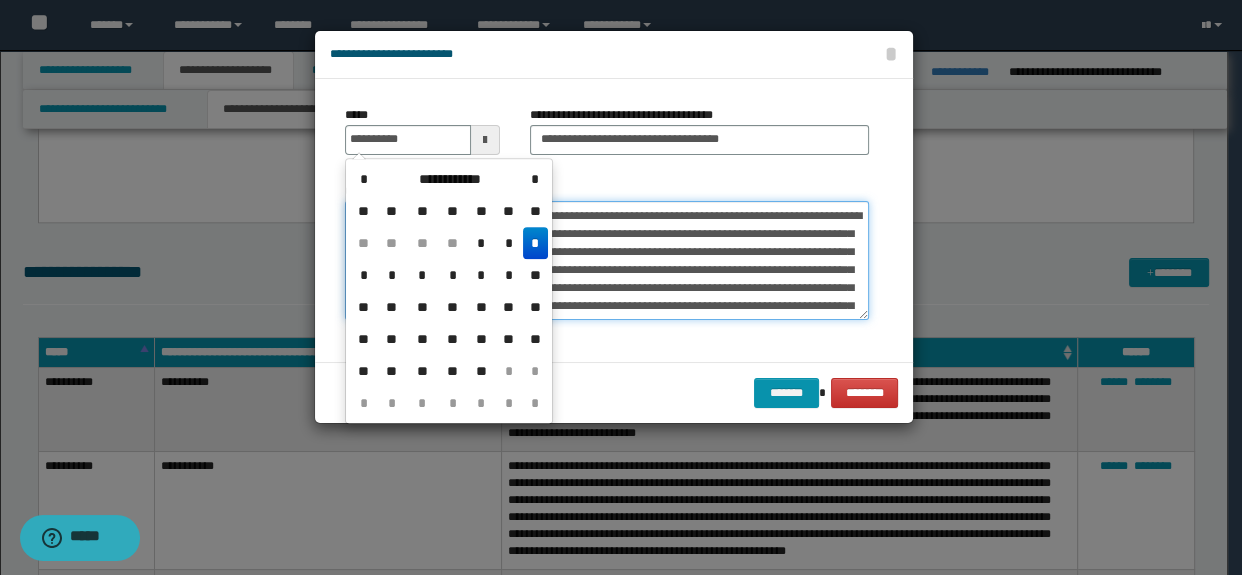 type on "**********" 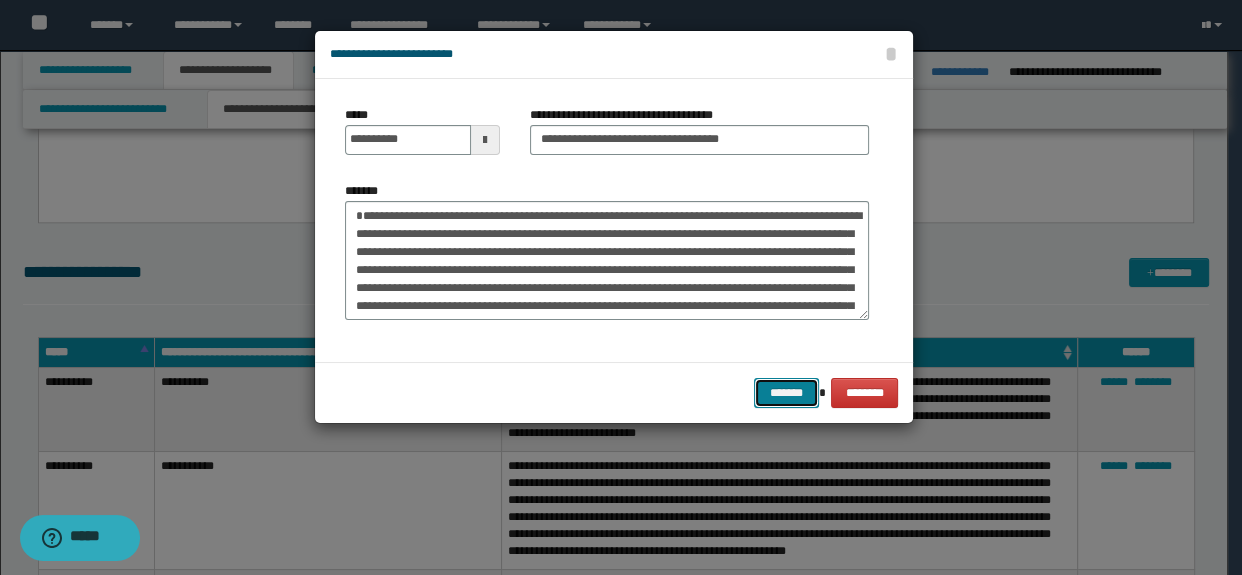 click on "*******" at bounding box center [786, 393] 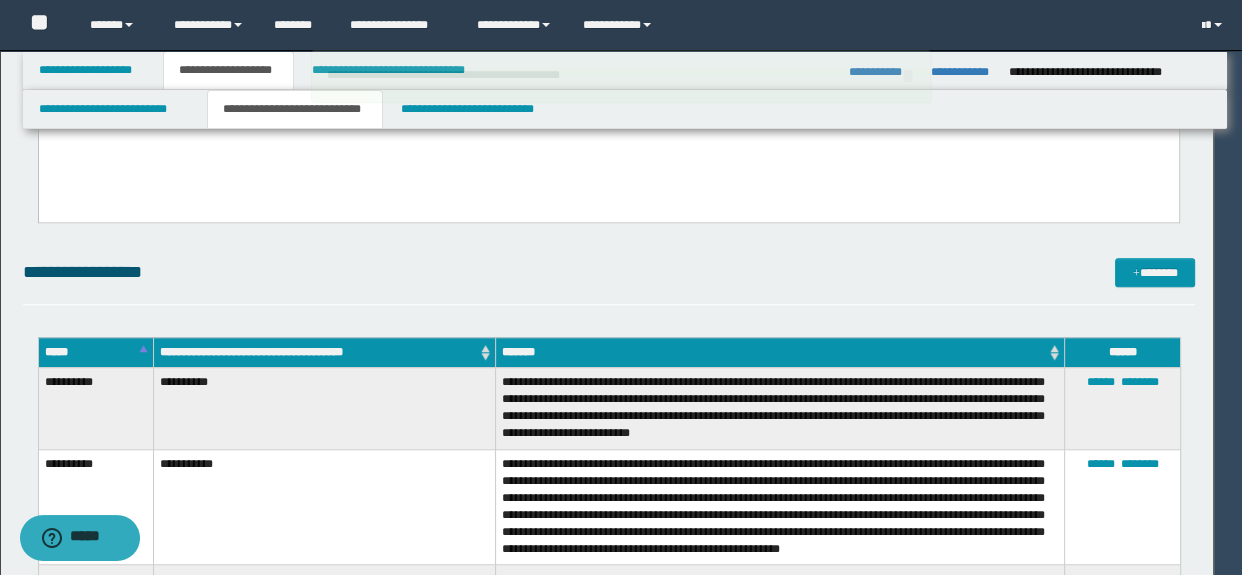 type 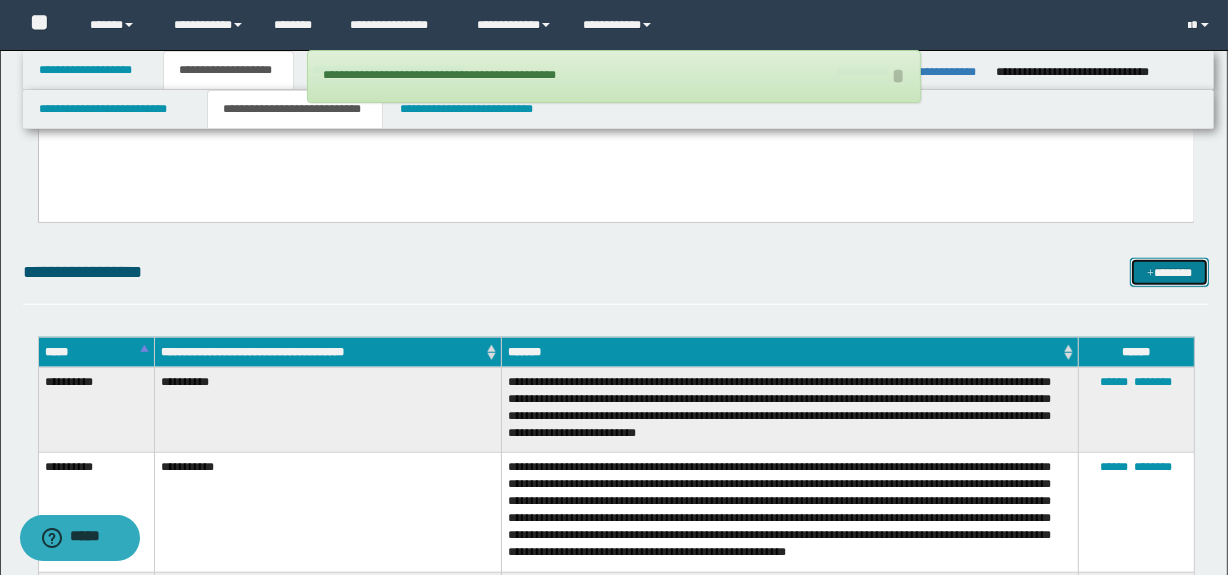 click on "*******" at bounding box center [1170, 273] 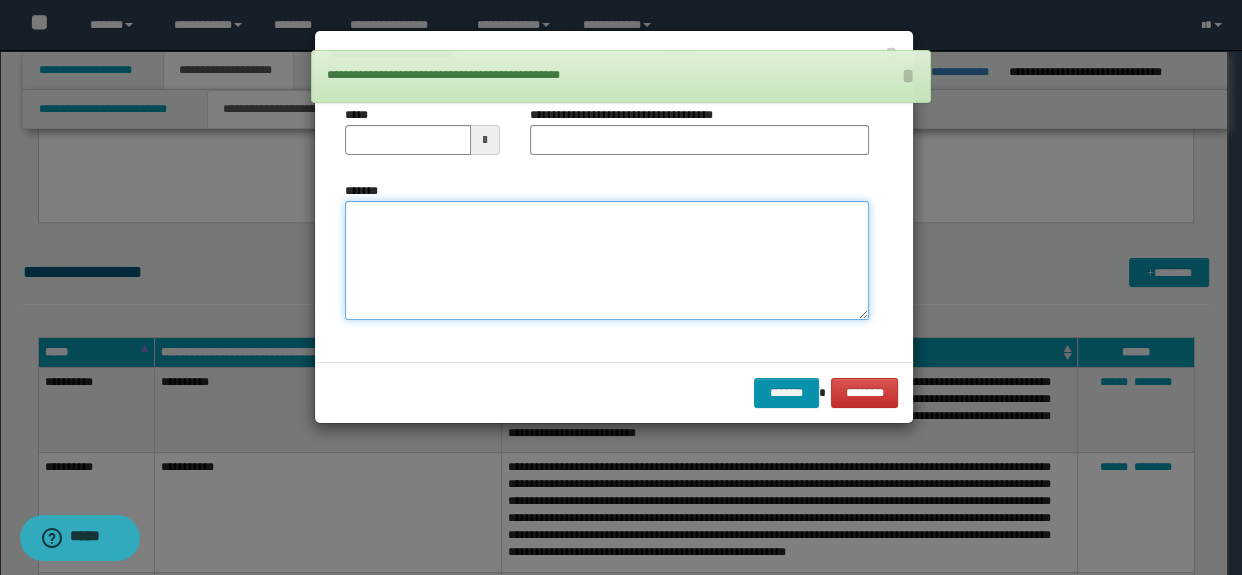 click on "*******" at bounding box center (607, 261) 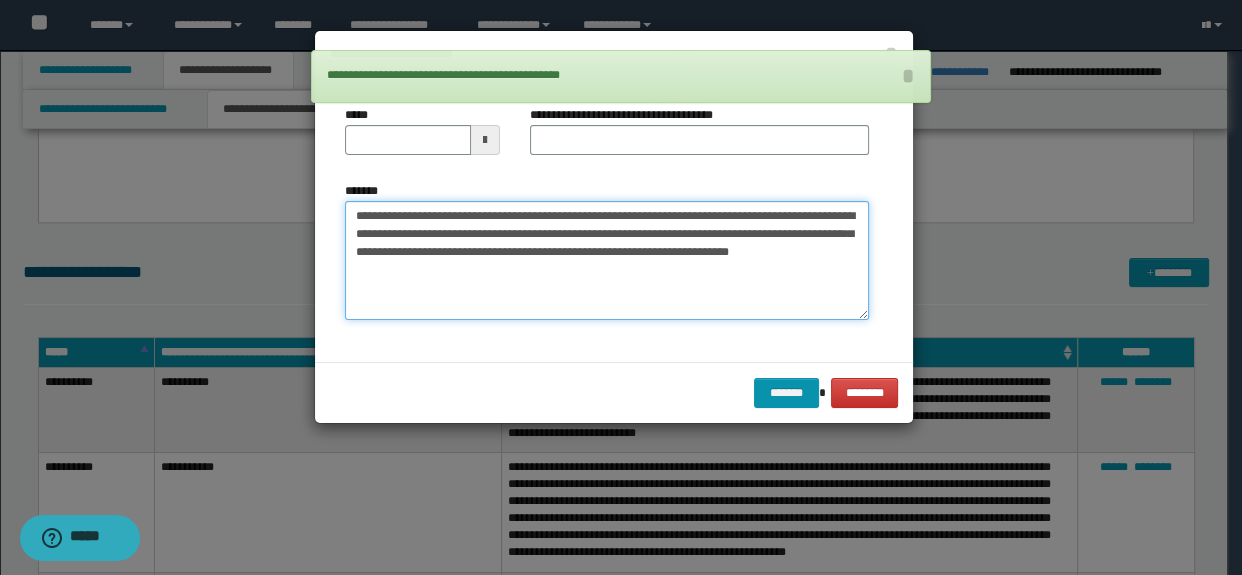 type on "**********" 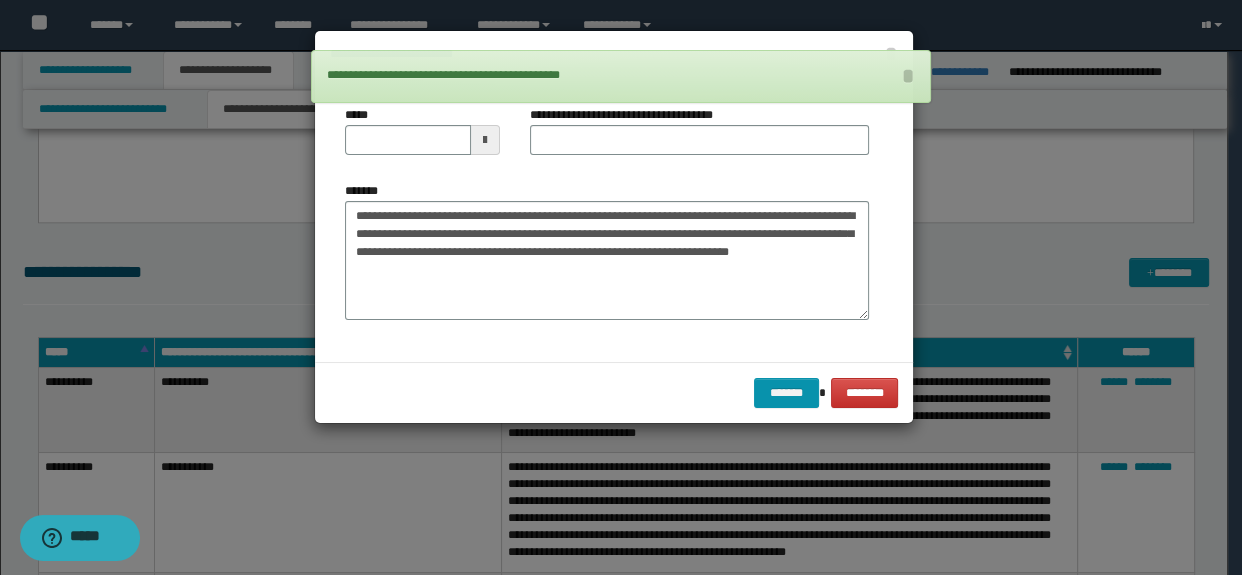 click on "**********" at bounding box center [700, 138] 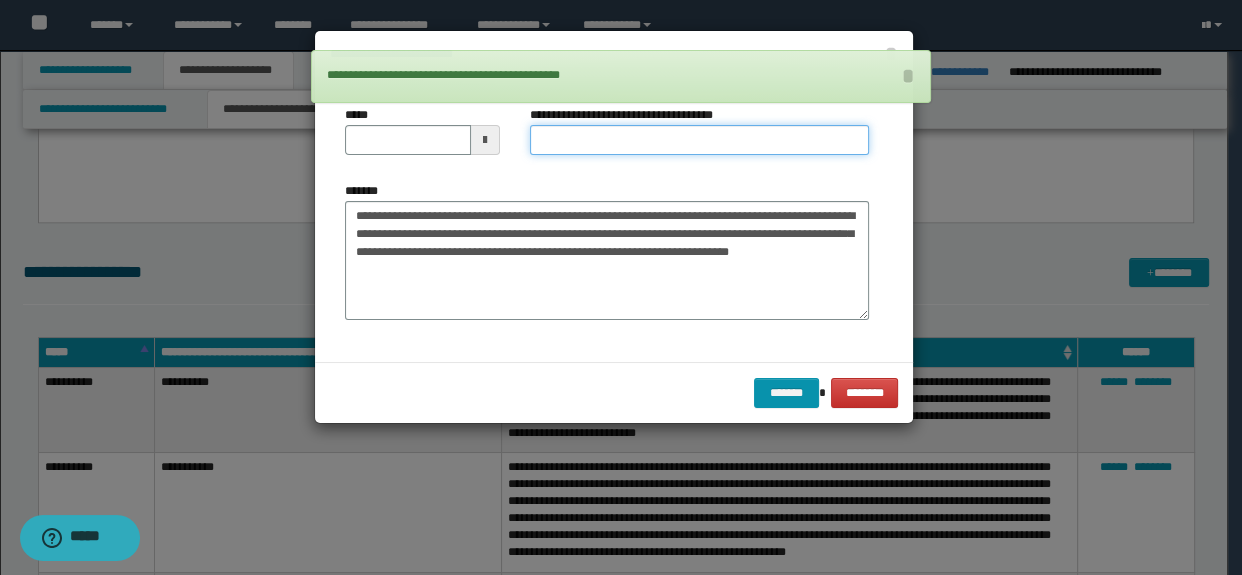 click on "**********" at bounding box center (700, 140) 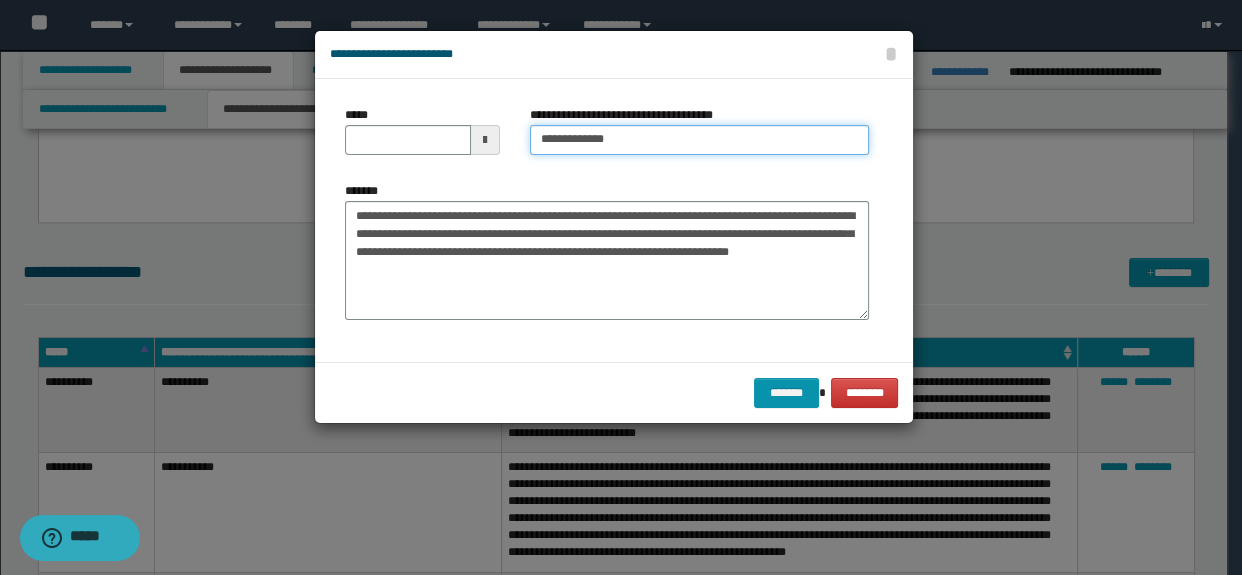 click on "**********" at bounding box center (700, 140) 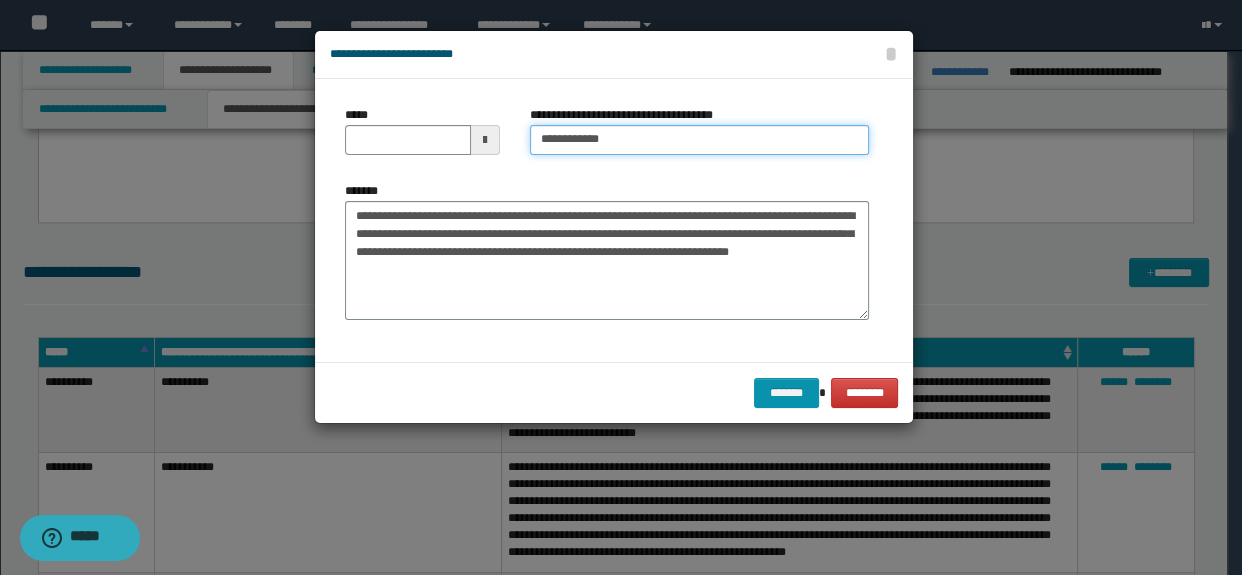 type on "**********" 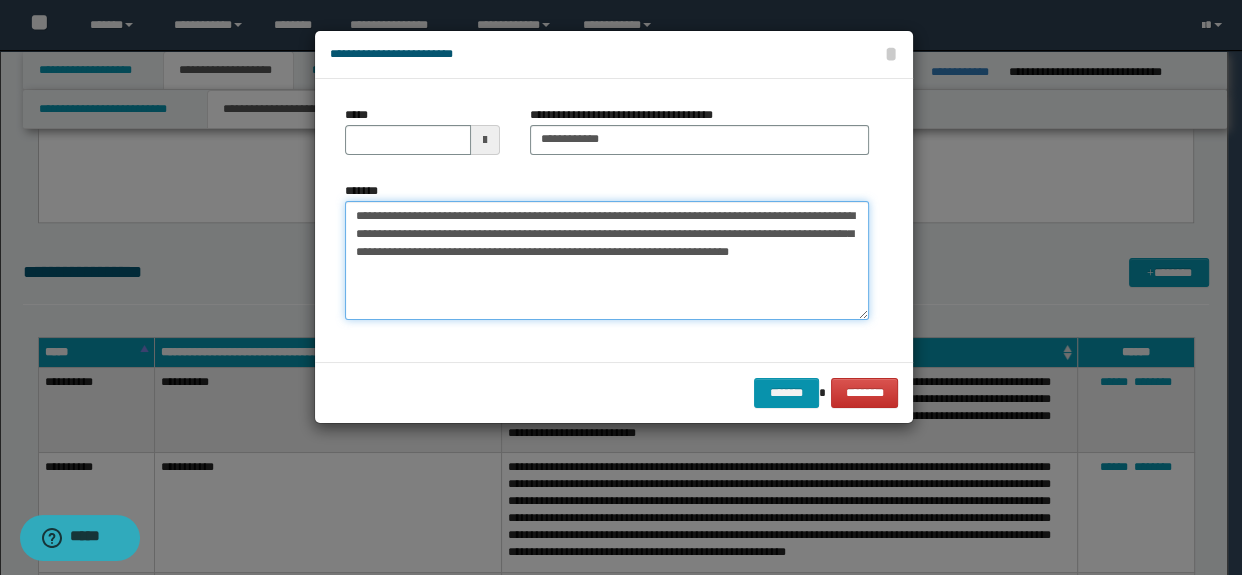click on "**********" at bounding box center (607, 261) 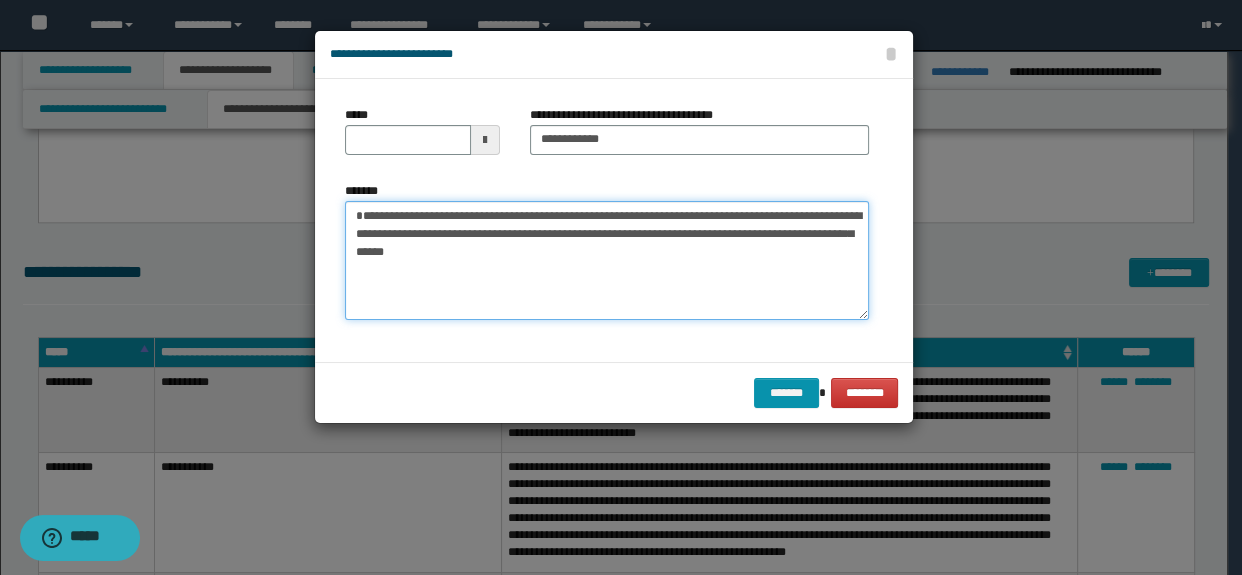 type 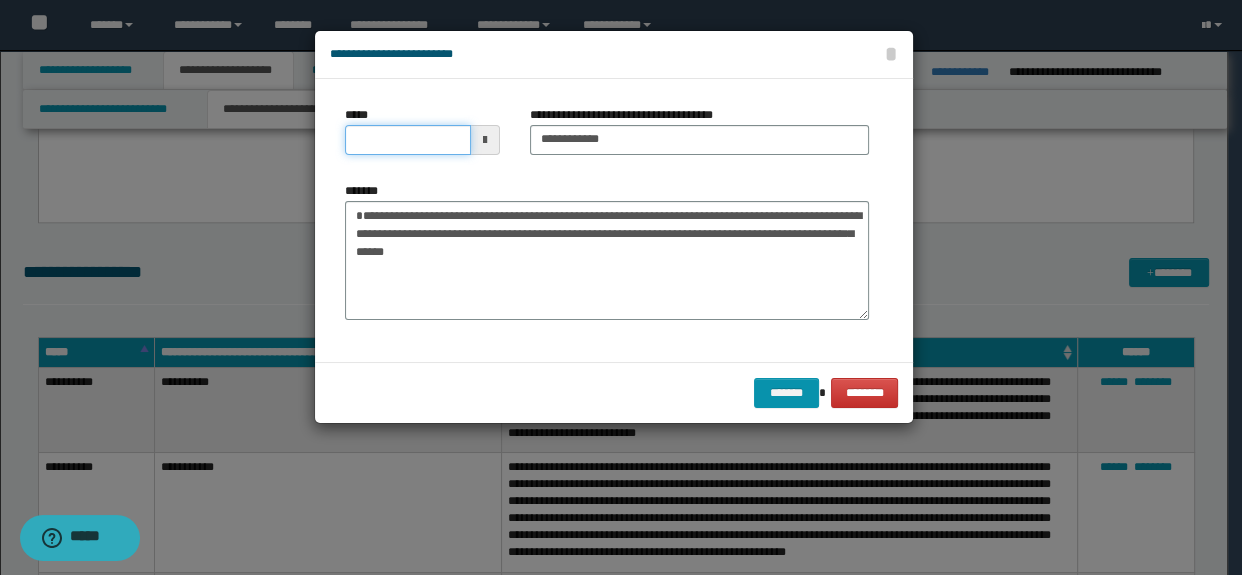 click on "*****" at bounding box center [408, 140] 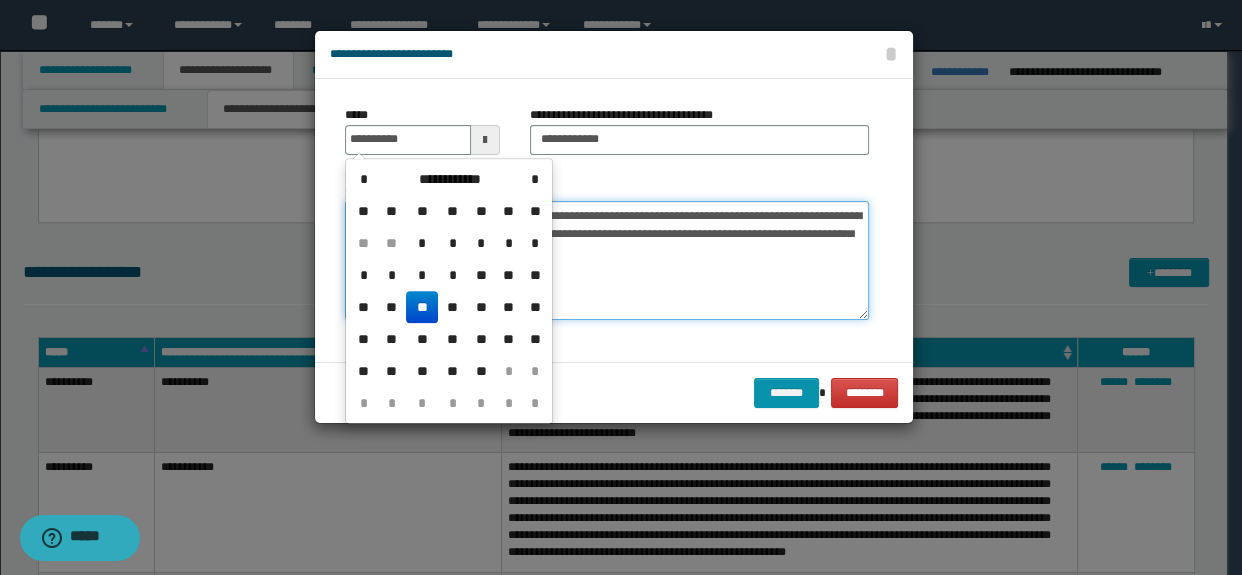 type on "**********" 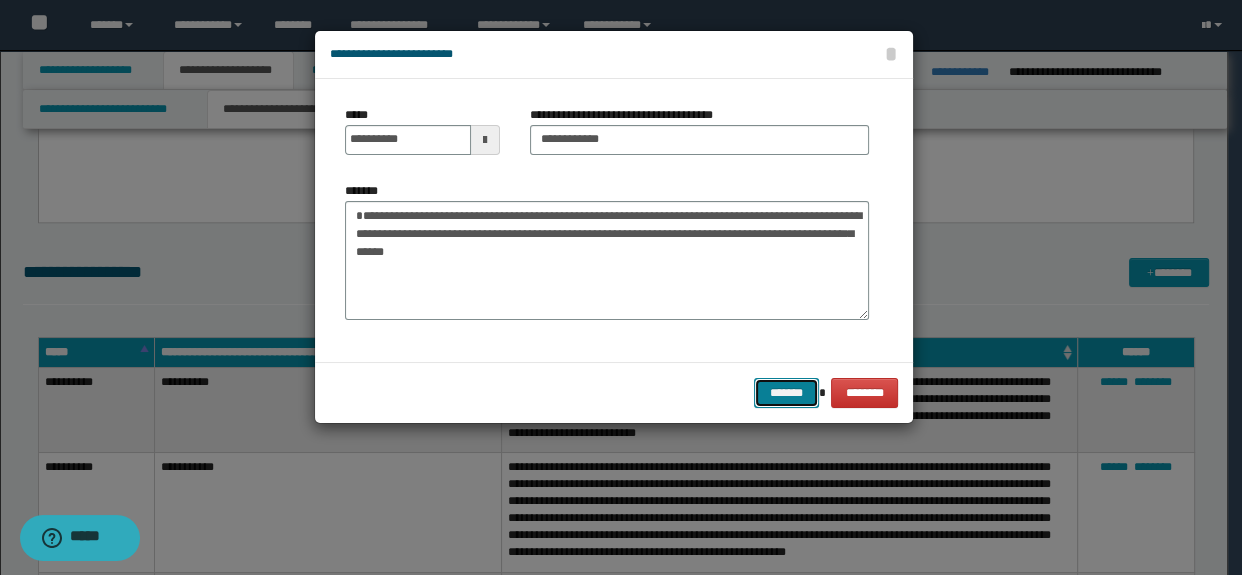 click on "*******" at bounding box center (786, 393) 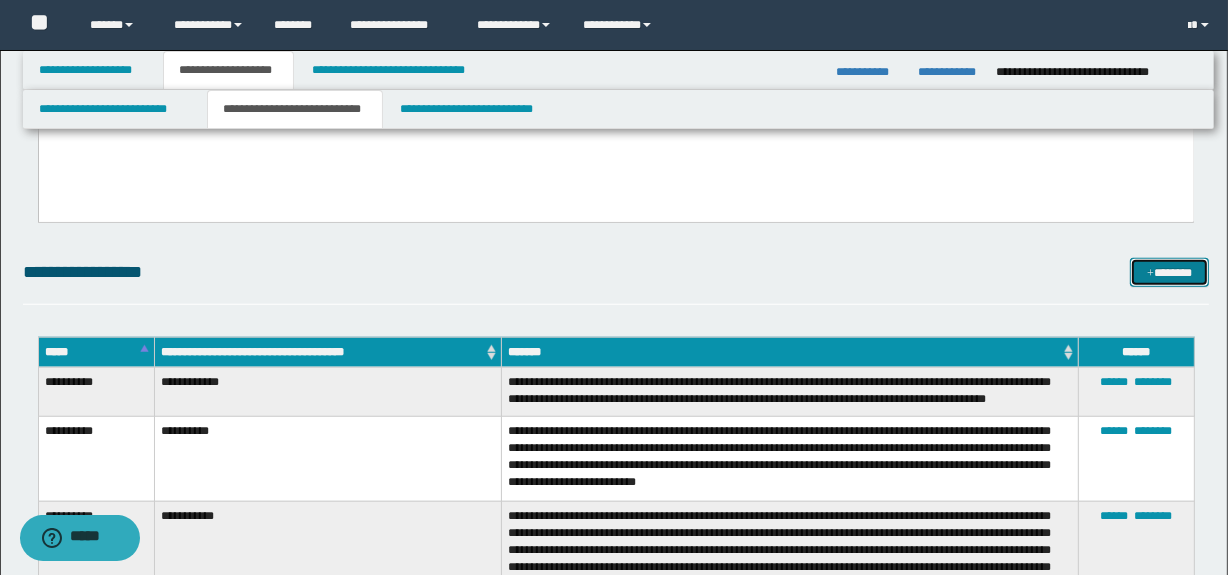 drag, startPoint x: 1160, startPoint y: 266, endPoint x: 1004, endPoint y: 291, distance: 157.99051 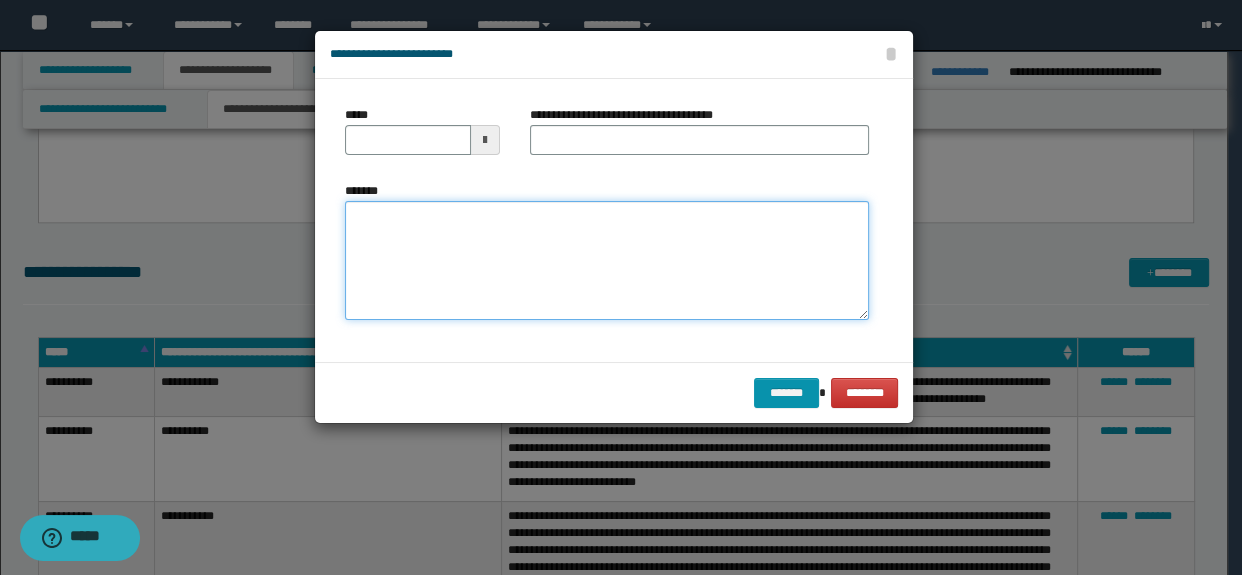 click on "*******" at bounding box center [607, 261] 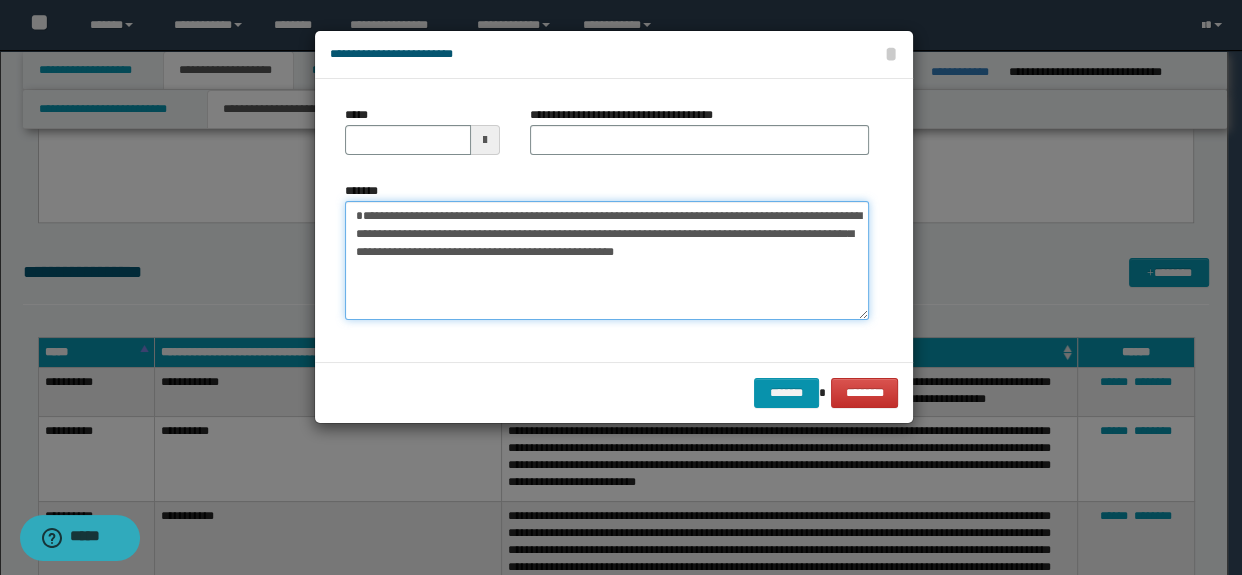click on "**********" at bounding box center [607, 261] 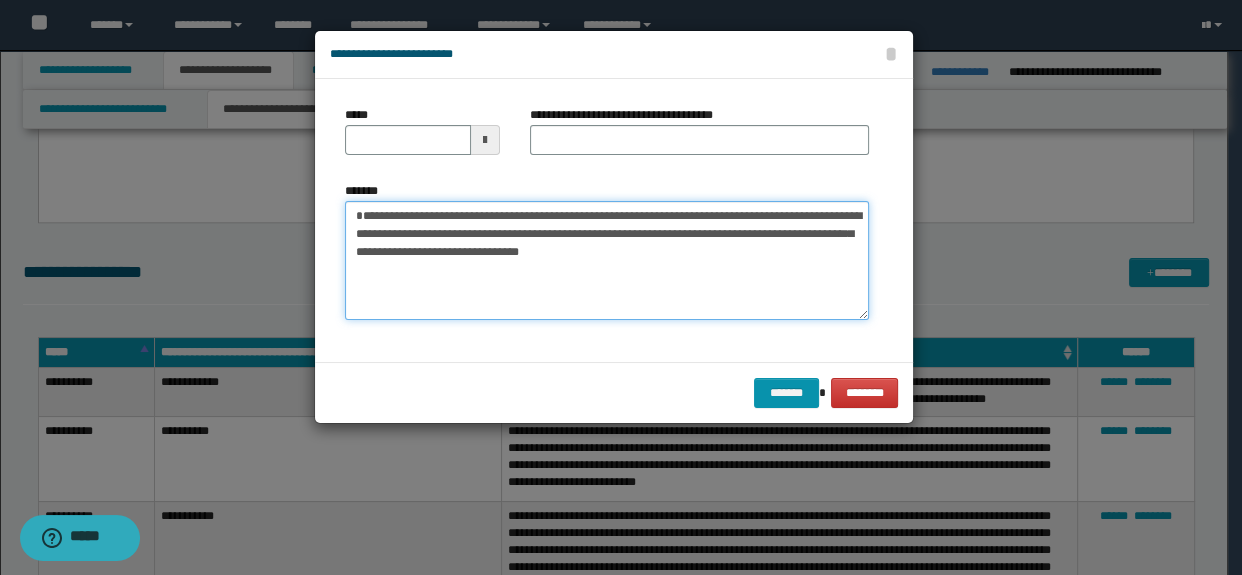 type on "**********" 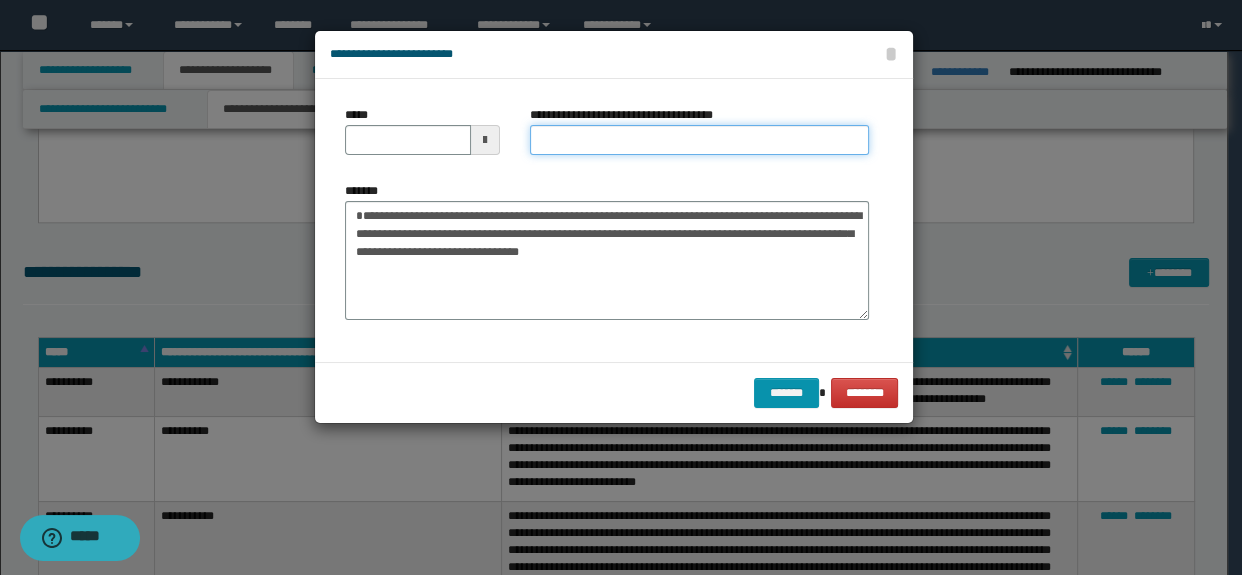drag, startPoint x: 595, startPoint y: 130, endPoint x: 532, endPoint y: 169, distance: 74.094536 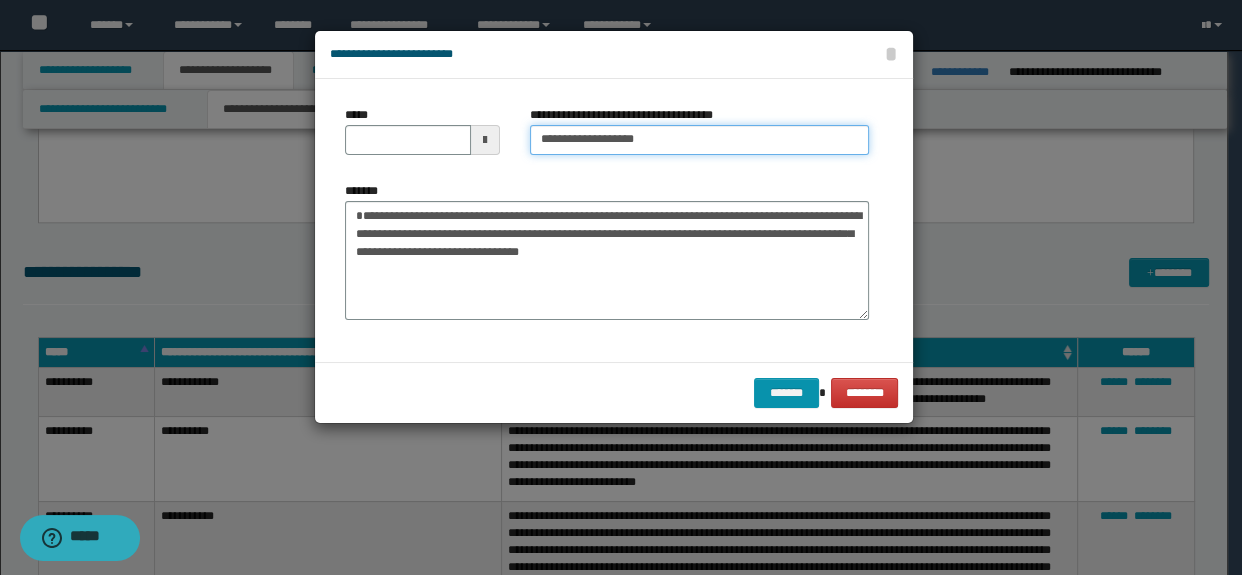 type on "**********" 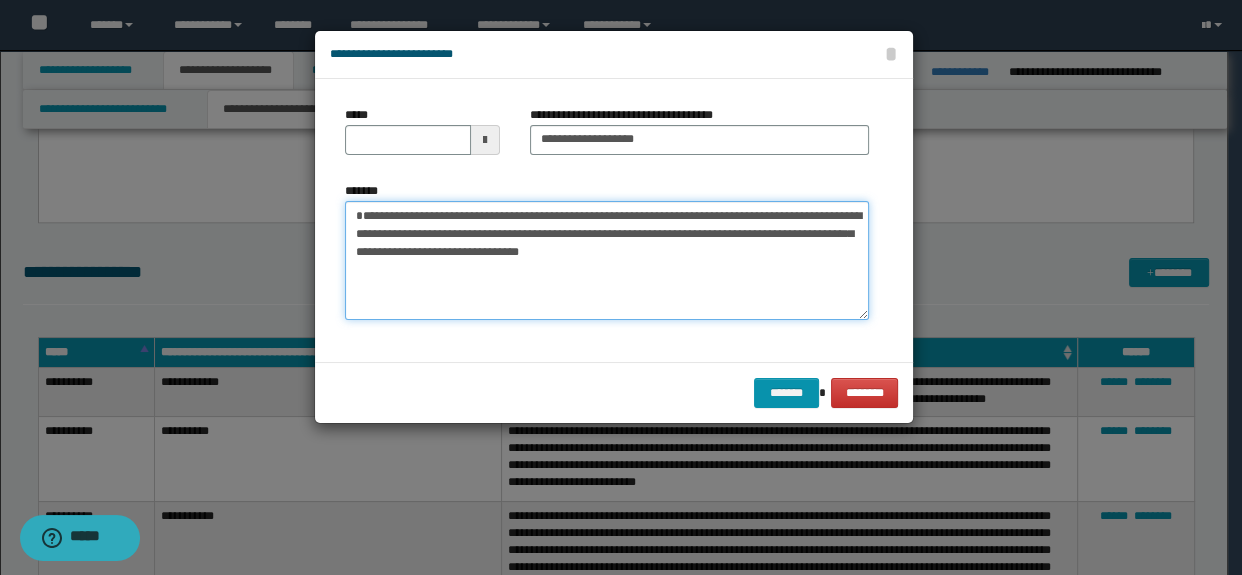 drag, startPoint x: 423, startPoint y: 233, endPoint x: 314, endPoint y: 226, distance: 109.22454 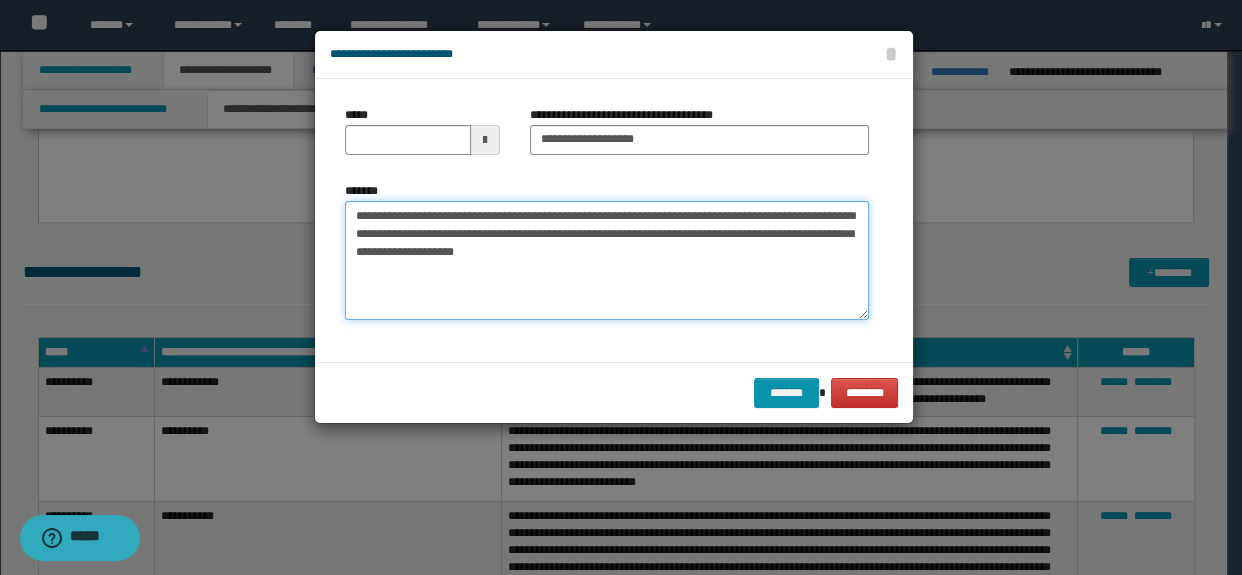 type 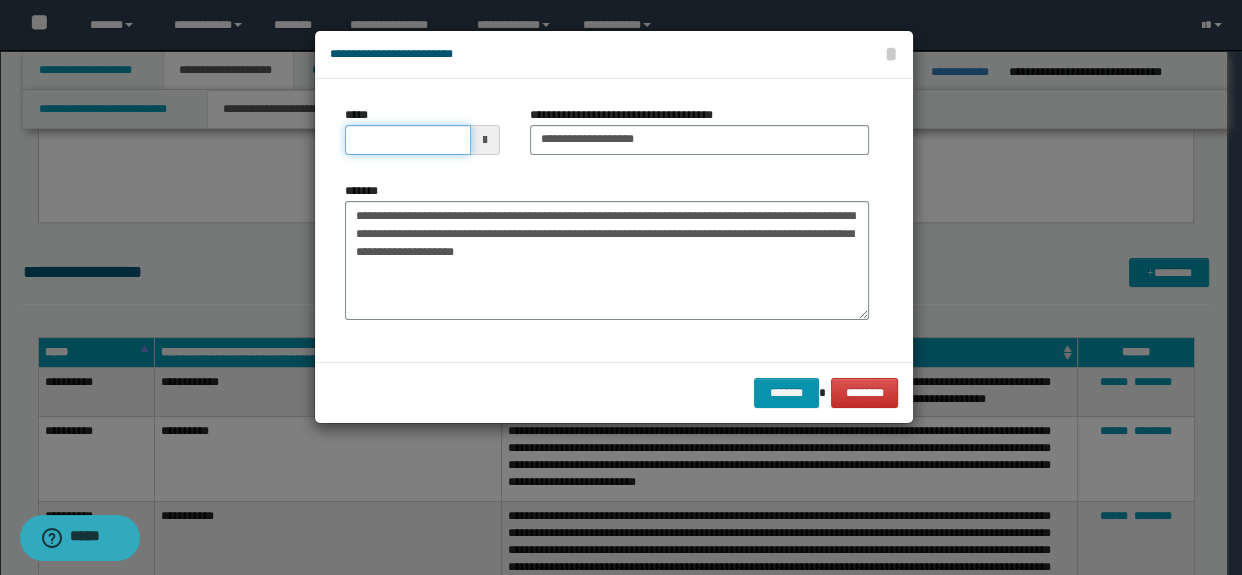 click on "*****" at bounding box center [408, 140] 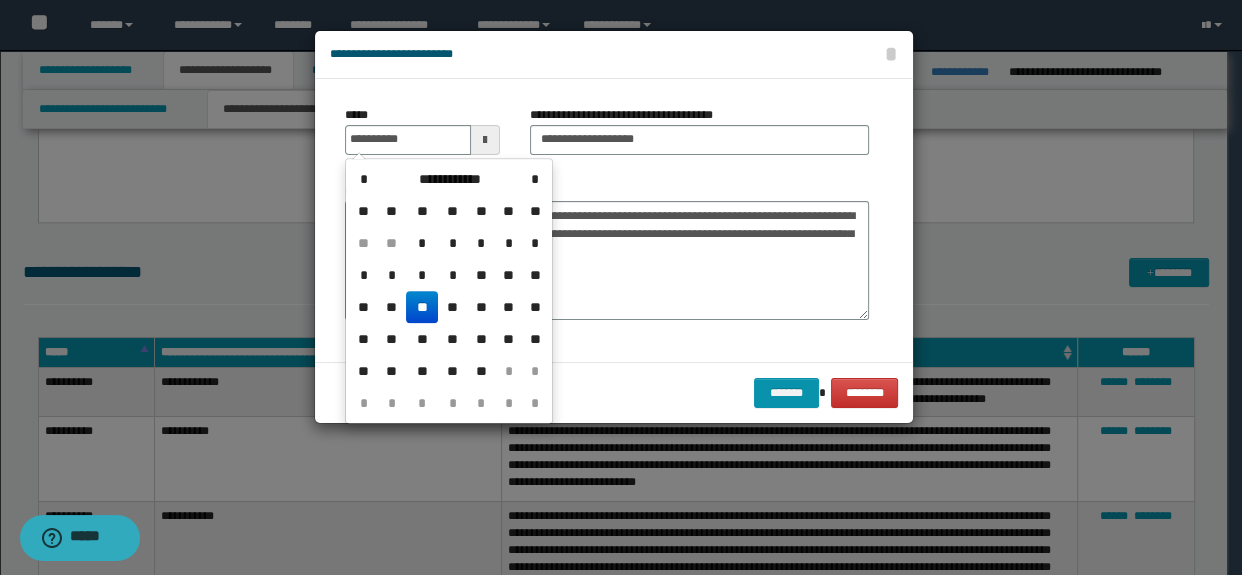 type on "**********" 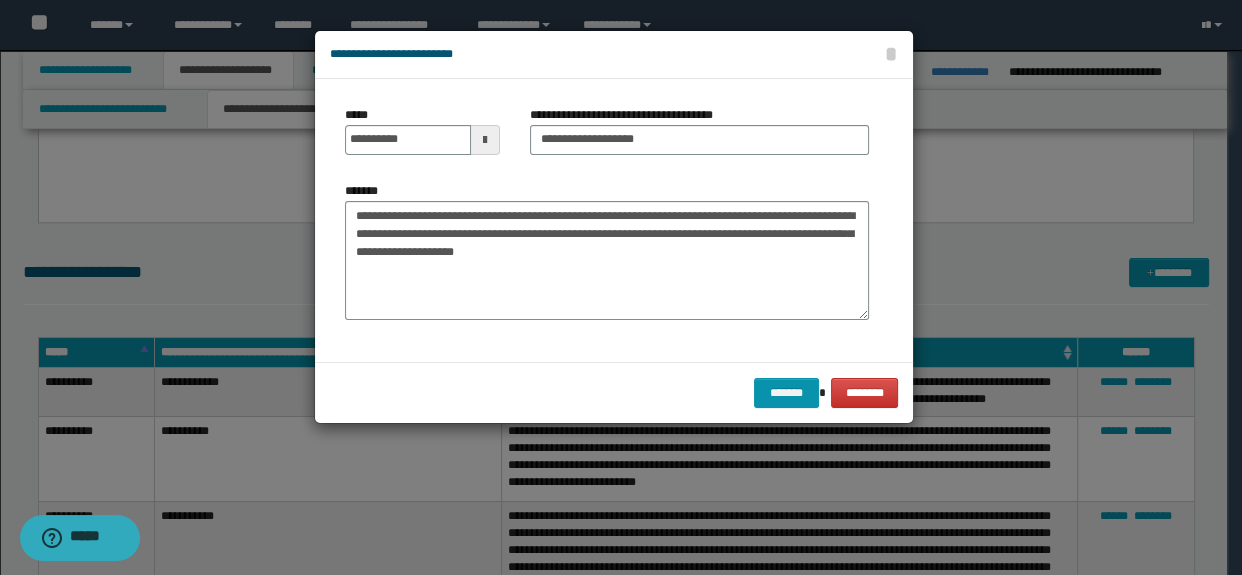 click on "**********" at bounding box center [607, 251] 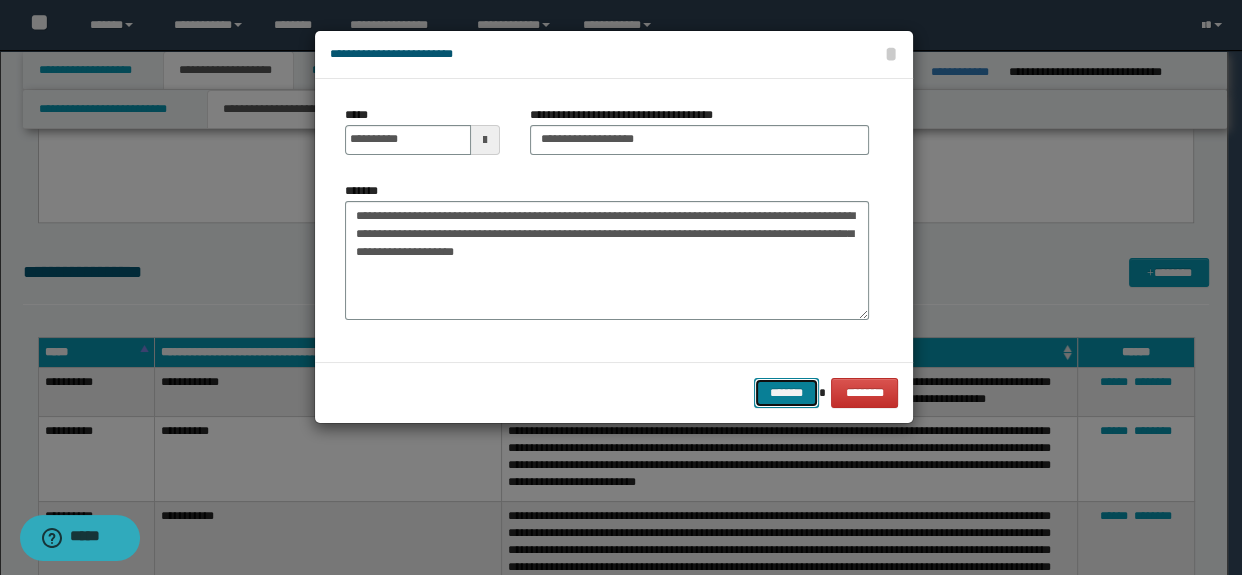 click on "*******" at bounding box center (786, 393) 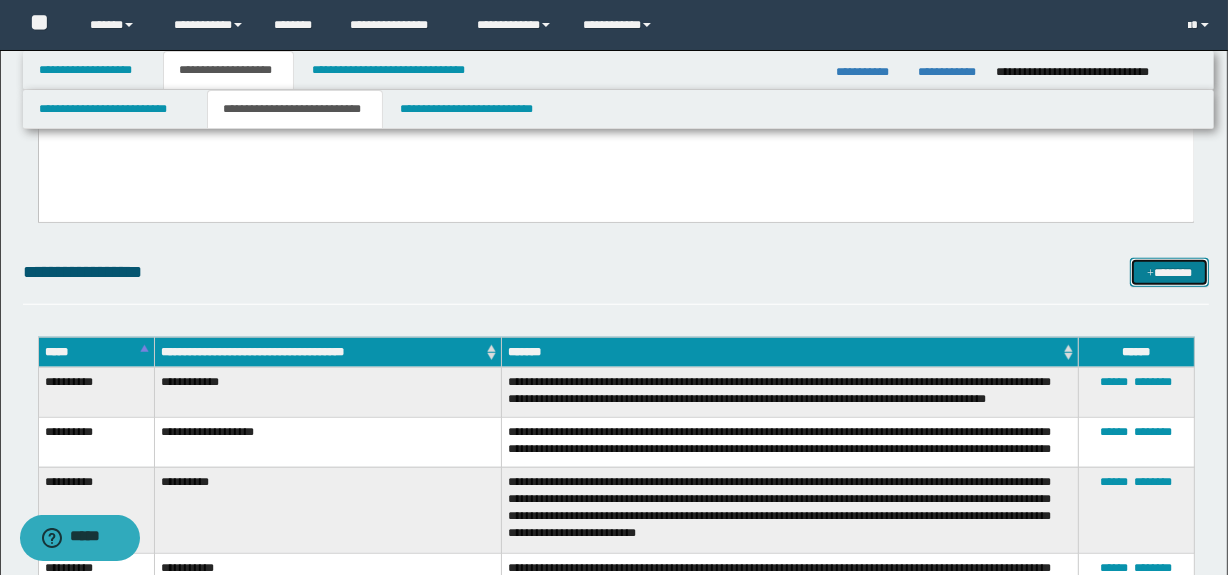 click on "*******" at bounding box center (1170, 273) 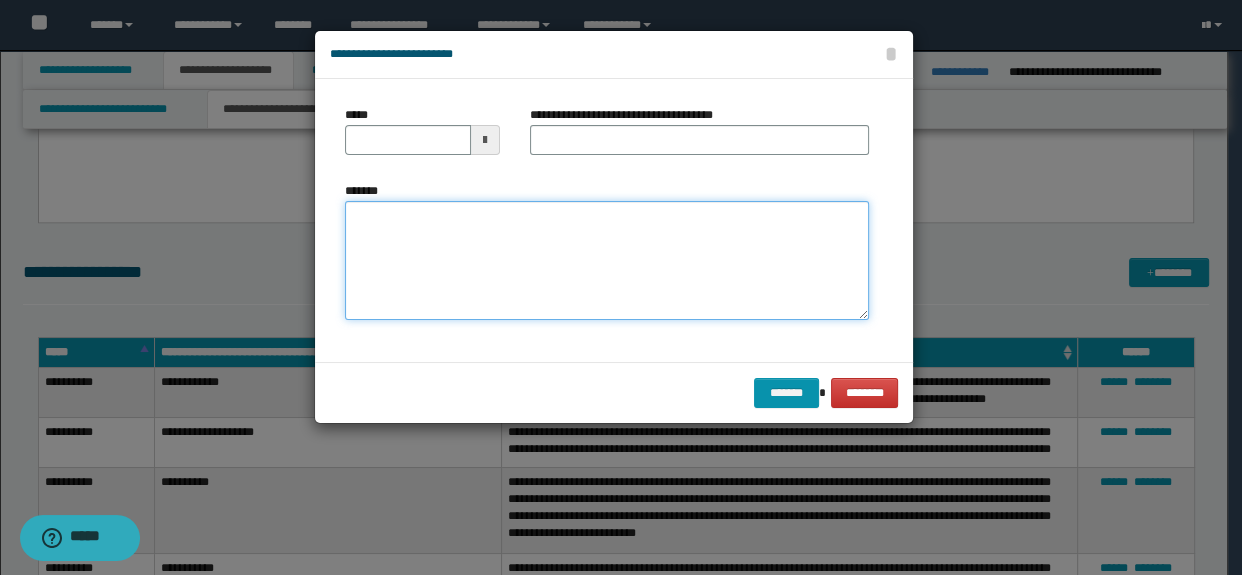 click on "*******" at bounding box center (607, 261) 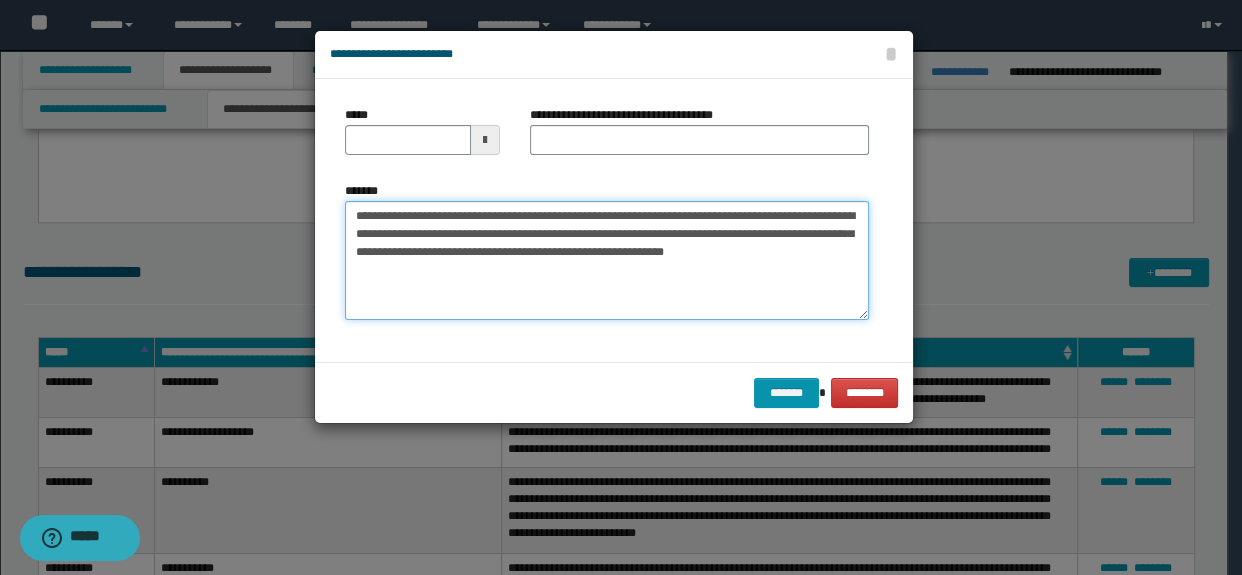 drag, startPoint x: 673, startPoint y: 216, endPoint x: 426, endPoint y: 222, distance: 247.07286 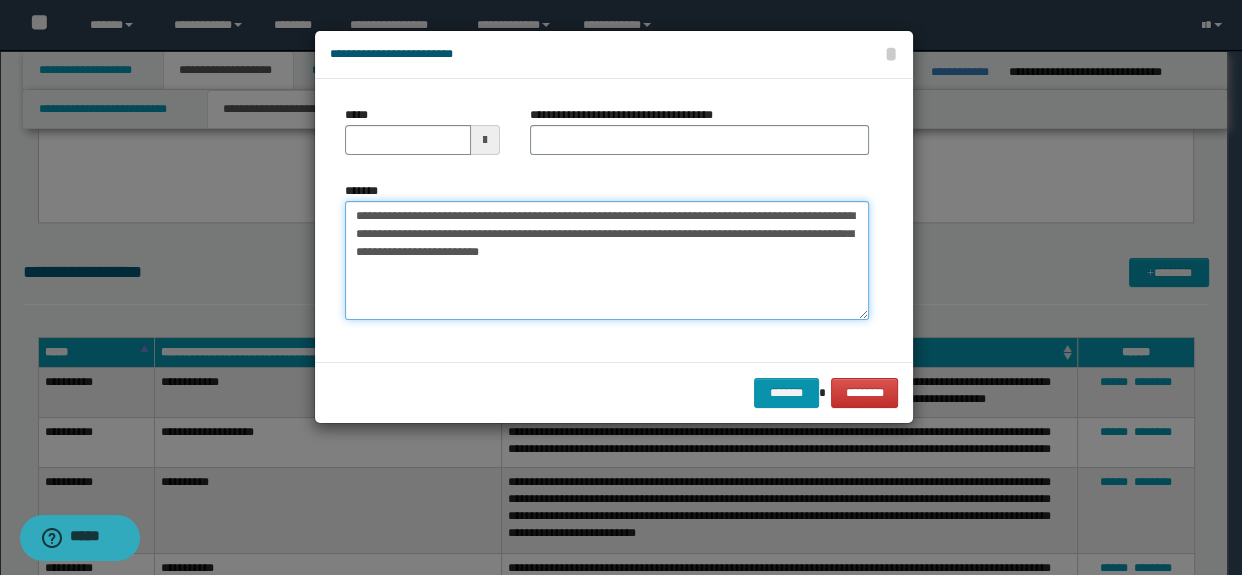type on "**********" 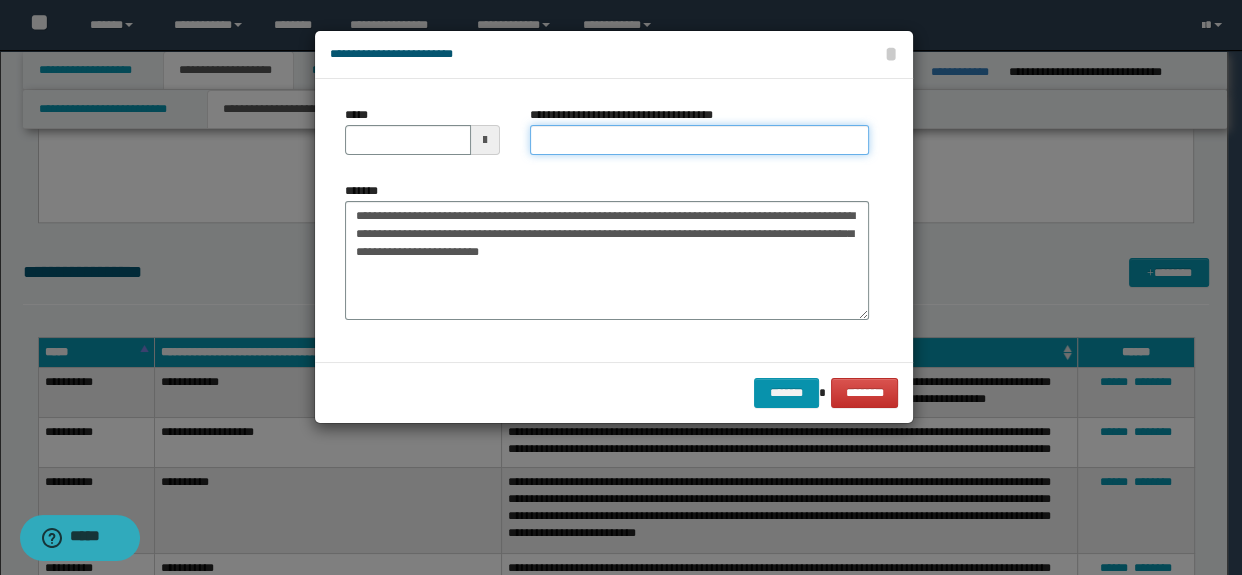 drag, startPoint x: 651, startPoint y: 128, endPoint x: 529, endPoint y: 161, distance: 126.38433 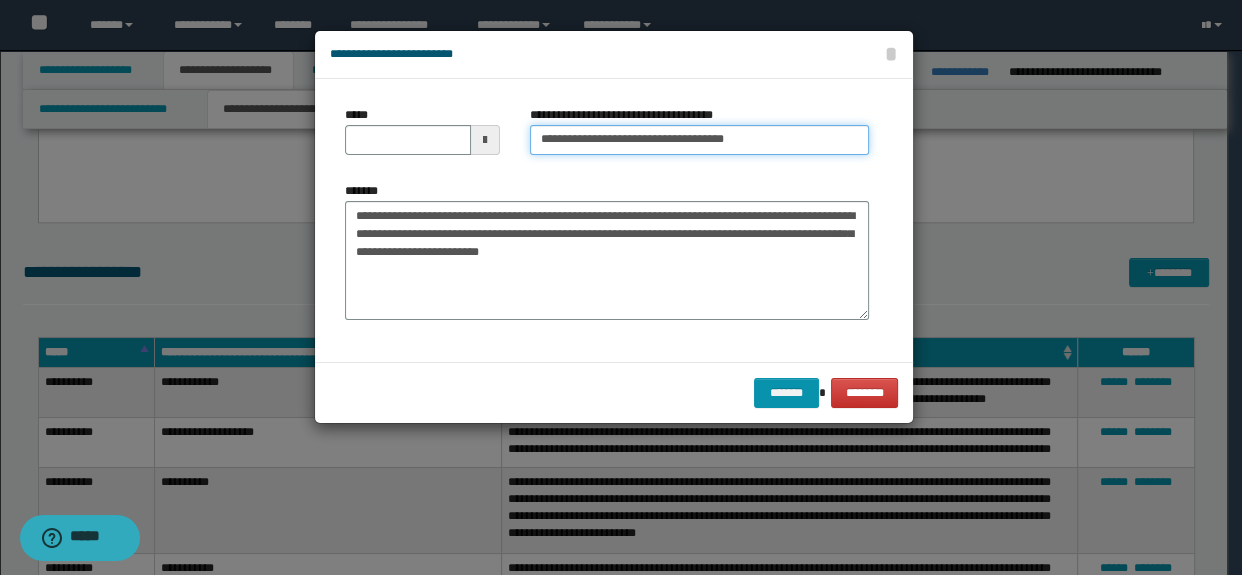 type on "**********" 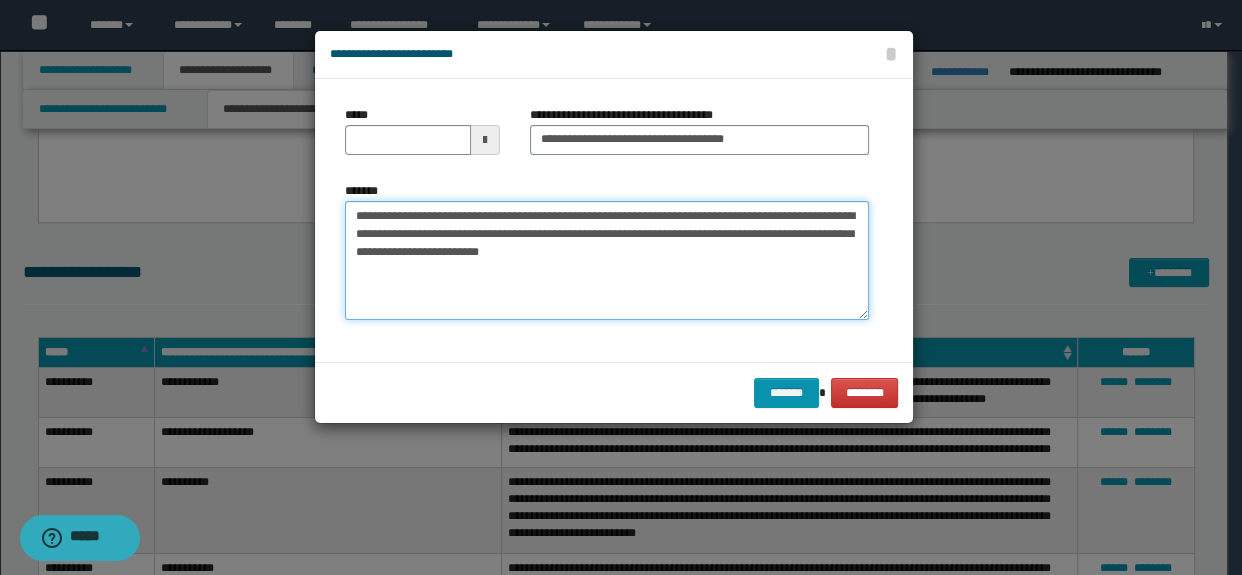 drag, startPoint x: 425, startPoint y: 217, endPoint x: 248, endPoint y: 205, distance: 177.40631 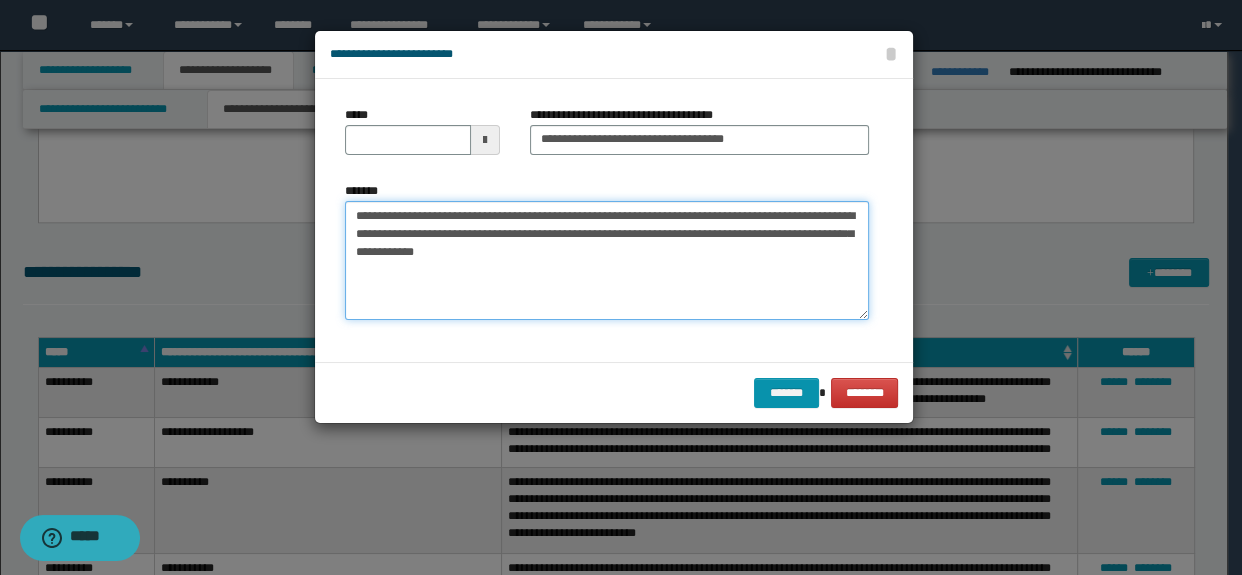 type 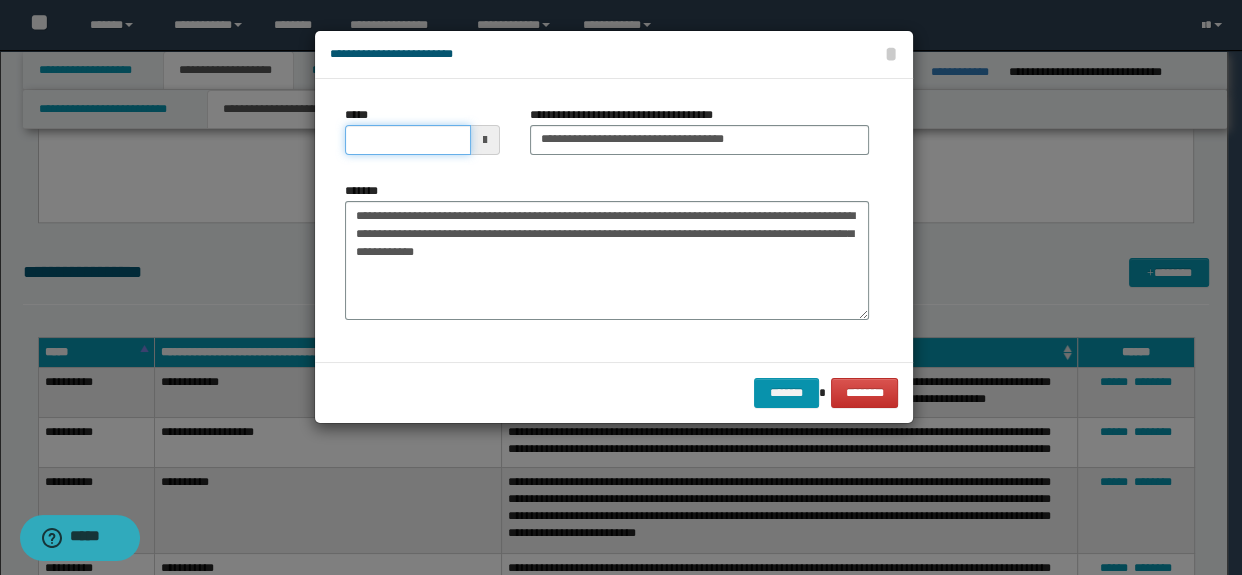 click on "*****" at bounding box center [408, 140] 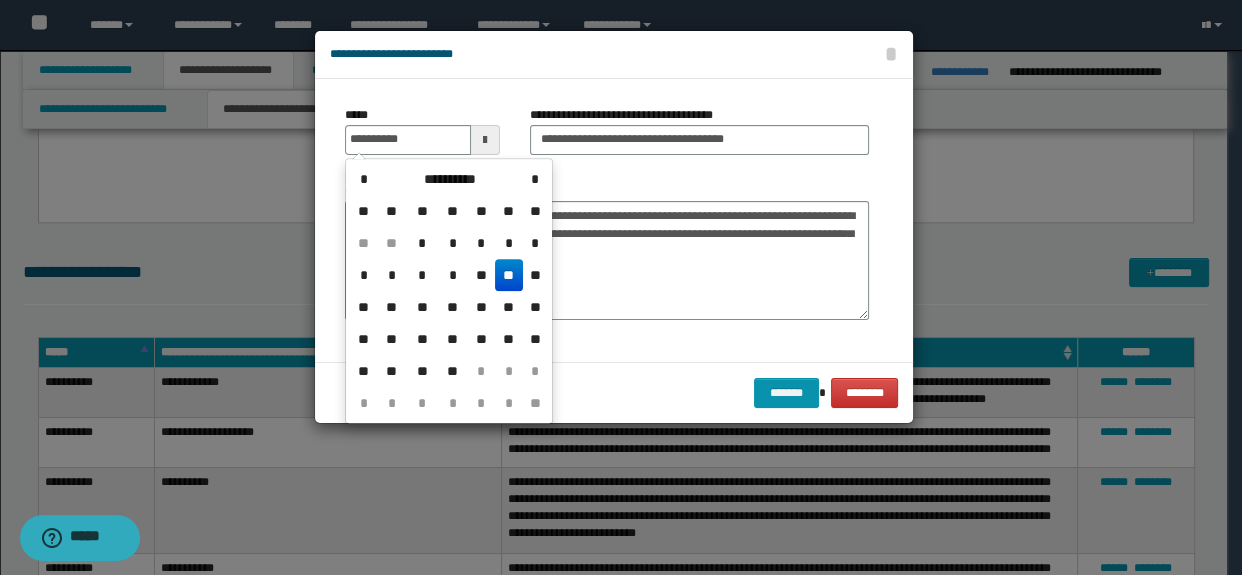 type on "**********" 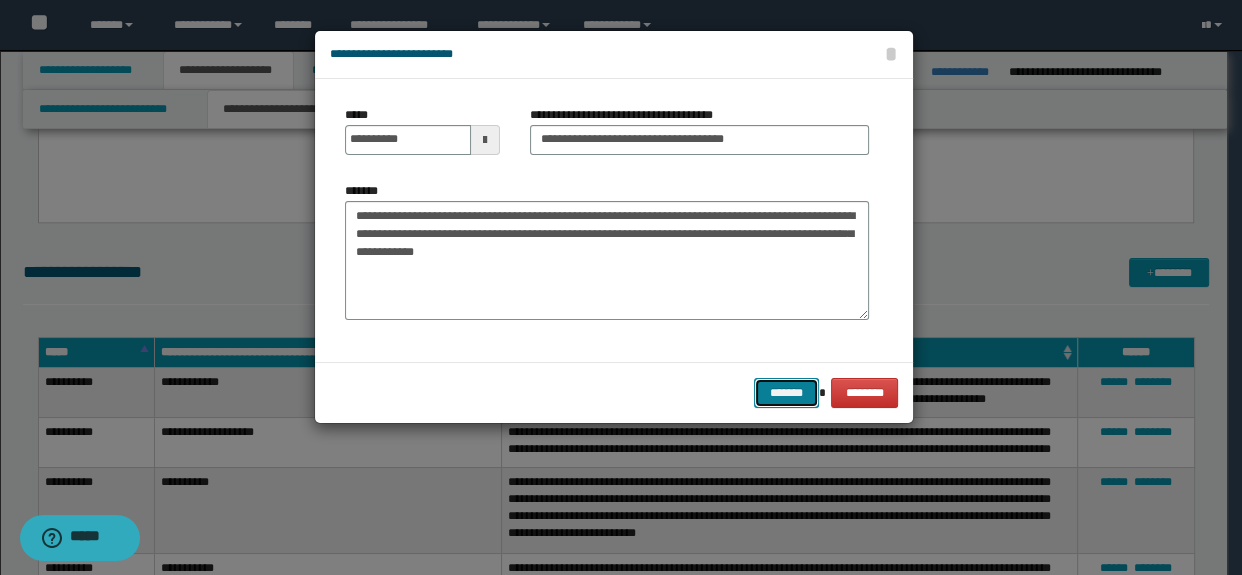 click on "*******" at bounding box center (786, 393) 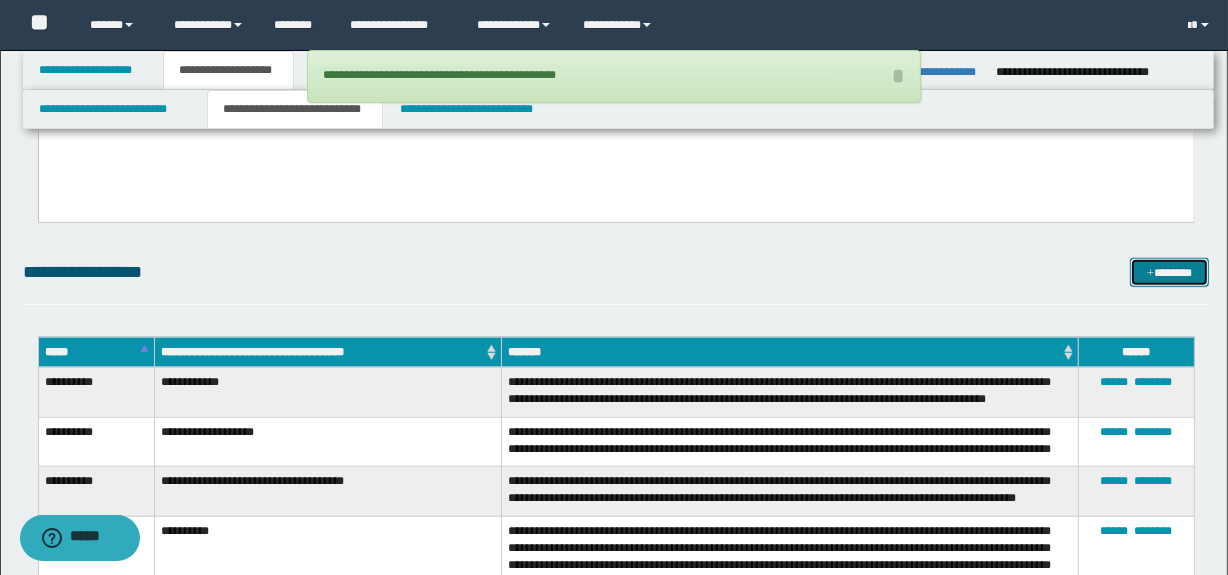 click on "*******" at bounding box center [1170, 273] 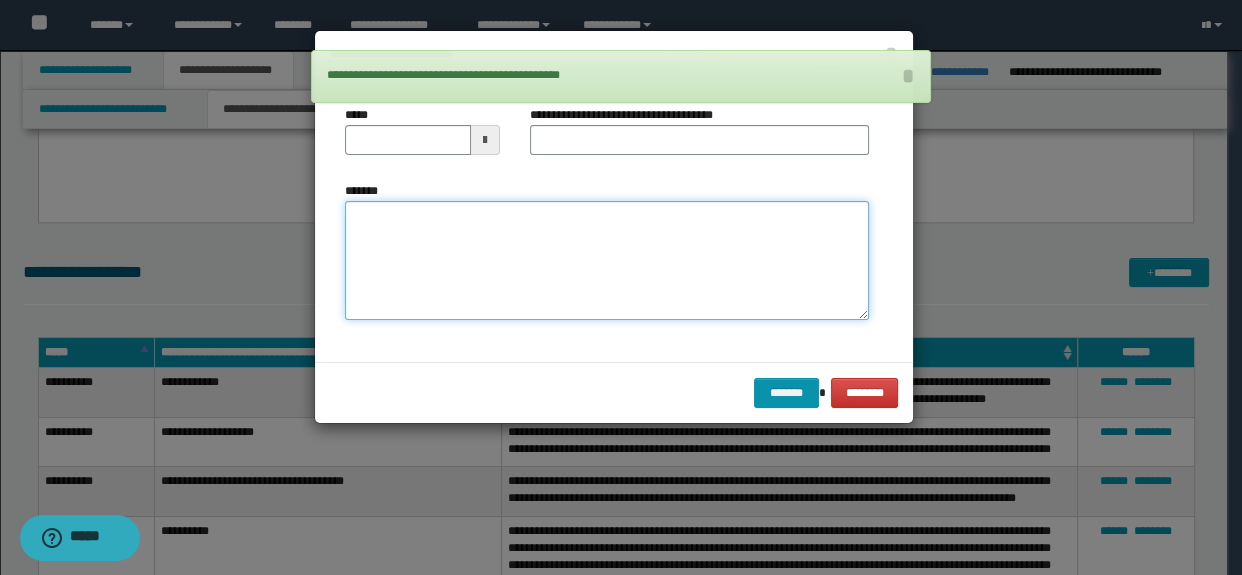 click on "*******" at bounding box center [607, 261] 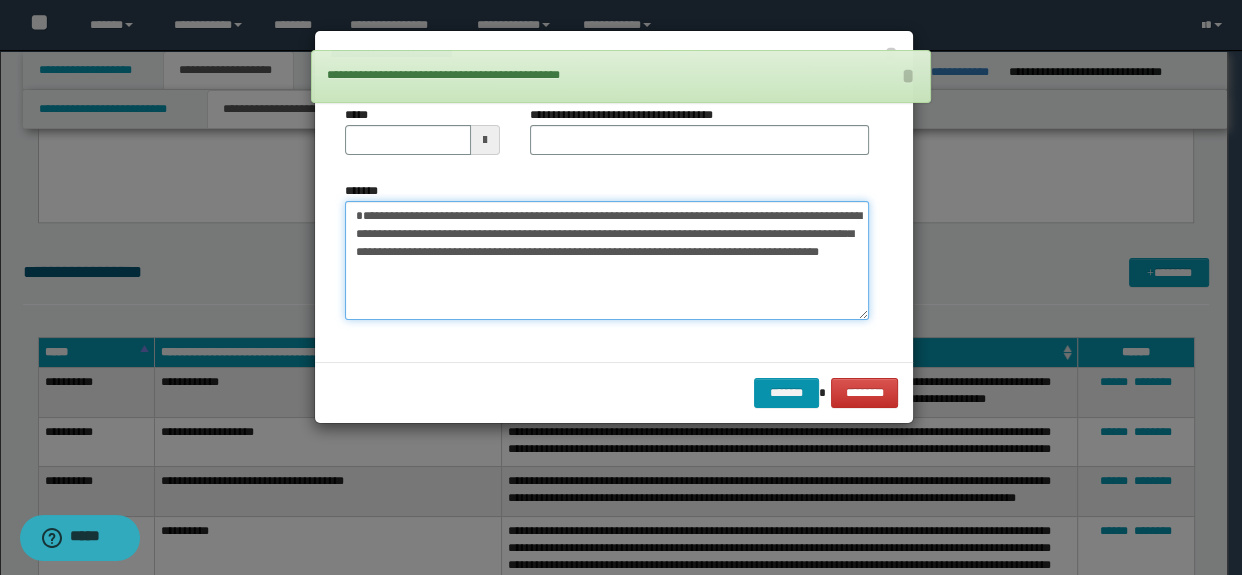 type on "**********" 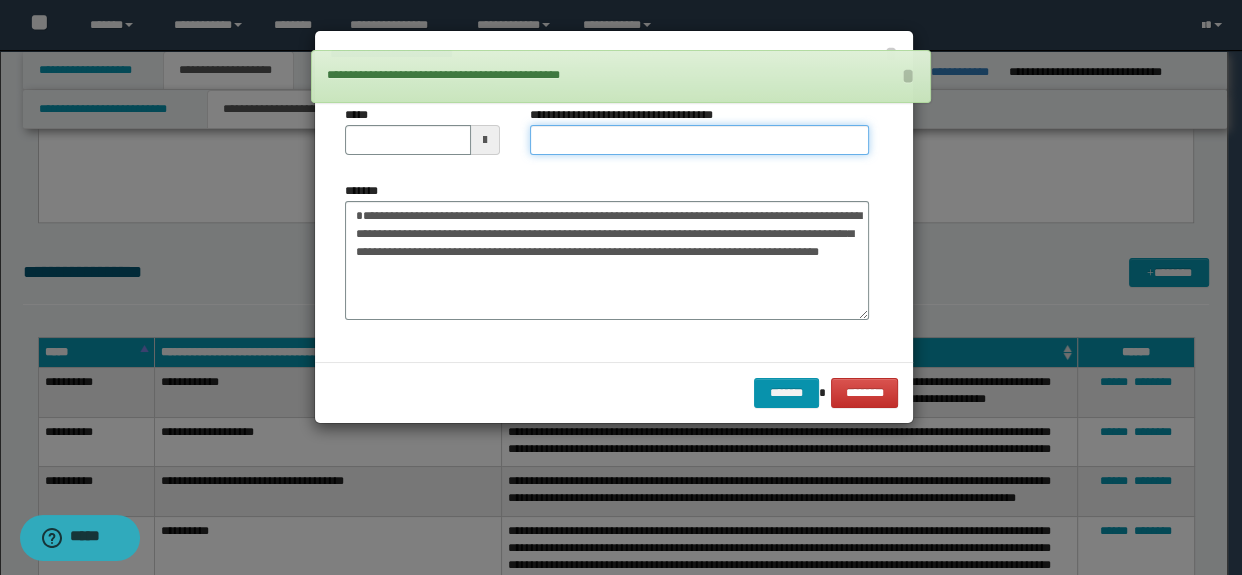 click on "**********" at bounding box center [700, 140] 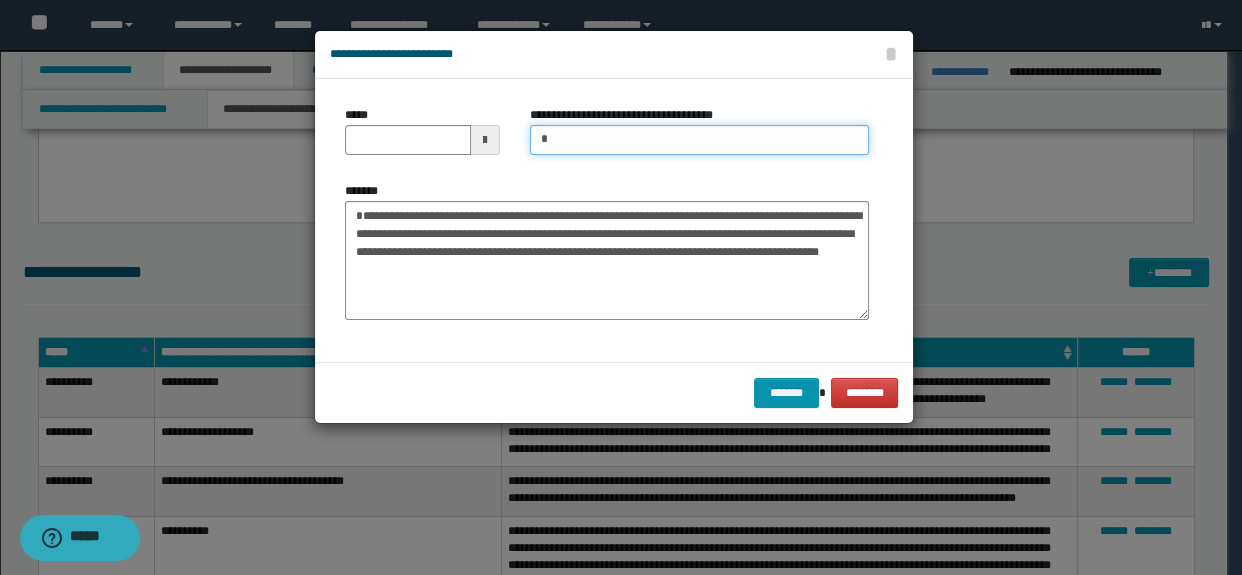 type on "**********" 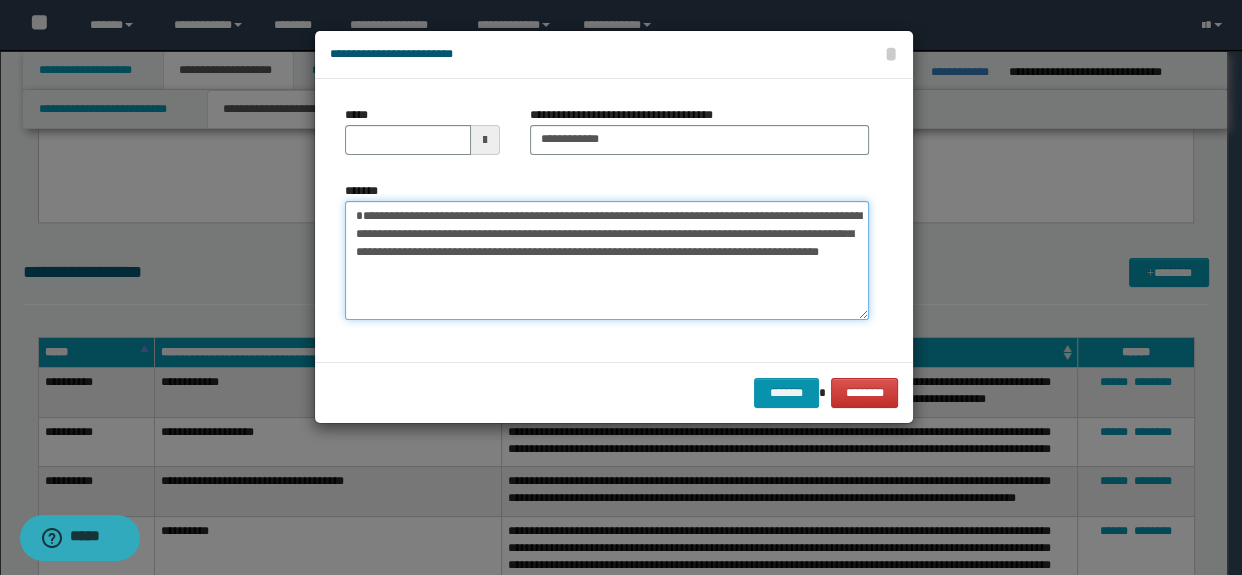 click on "**********" at bounding box center (607, 261) 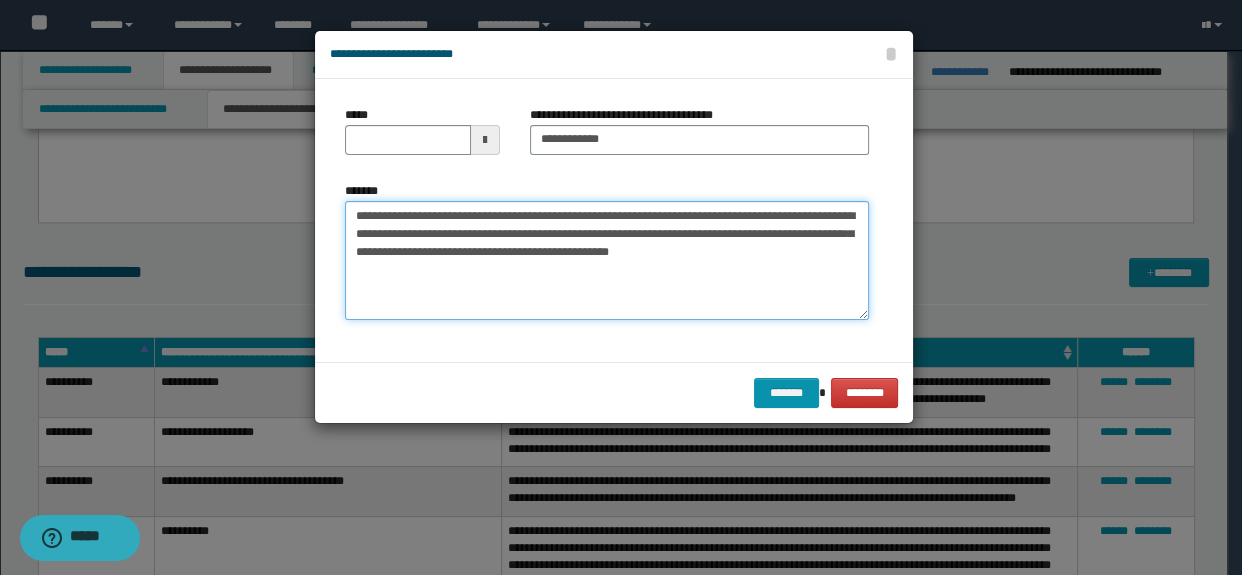 type 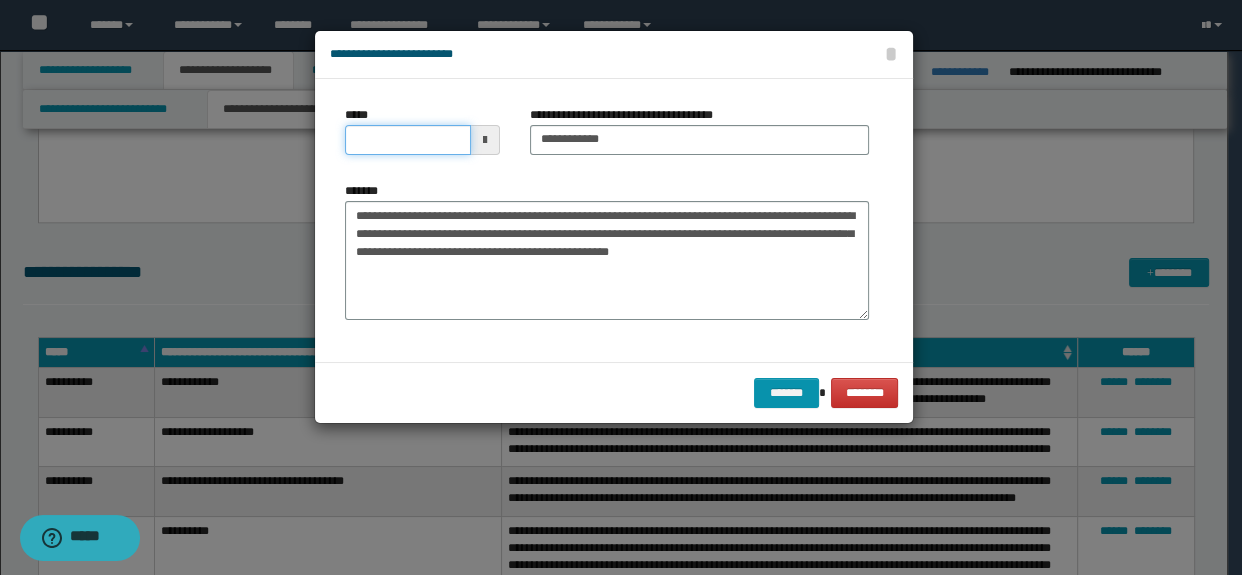 click on "*****" at bounding box center [408, 140] 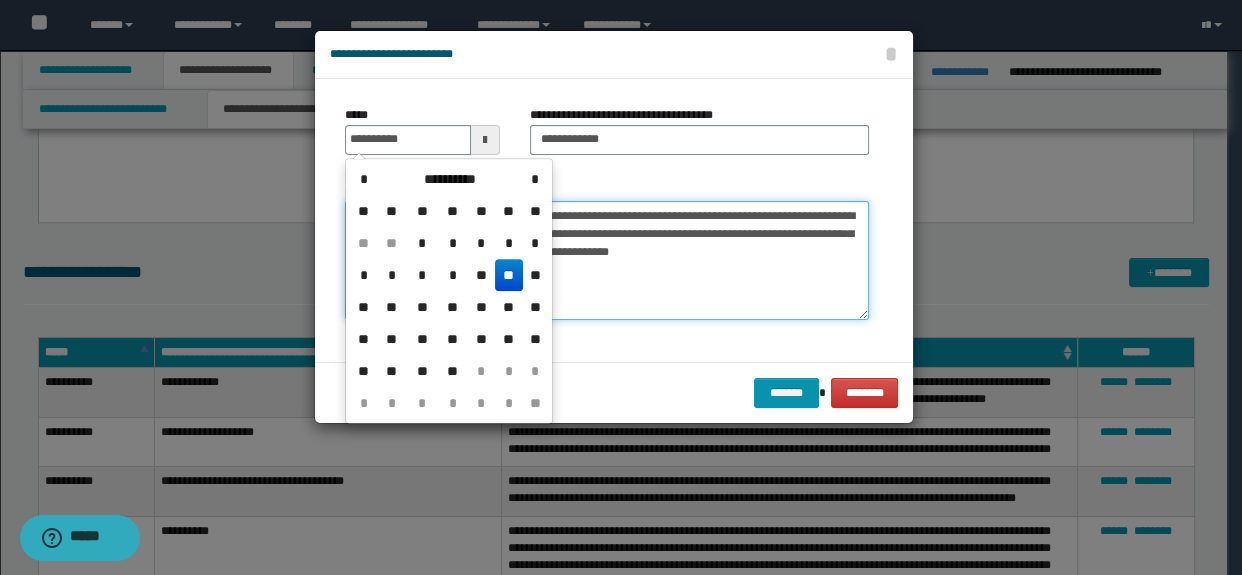 type on "**********" 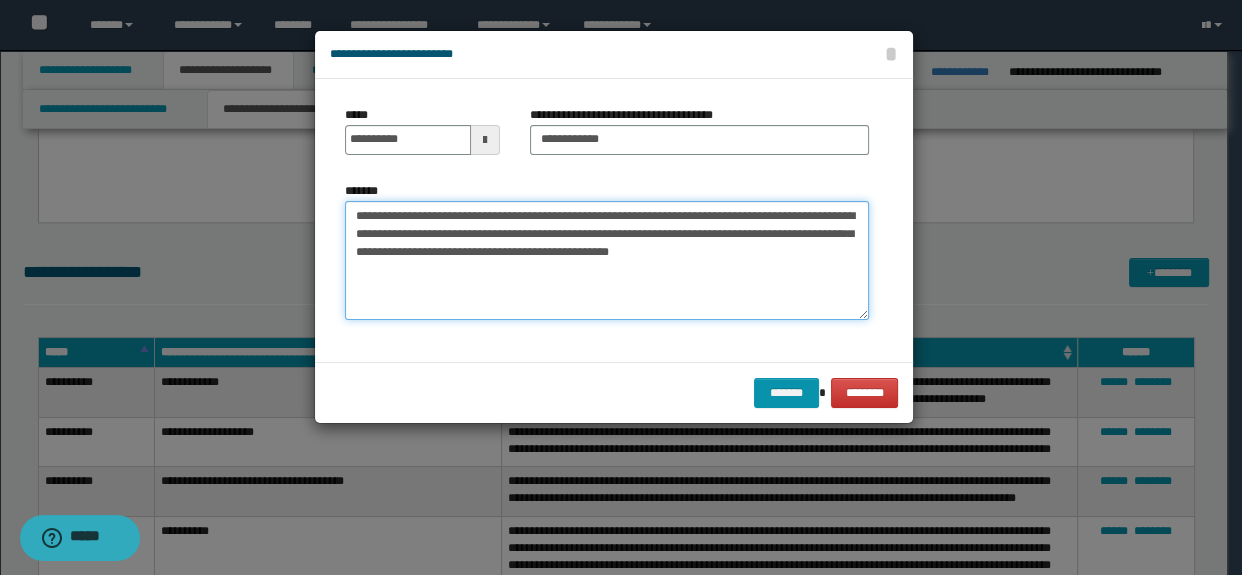 click on "**********" at bounding box center [607, 261] 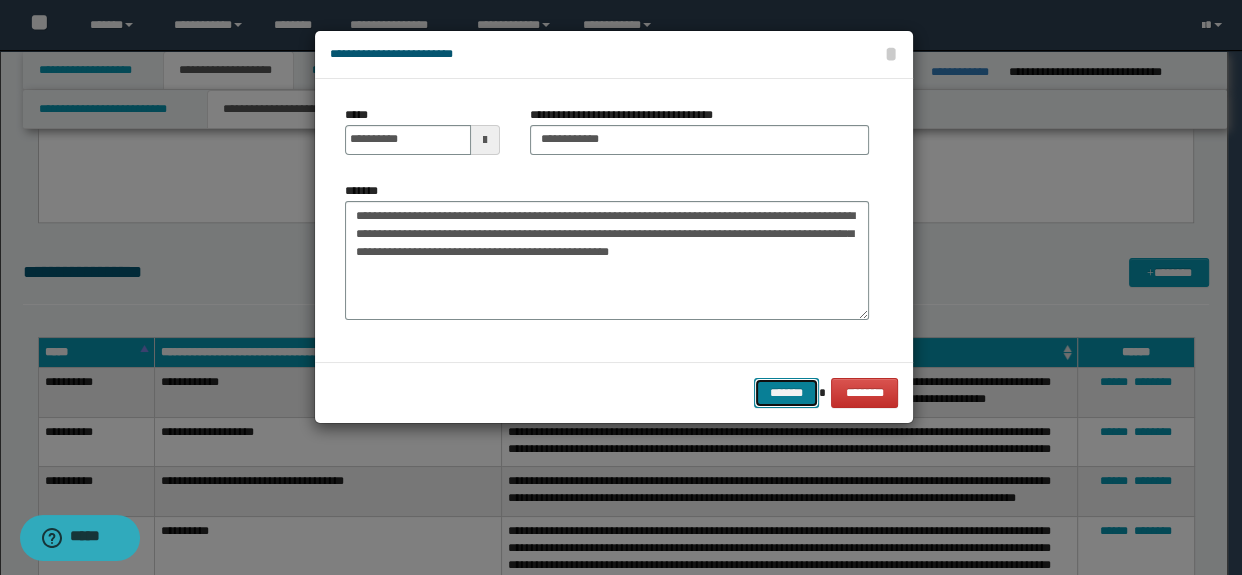 click on "*******" at bounding box center (786, 393) 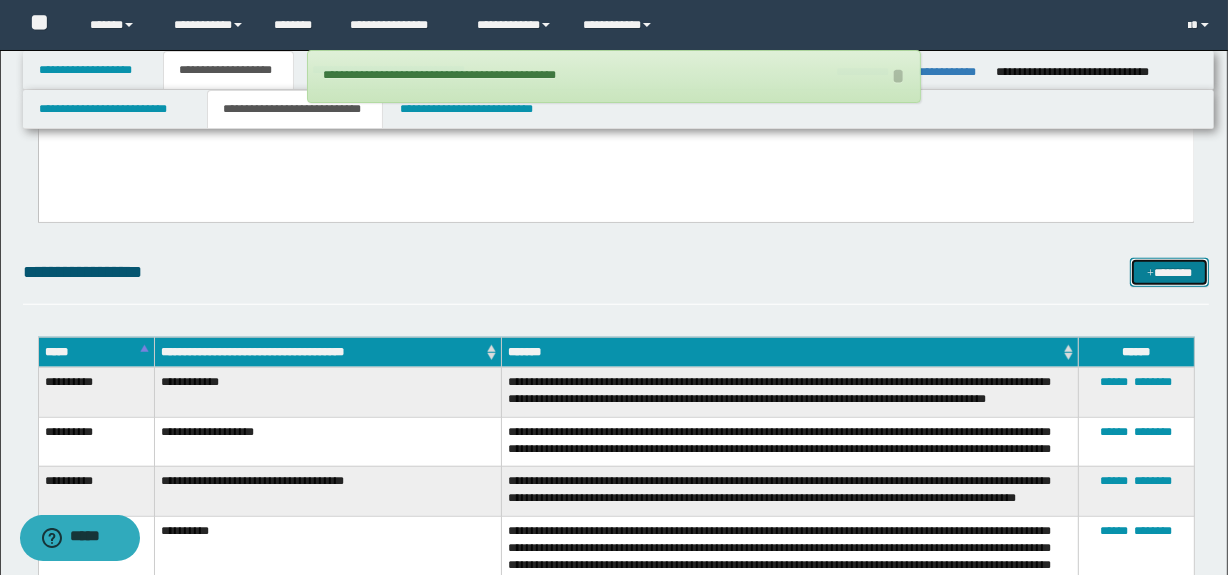 click on "*******" at bounding box center (1170, 273) 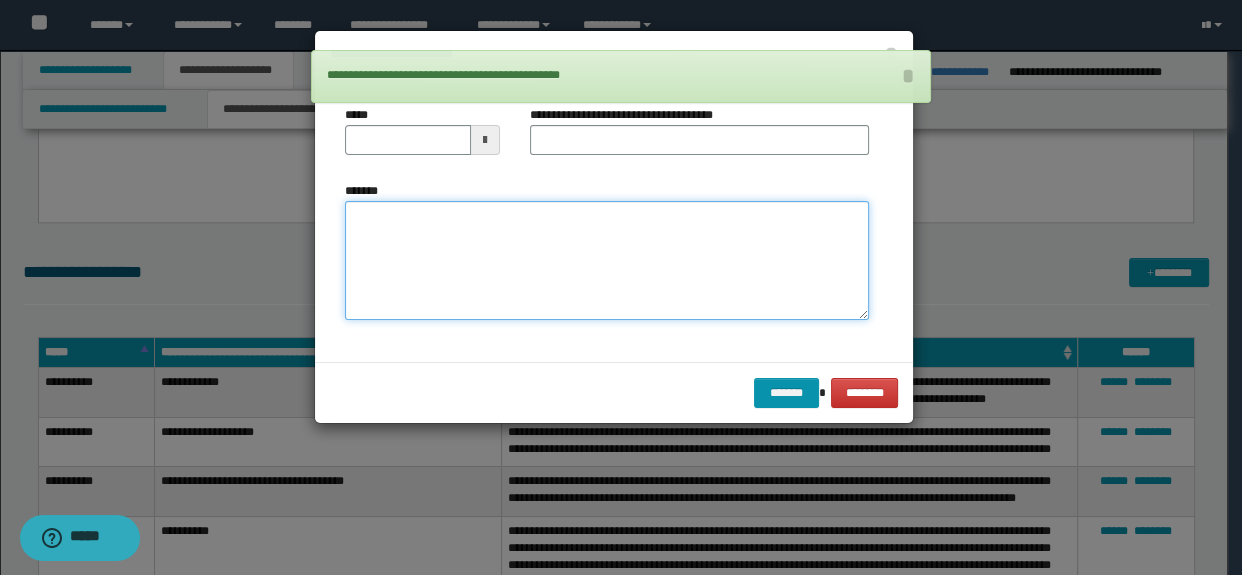 click on "*******" at bounding box center (607, 261) 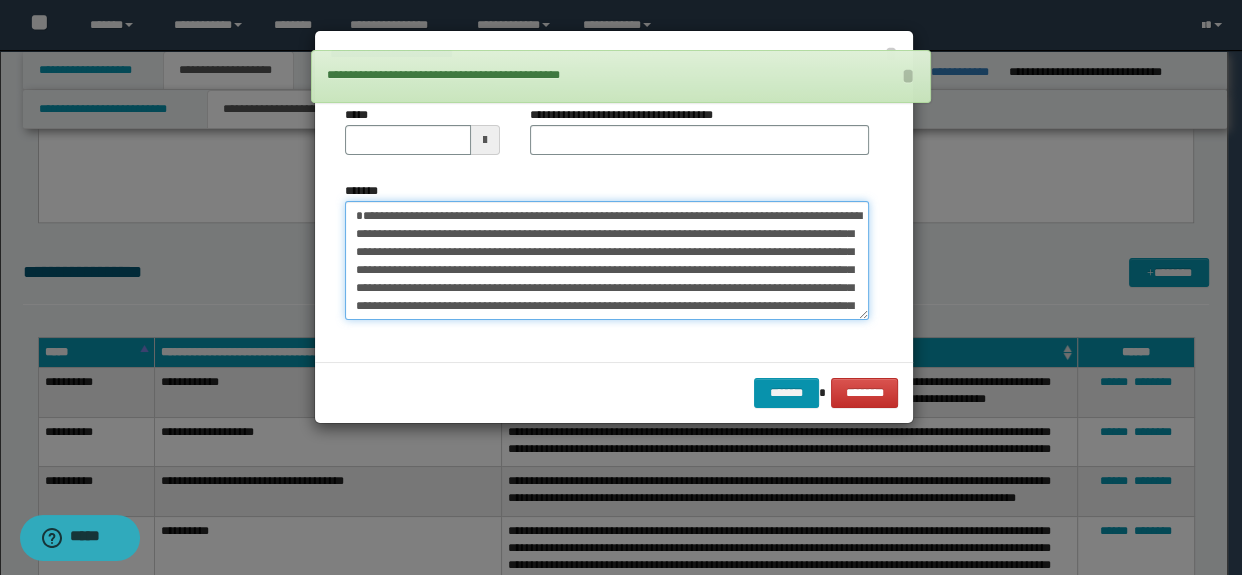 scroll, scrollTop: 210, scrollLeft: 0, axis: vertical 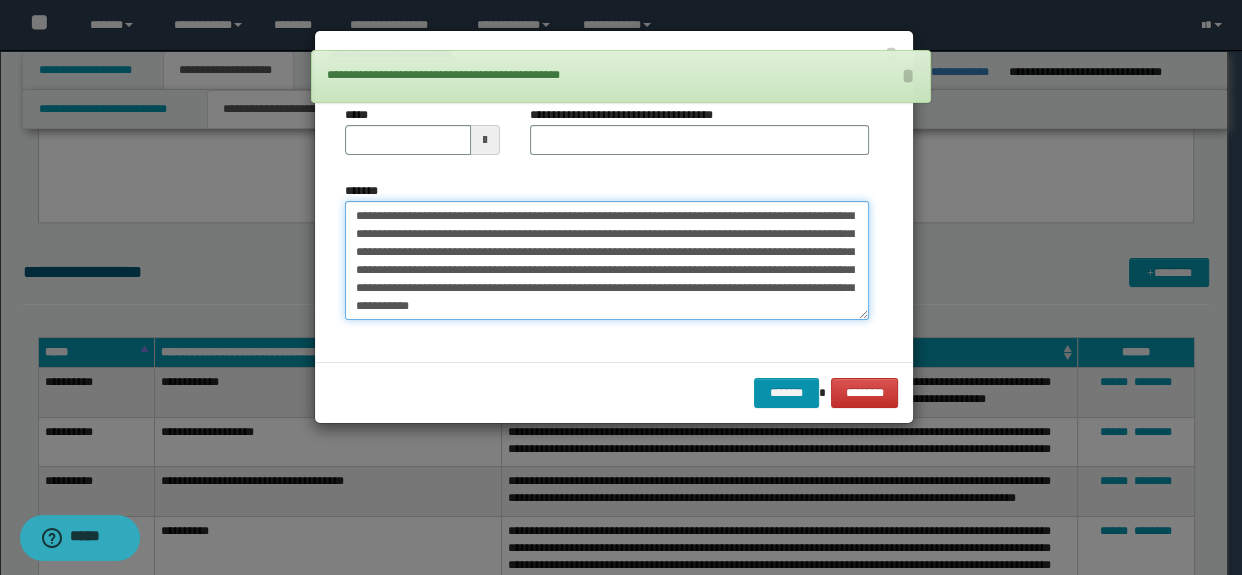 type on "**********" 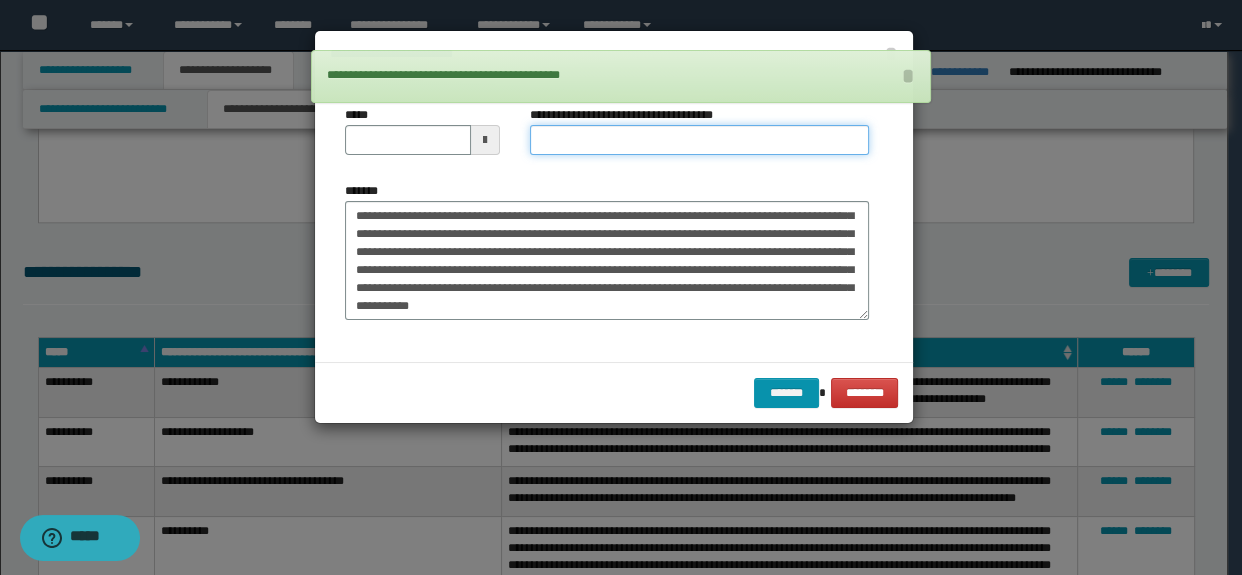 click on "**********" at bounding box center [700, 140] 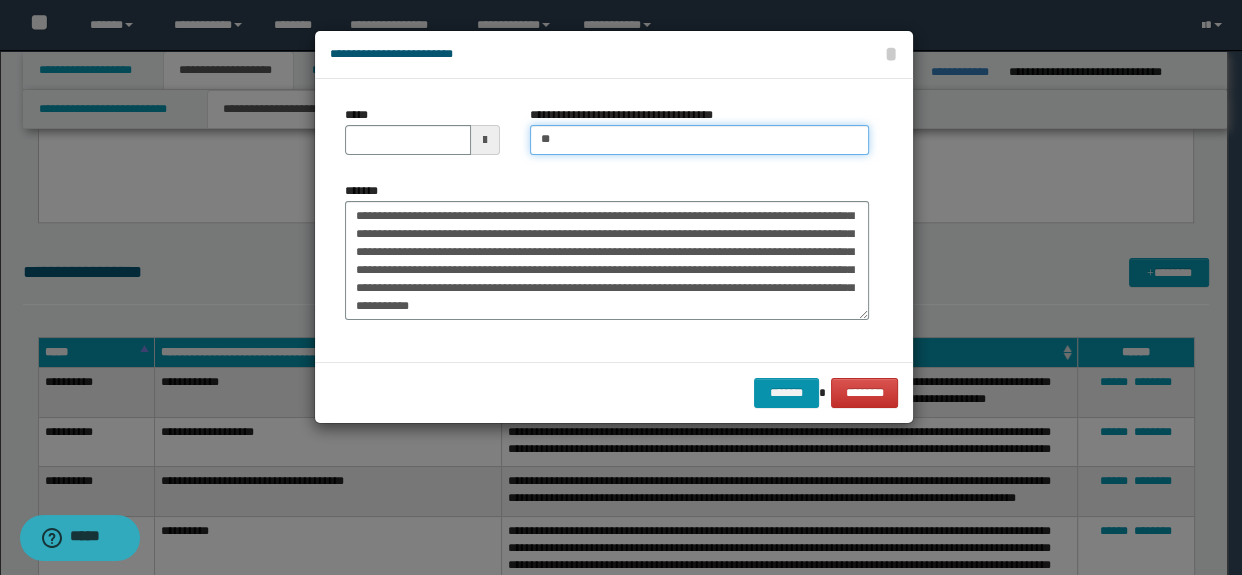 type on "**********" 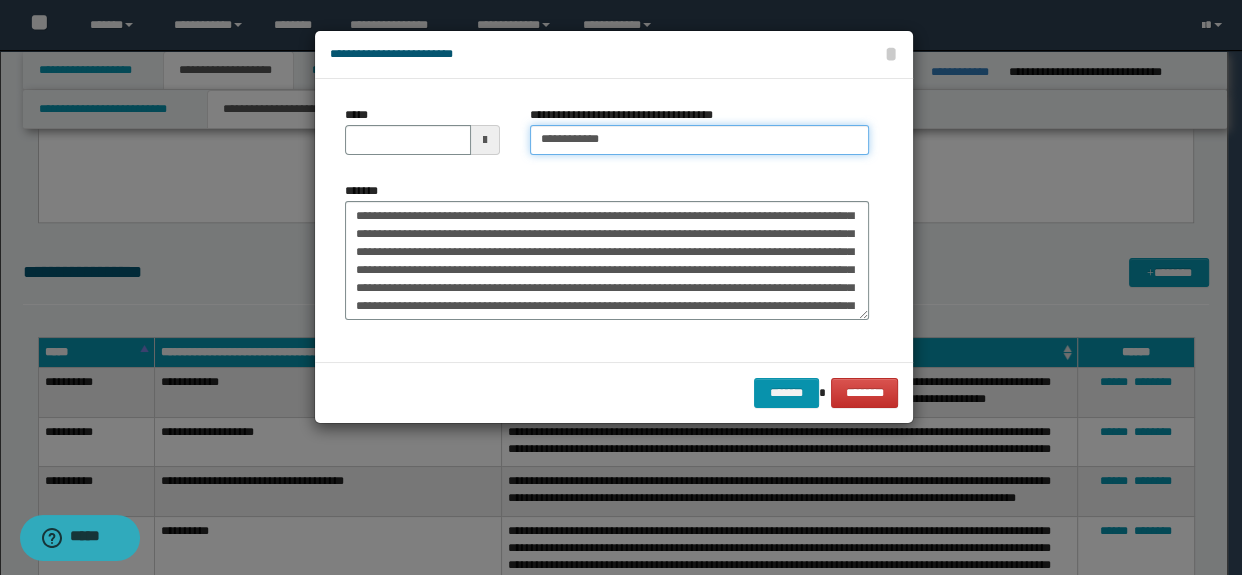 scroll, scrollTop: 0, scrollLeft: 0, axis: both 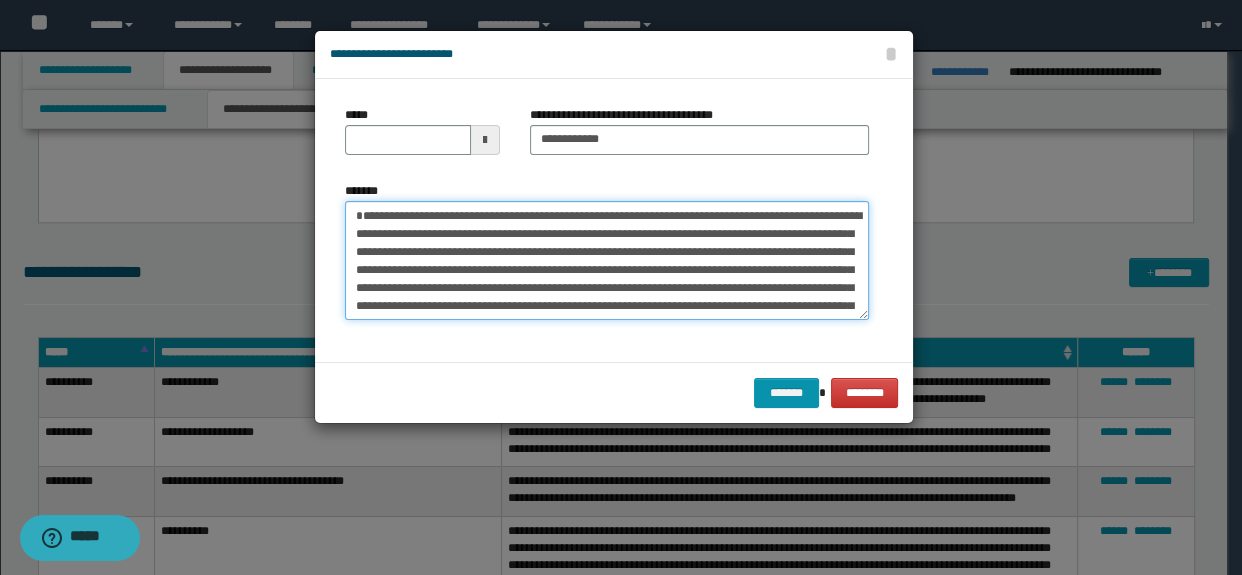 drag, startPoint x: 569, startPoint y: 232, endPoint x: 215, endPoint y: 170, distance: 359.38837 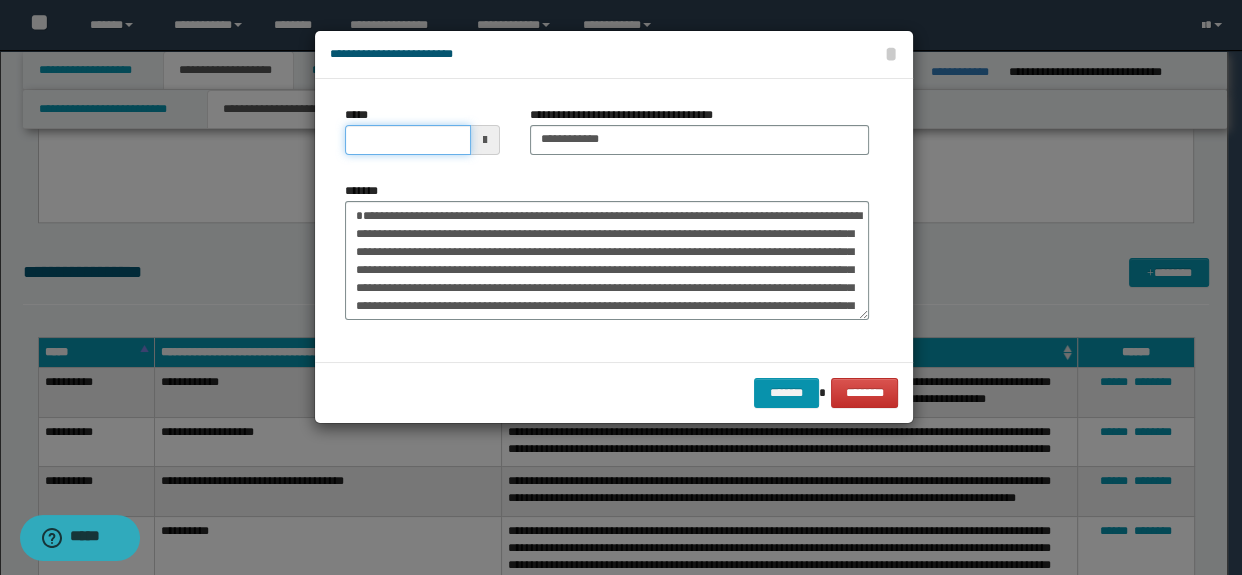 click on "*****" at bounding box center (408, 140) 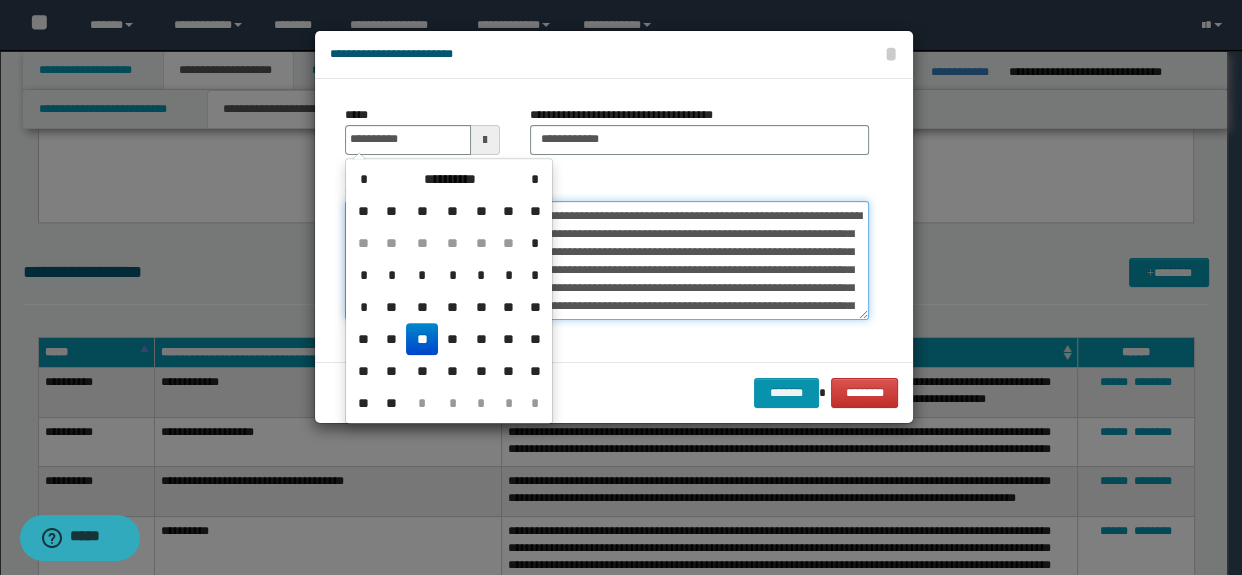 type on "**********" 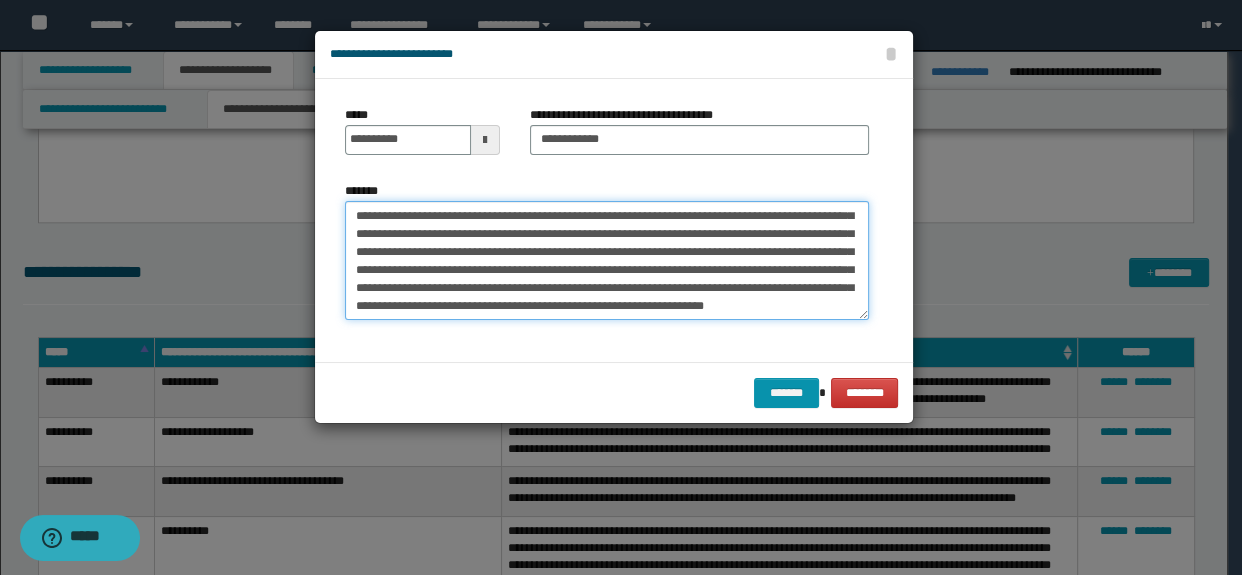 scroll, scrollTop: 198, scrollLeft: 0, axis: vertical 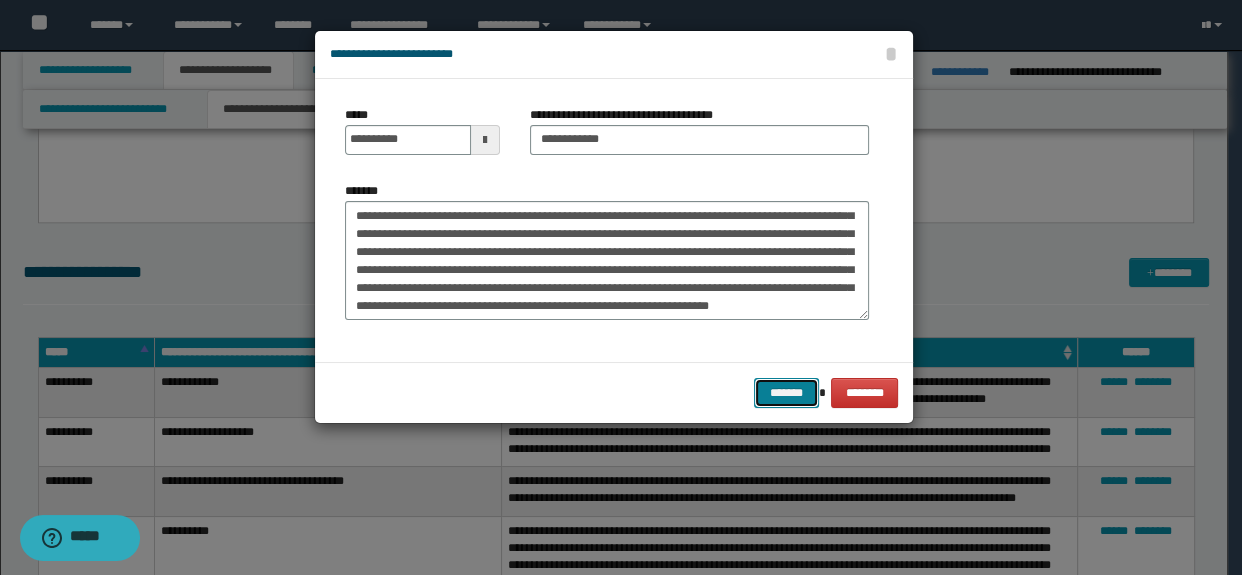 click on "*******" at bounding box center [786, 393] 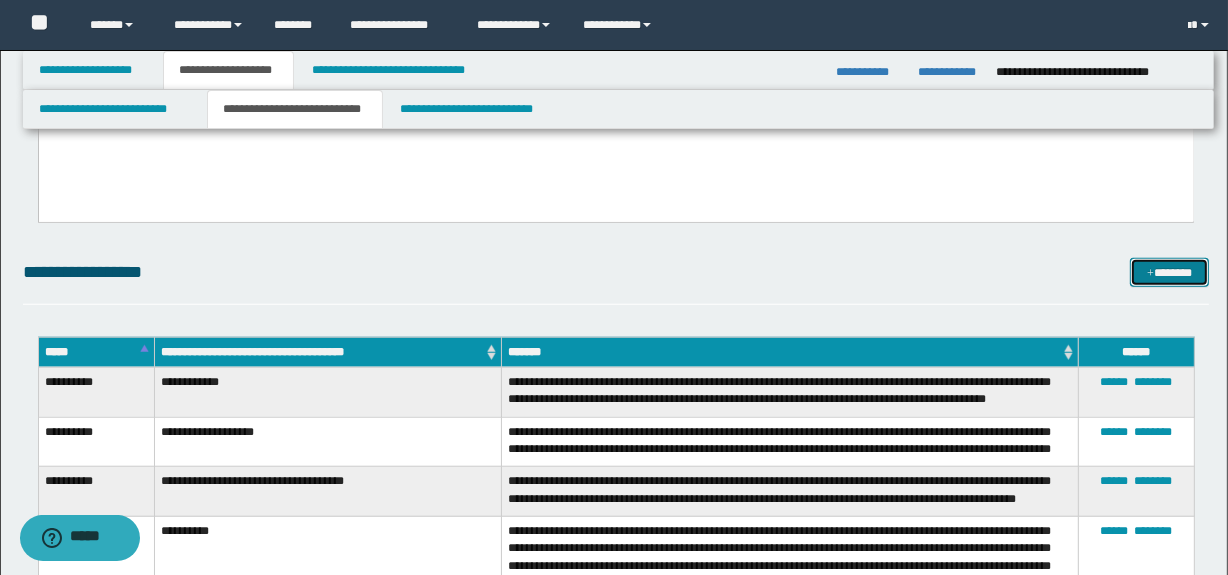 click at bounding box center [1150, 274] 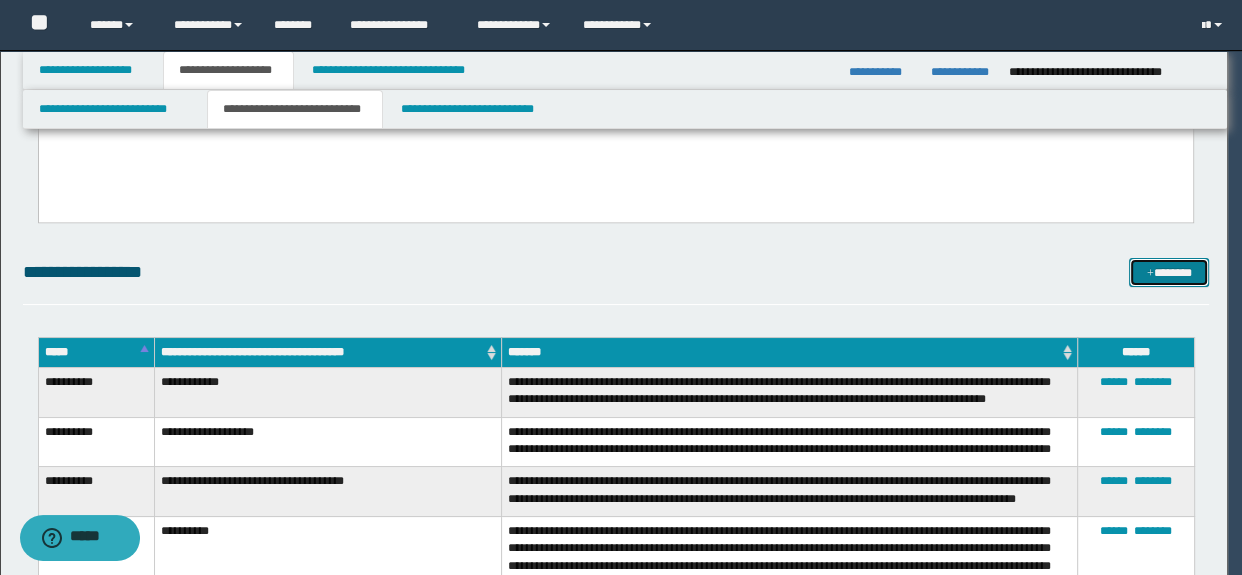 scroll, scrollTop: 0, scrollLeft: 0, axis: both 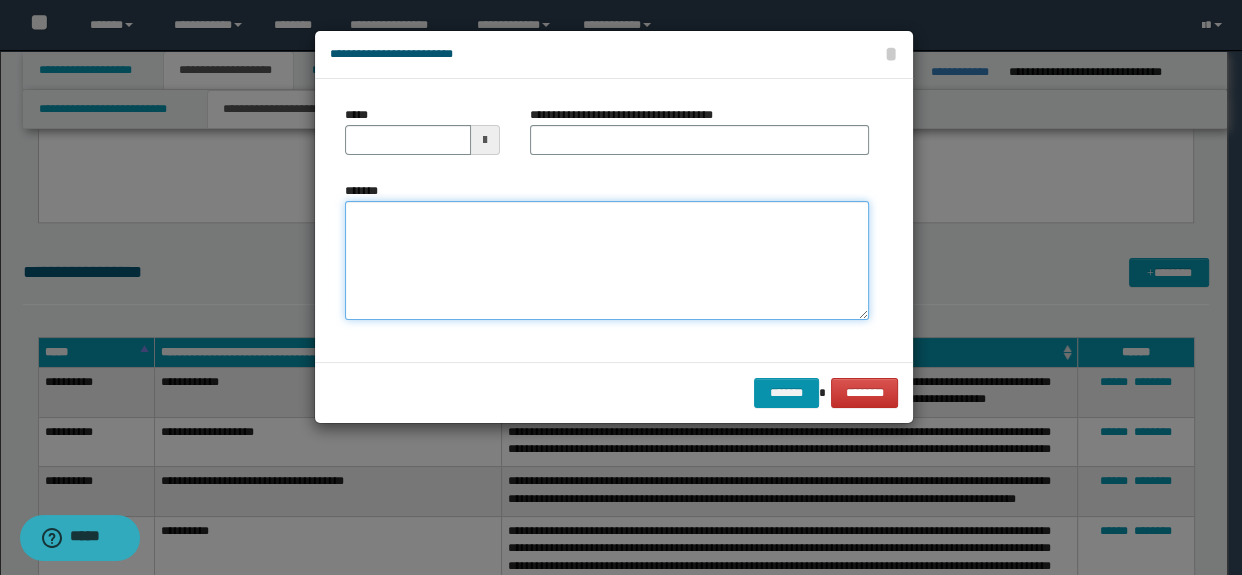 click on "*******" at bounding box center [607, 261] 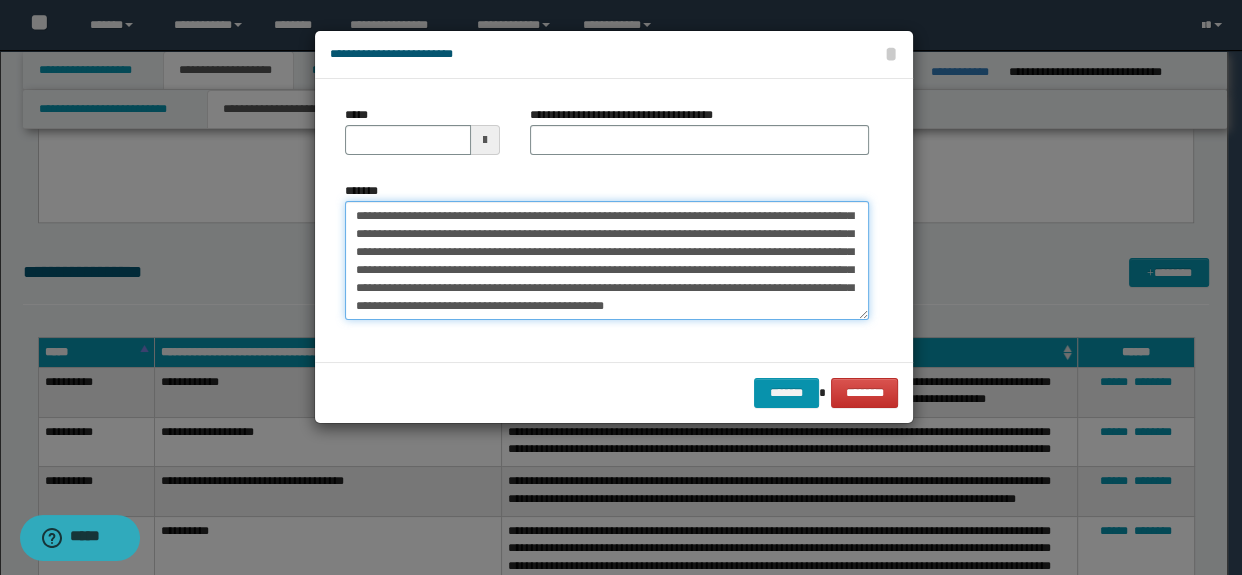 scroll, scrollTop: 0, scrollLeft: 0, axis: both 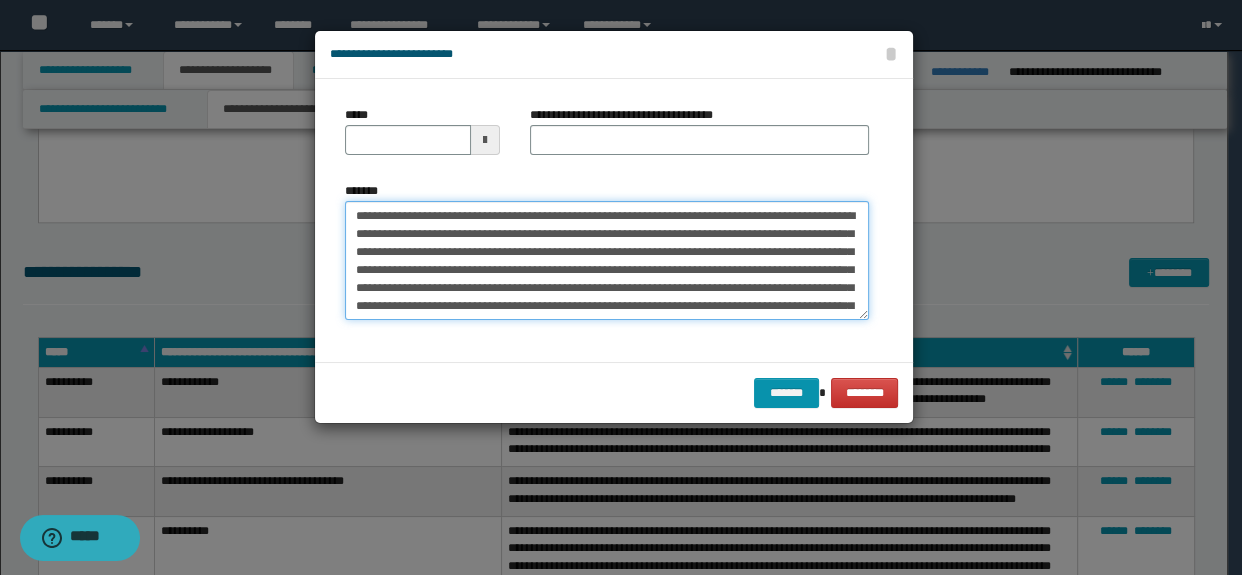 type on "**********" 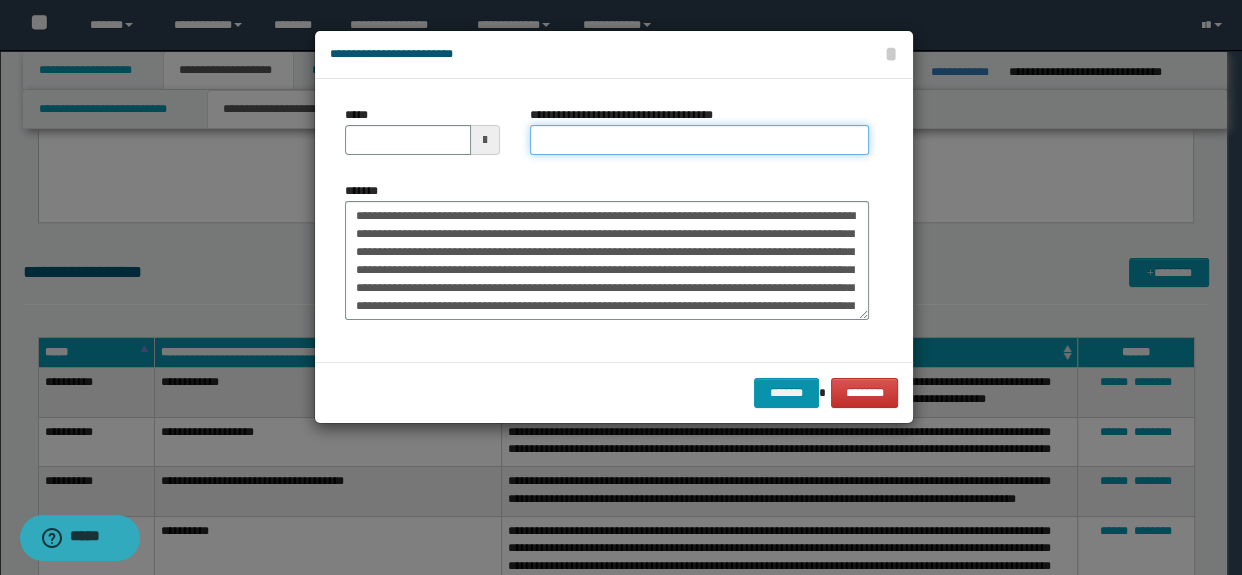 click on "**********" at bounding box center (700, 140) 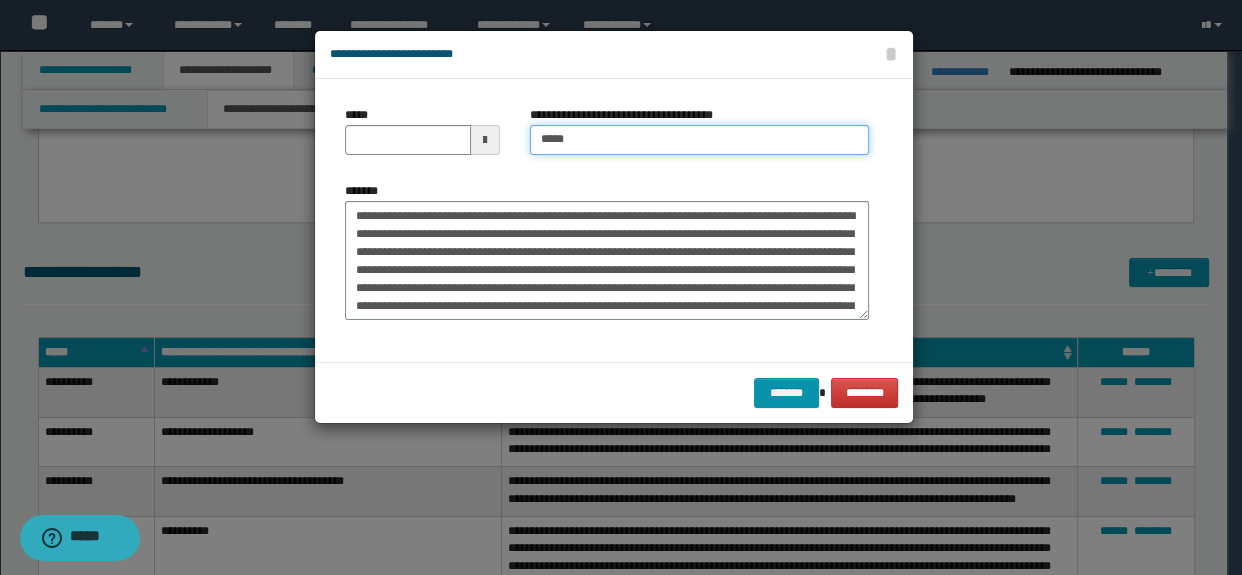 type on "**********" 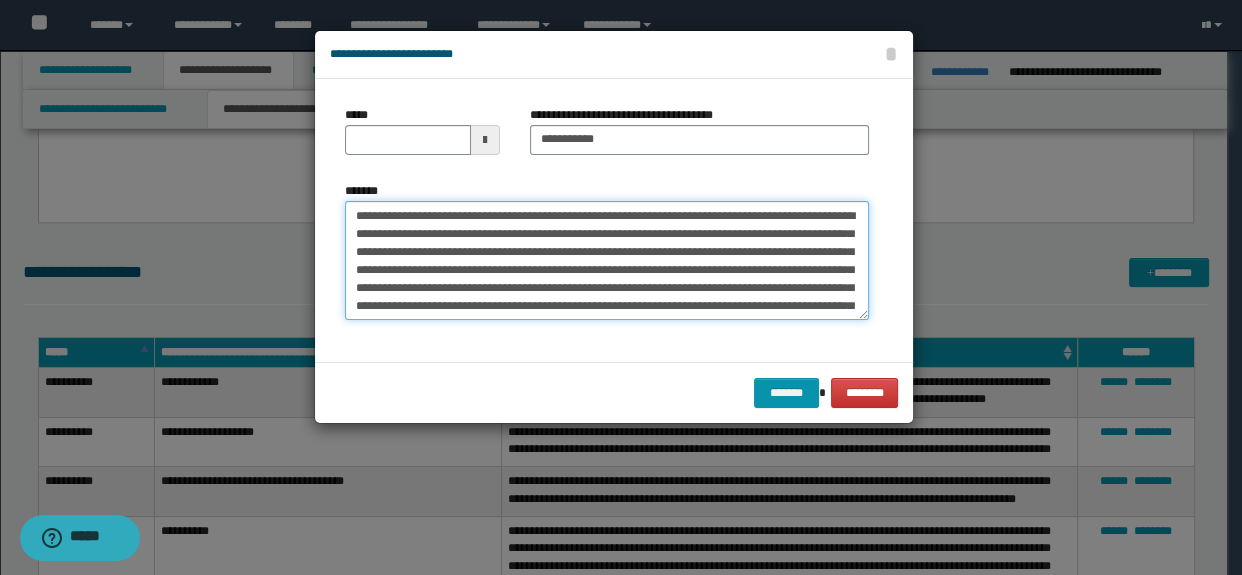 drag, startPoint x: 489, startPoint y: 211, endPoint x: 210, endPoint y: 207, distance: 279.0287 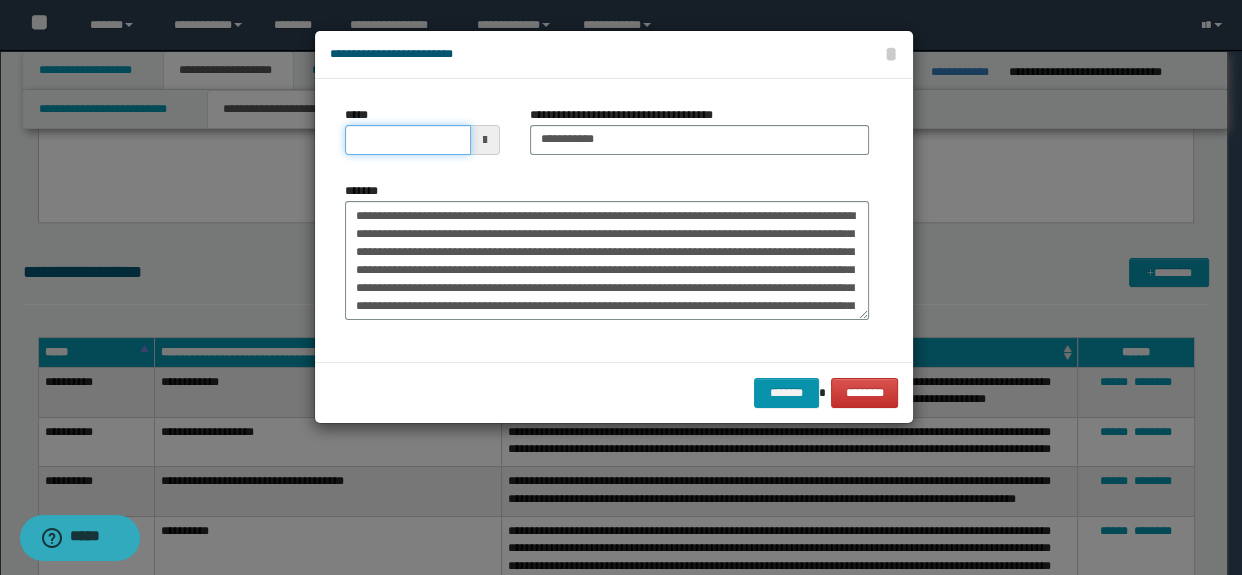 click on "*****" at bounding box center (408, 140) 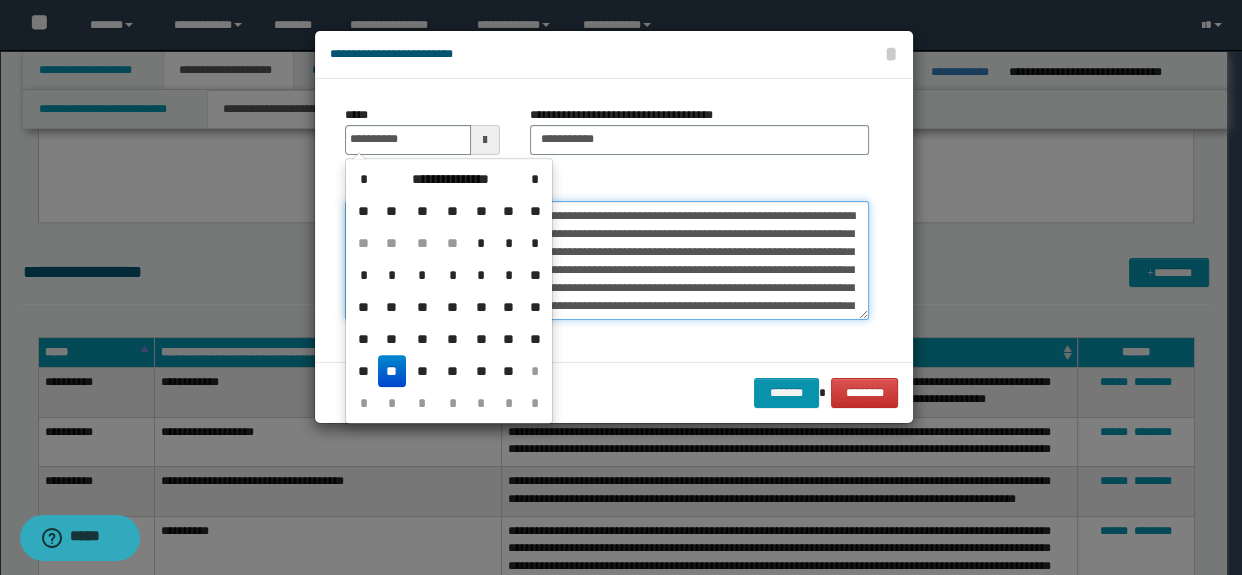 type on "**********" 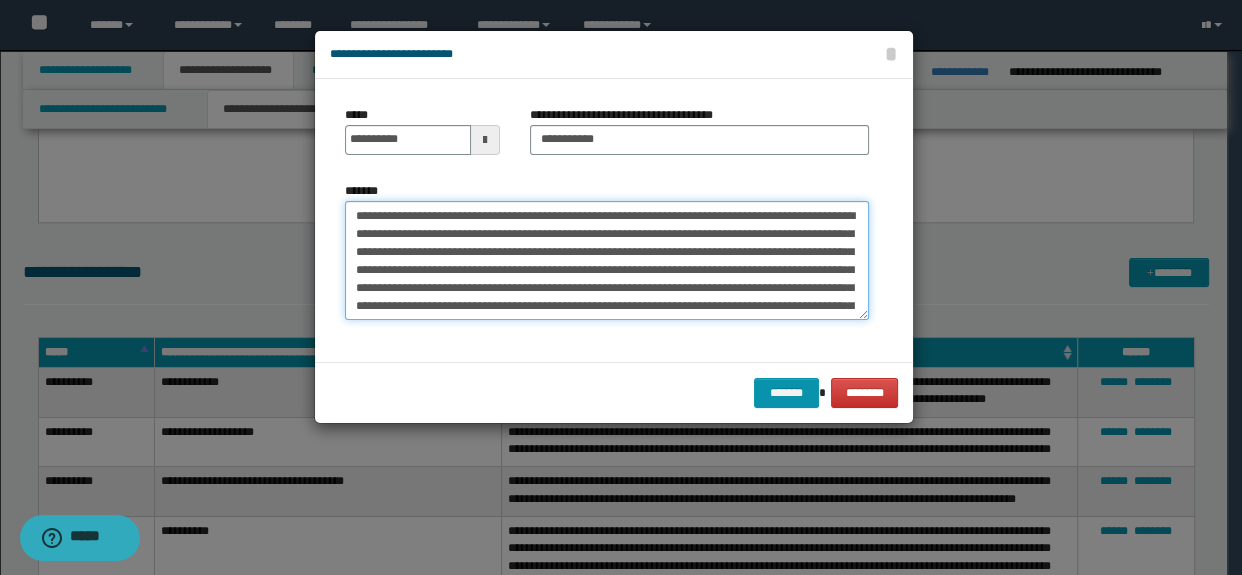 click on "**********" at bounding box center [607, 261] 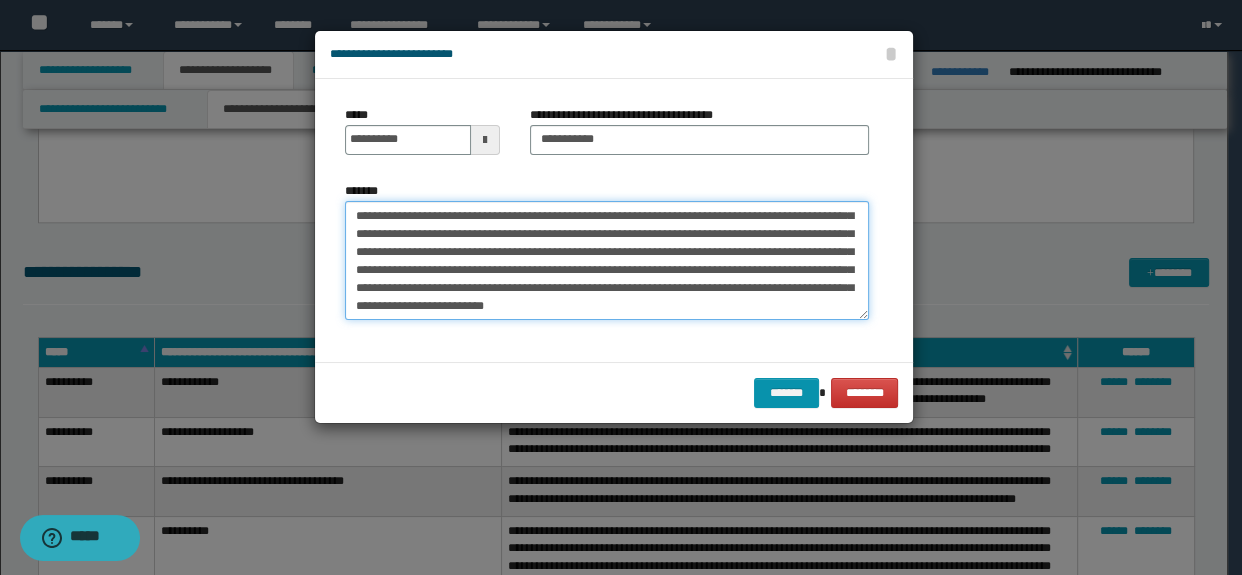 scroll, scrollTop: 53, scrollLeft: 0, axis: vertical 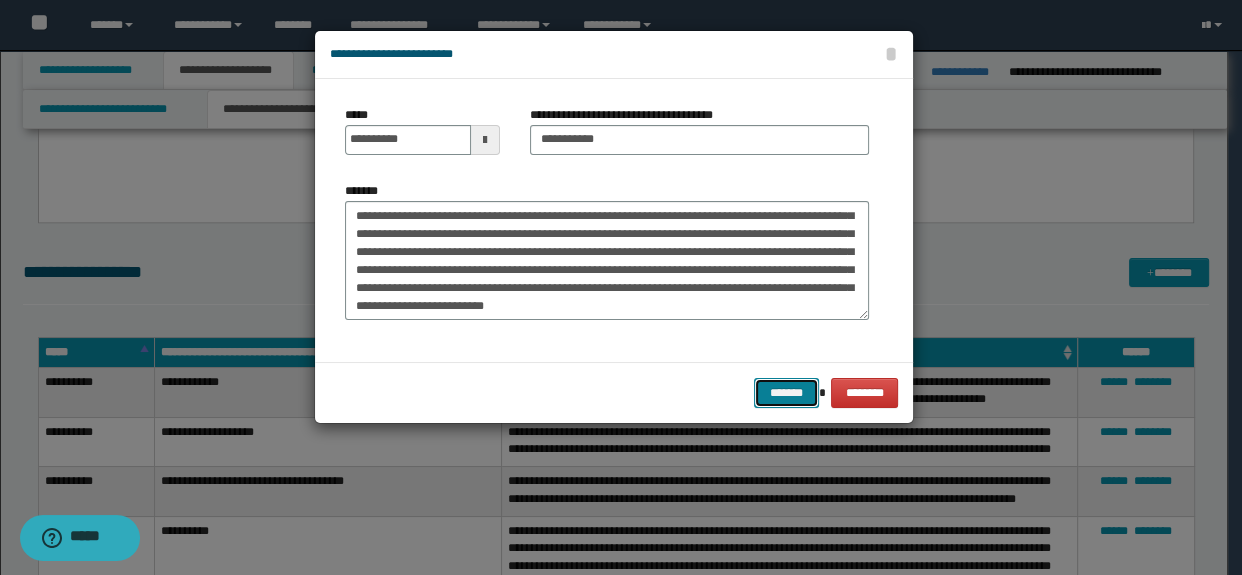 click on "*******" at bounding box center [786, 393] 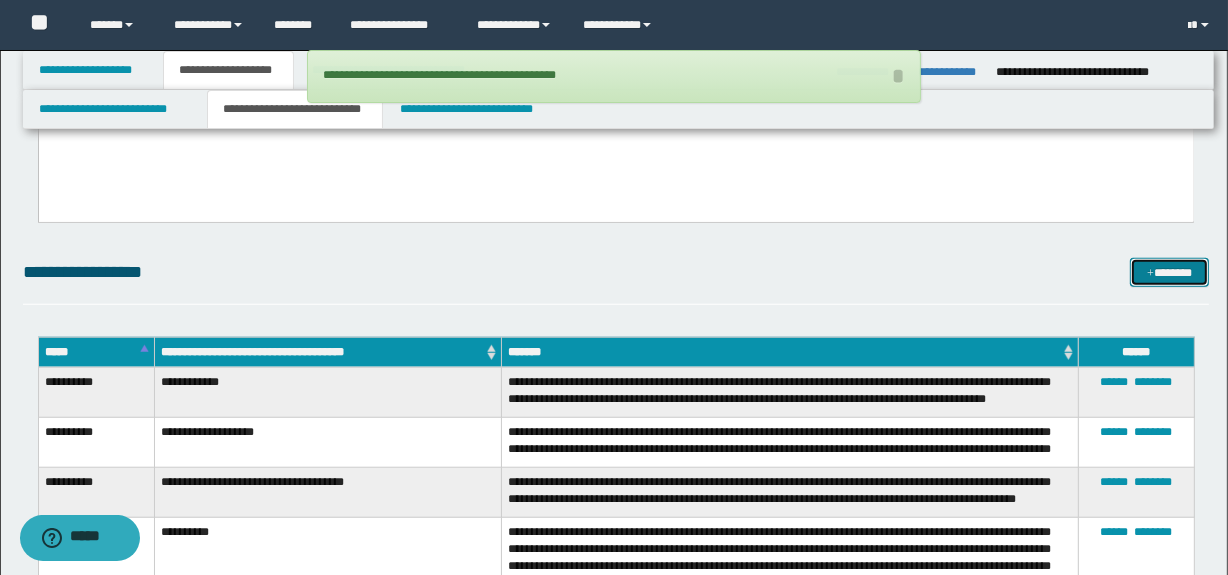 click on "*******" at bounding box center (1170, 273) 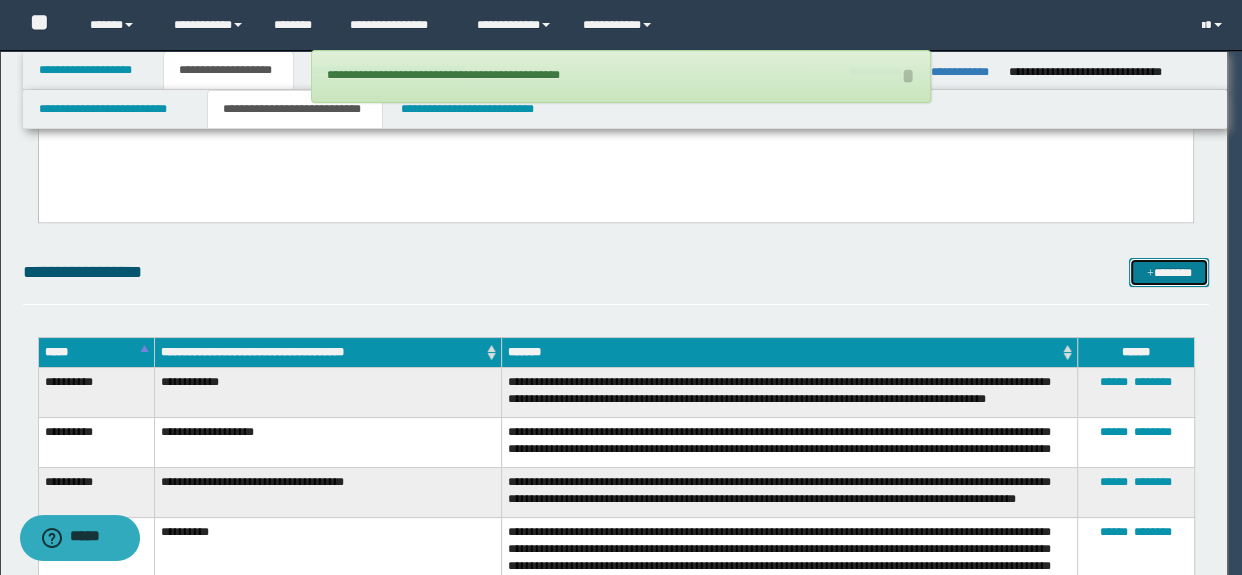 scroll, scrollTop: 0, scrollLeft: 0, axis: both 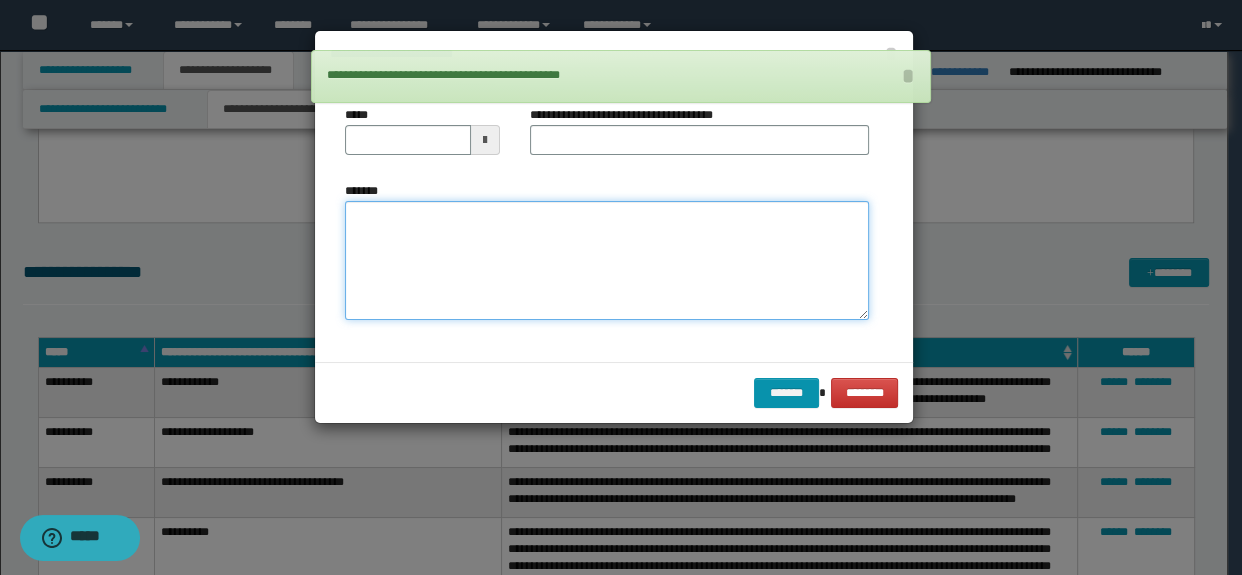click on "*******" at bounding box center (607, 261) 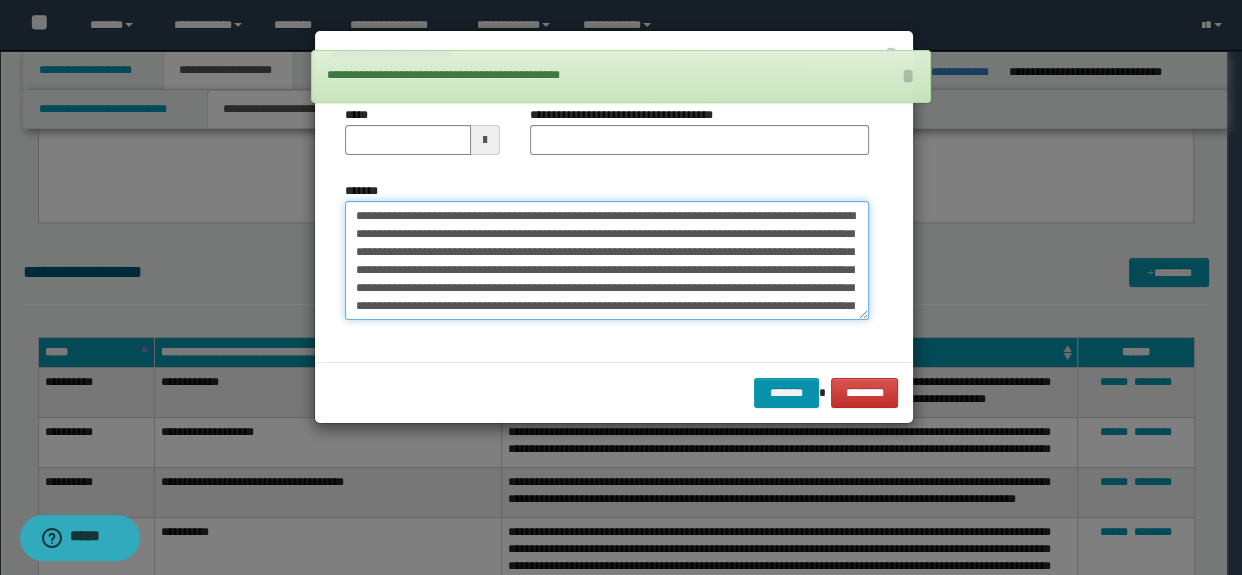 scroll, scrollTop: 138, scrollLeft: 0, axis: vertical 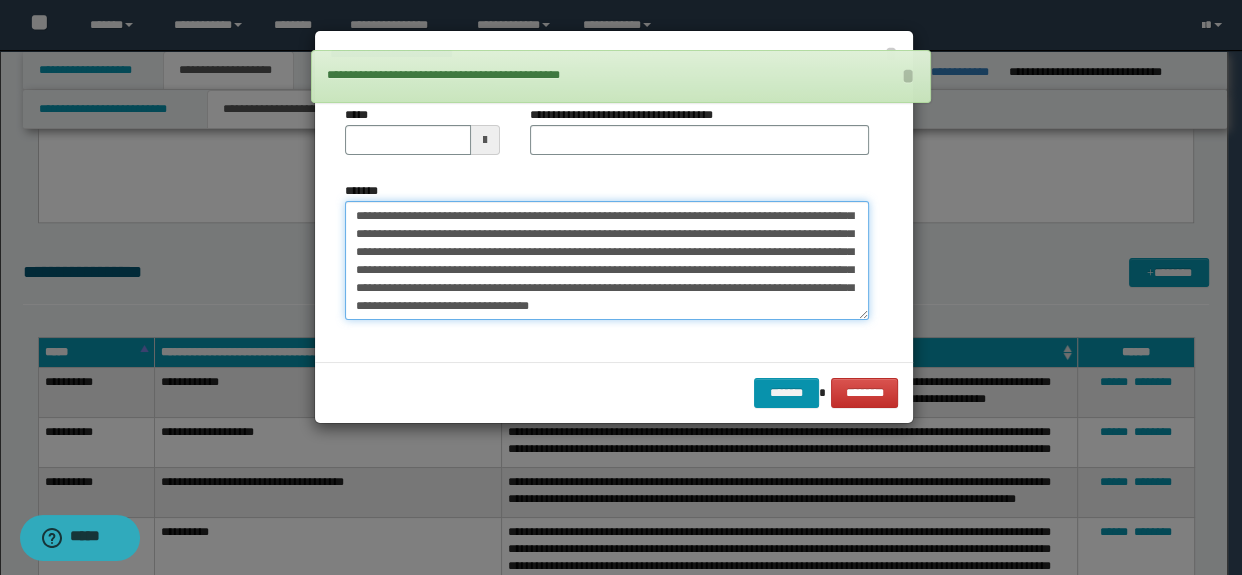 type on "**********" 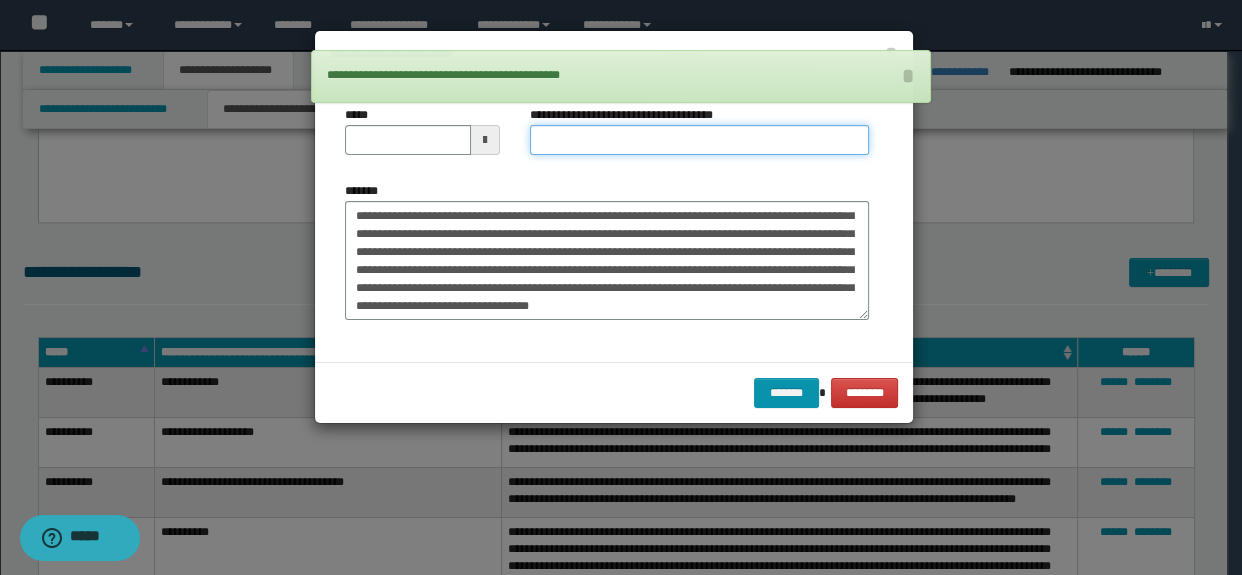 click on "**********" at bounding box center (700, 140) 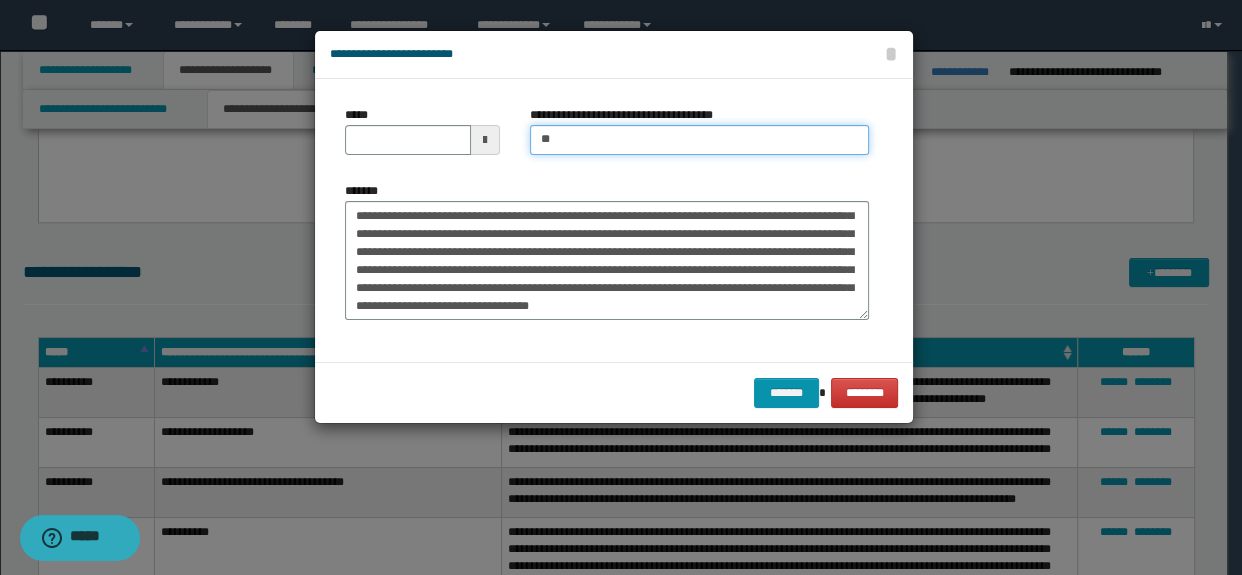 type on "**********" 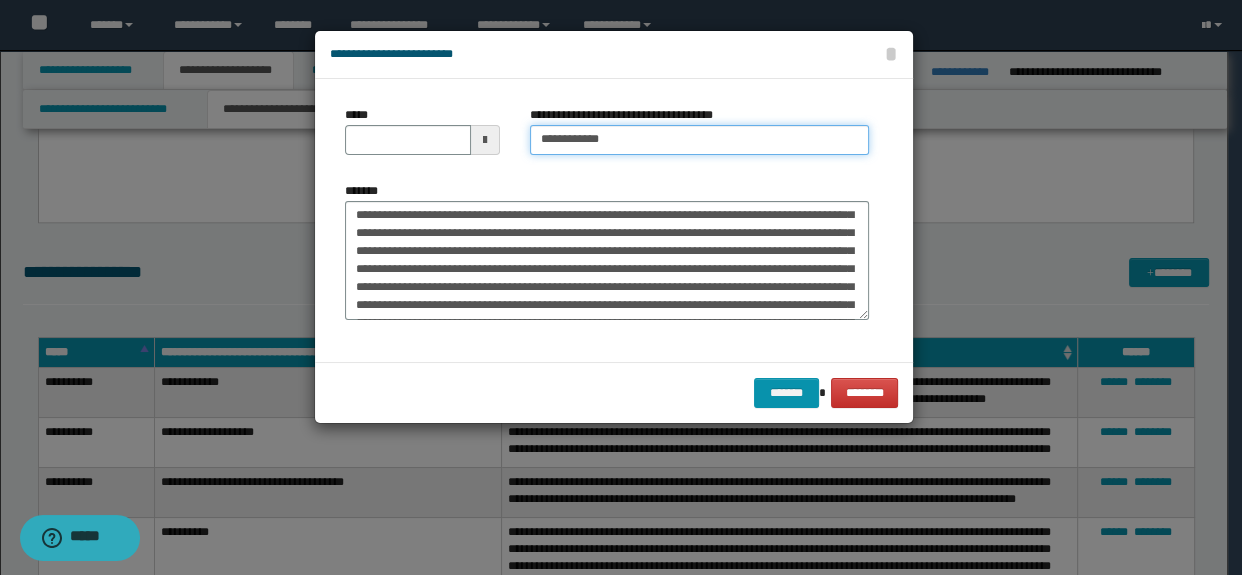 scroll, scrollTop: 0, scrollLeft: 0, axis: both 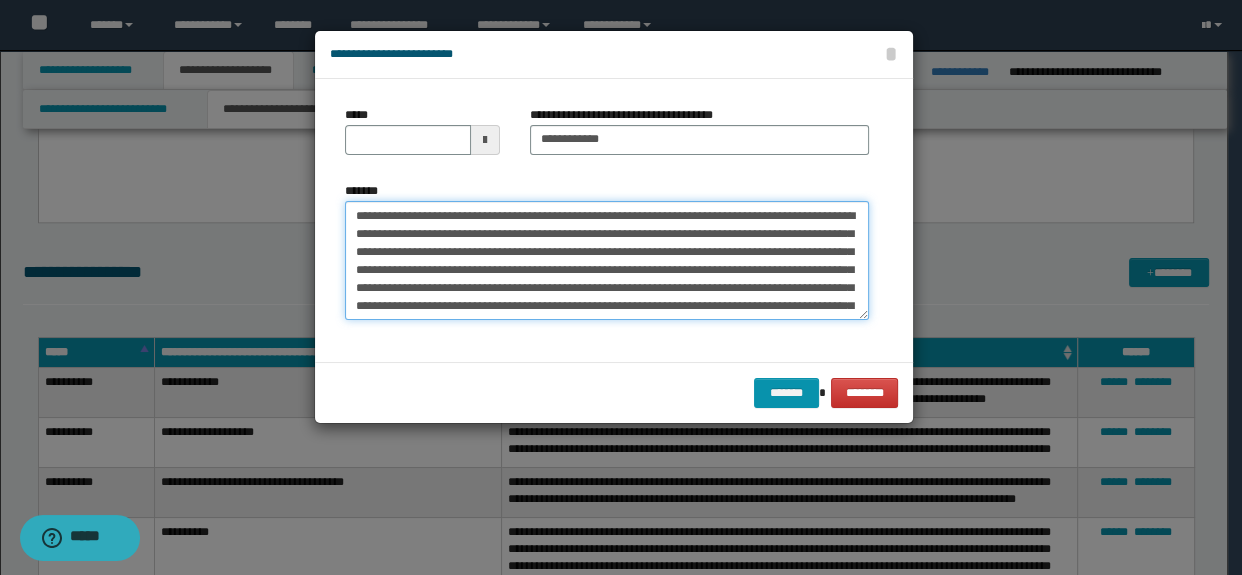 drag, startPoint x: 578, startPoint y: 211, endPoint x: 248, endPoint y: 213, distance: 330.00607 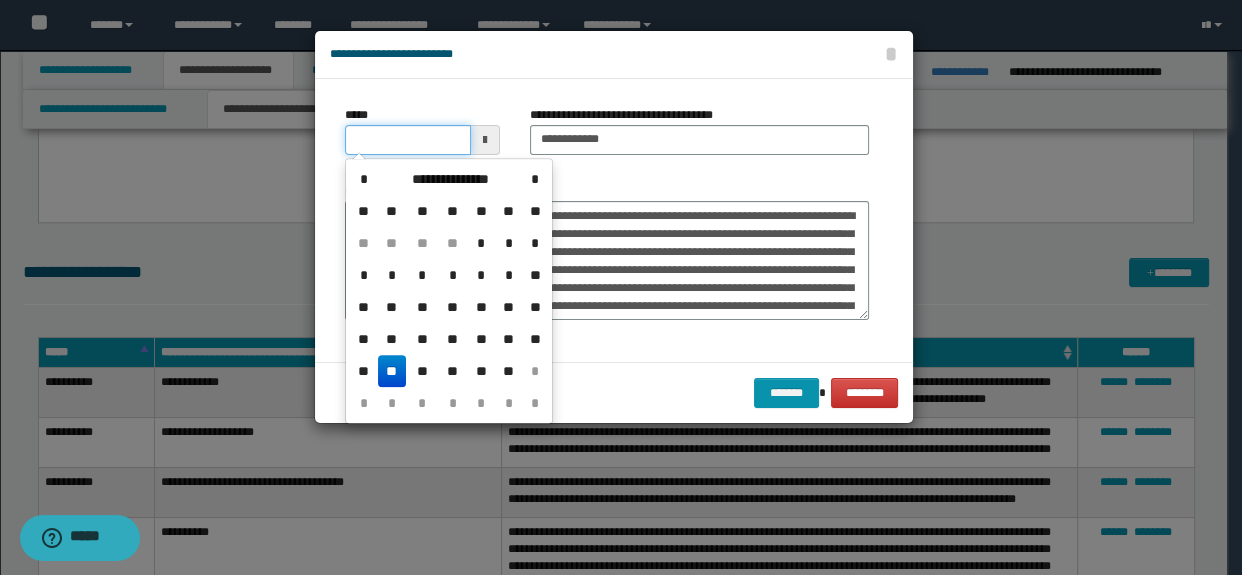 click on "*****" at bounding box center (408, 140) 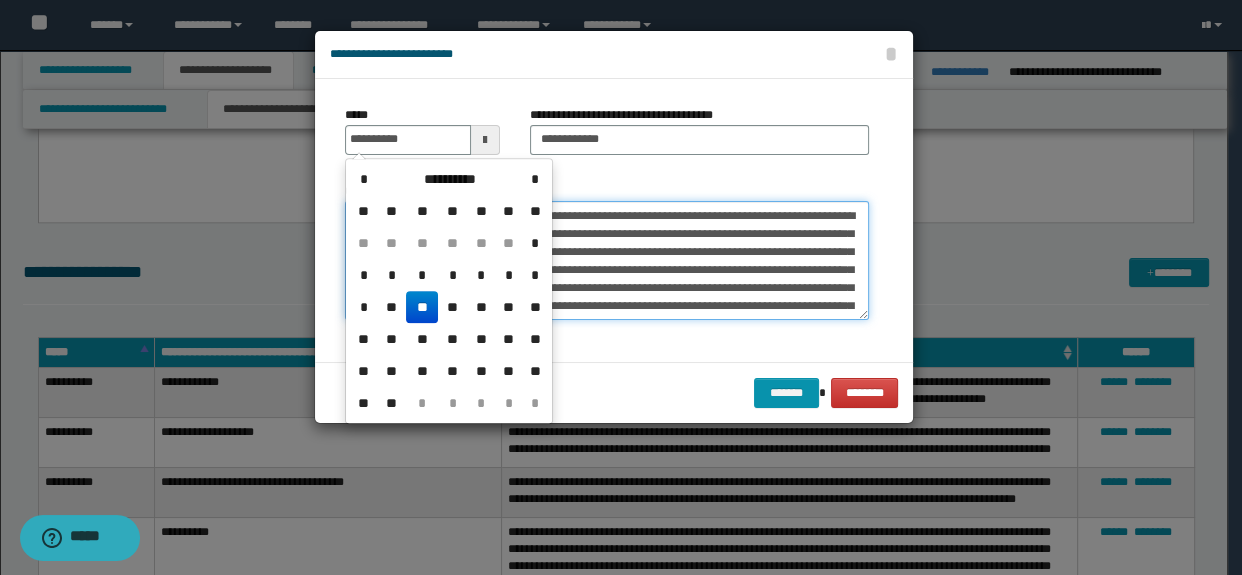 type on "**********" 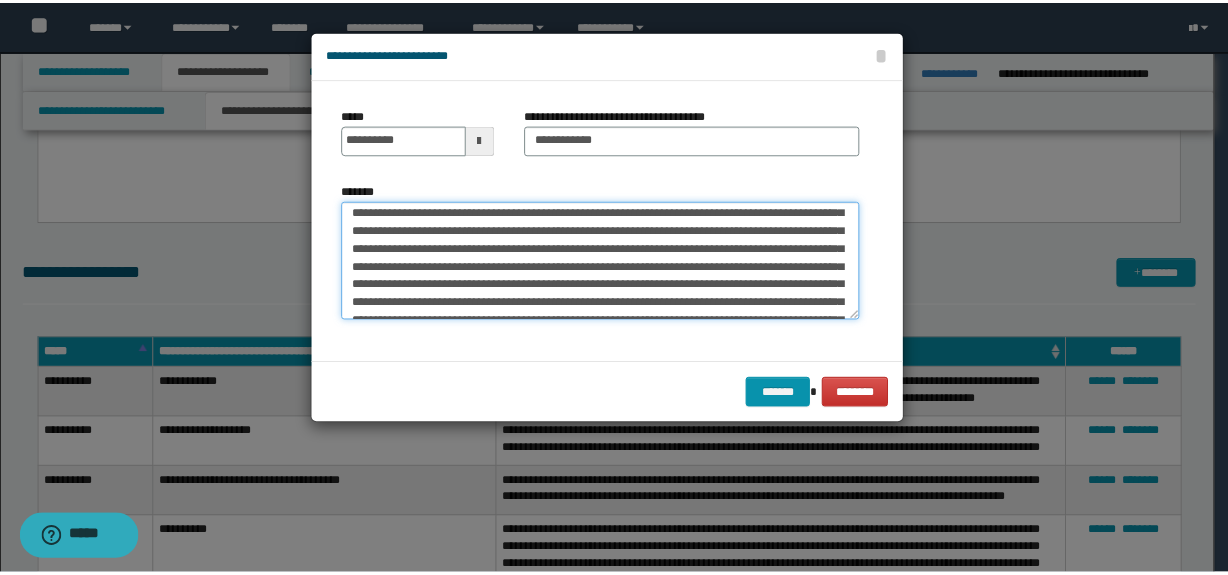 scroll, scrollTop: 143, scrollLeft: 0, axis: vertical 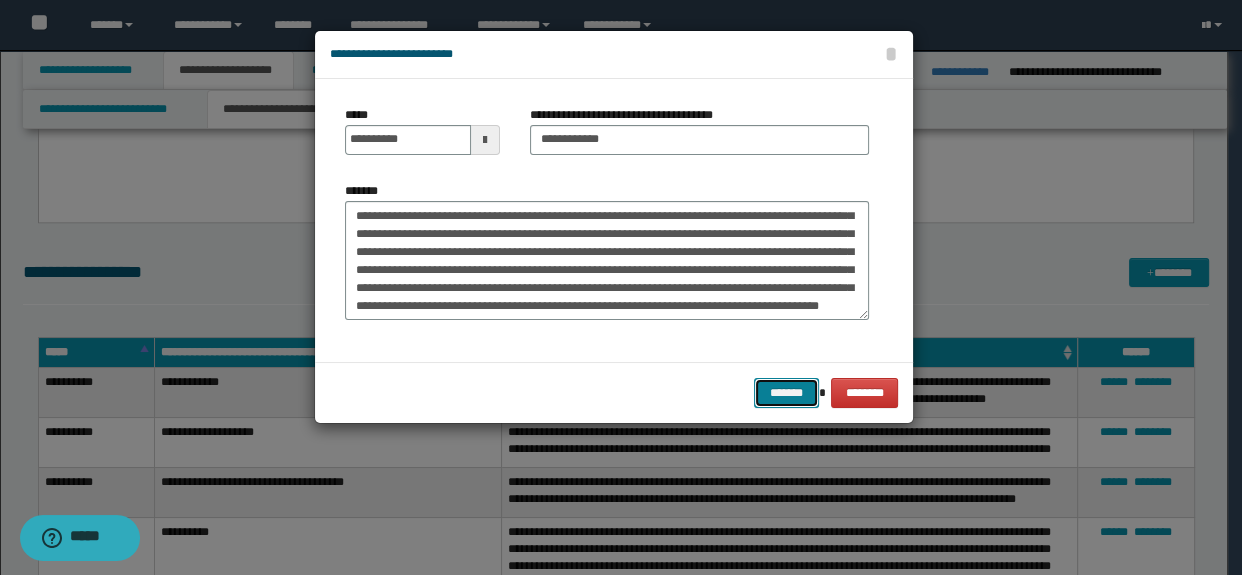 click on "*******" at bounding box center (786, 393) 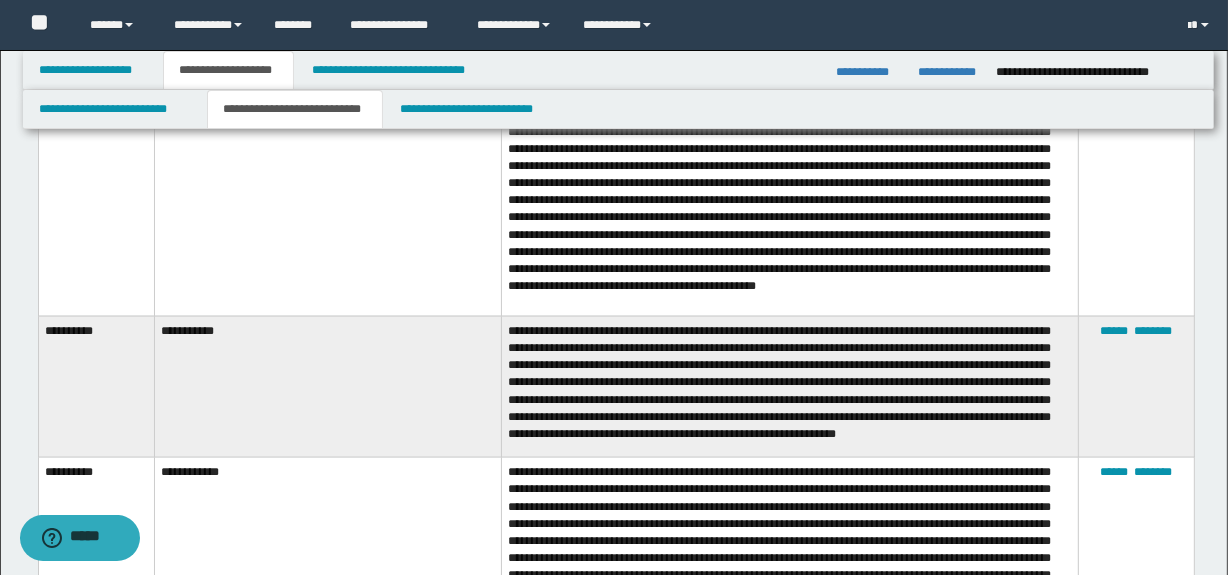 scroll, scrollTop: 3936, scrollLeft: 0, axis: vertical 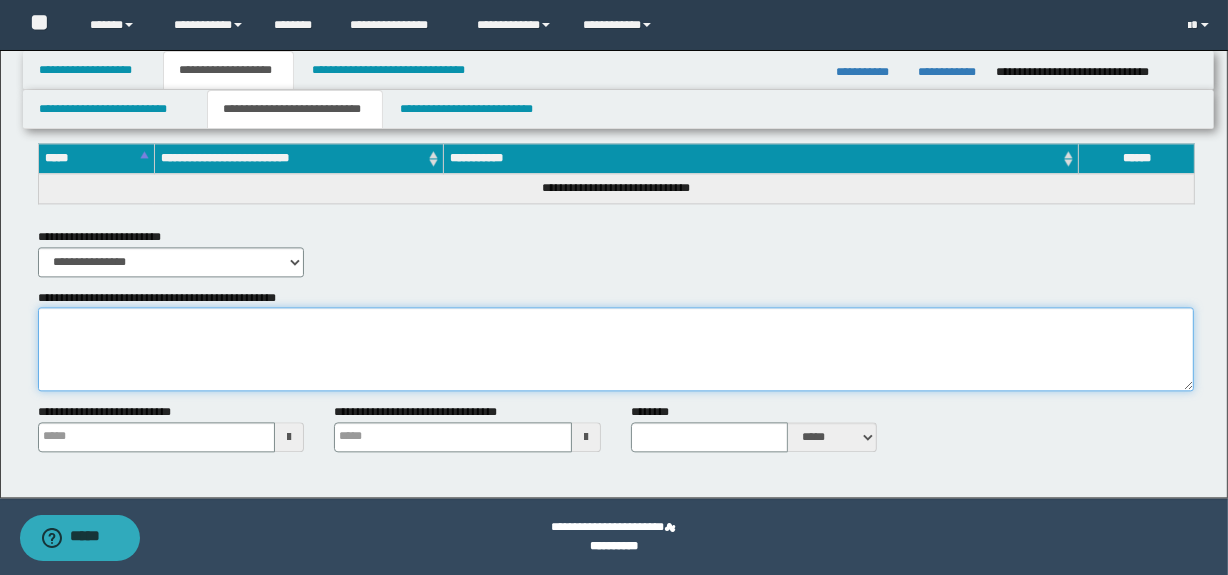 drag, startPoint x: 400, startPoint y: 357, endPoint x: 316, endPoint y: 351, distance: 84.21401 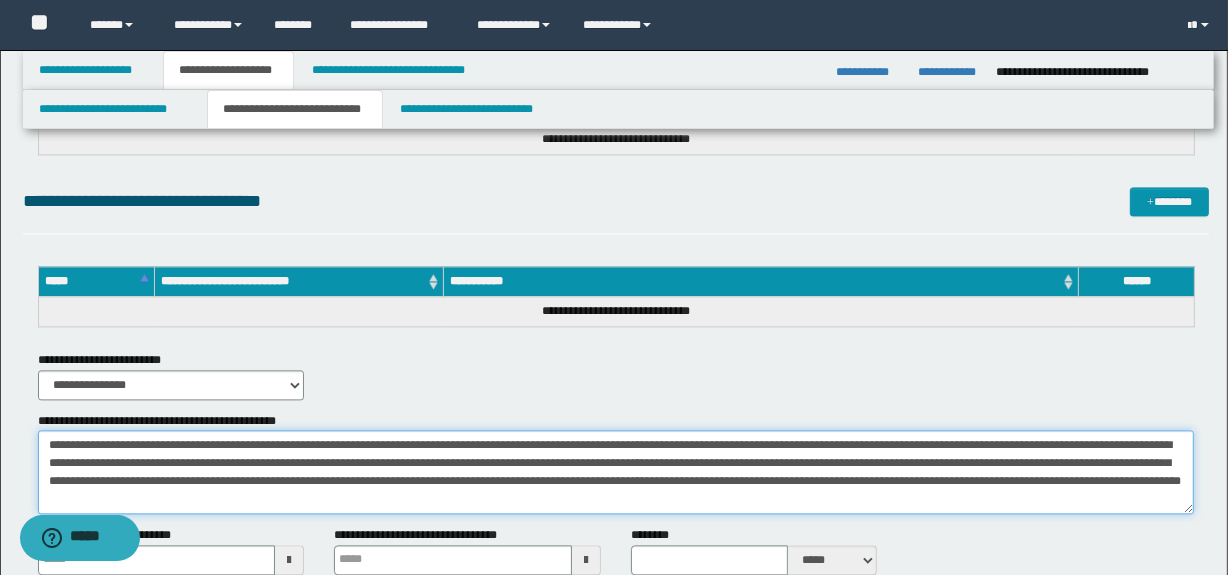 scroll, scrollTop: 3784, scrollLeft: 0, axis: vertical 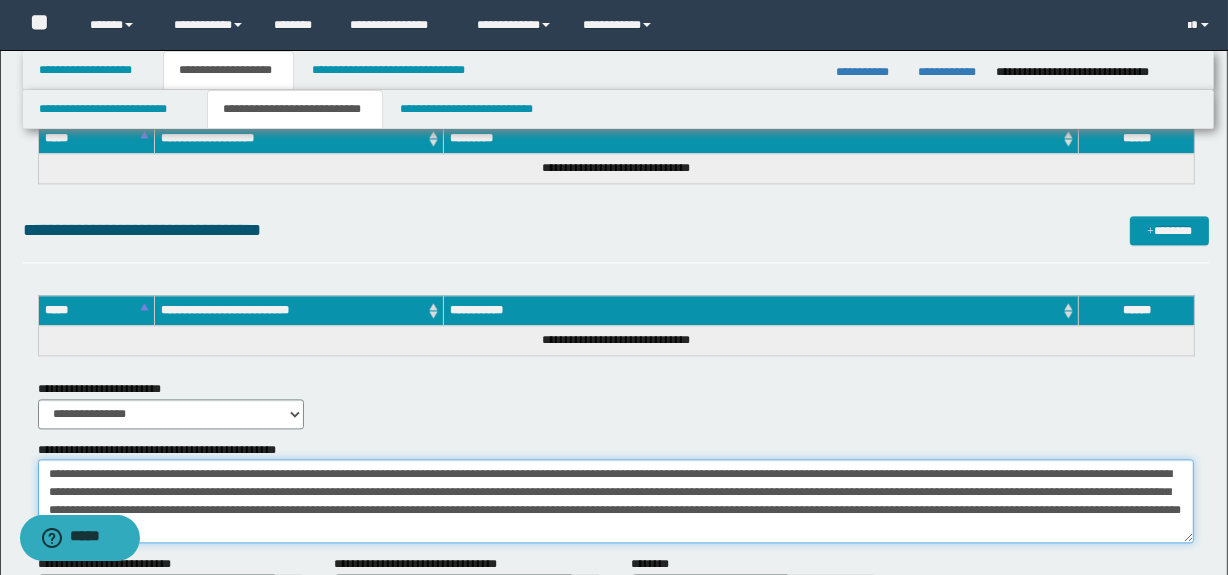 drag, startPoint x: 204, startPoint y: 472, endPoint x: 117, endPoint y: 472, distance: 87 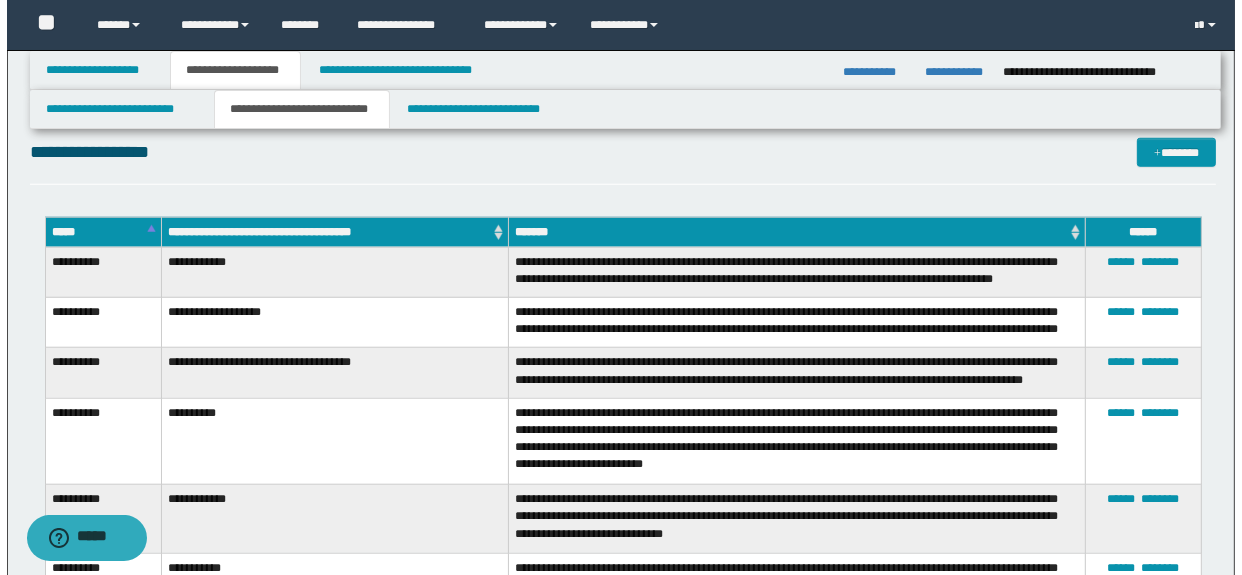 scroll, scrollTop: 1525, scrollLeft: 0, axis: vertical 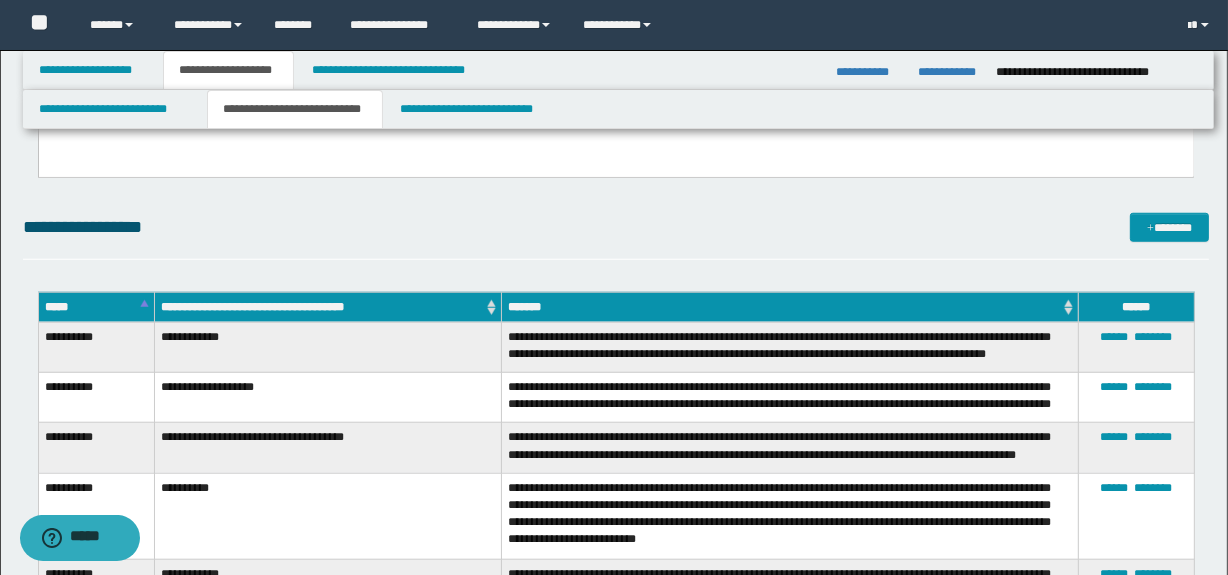 type on "**********" 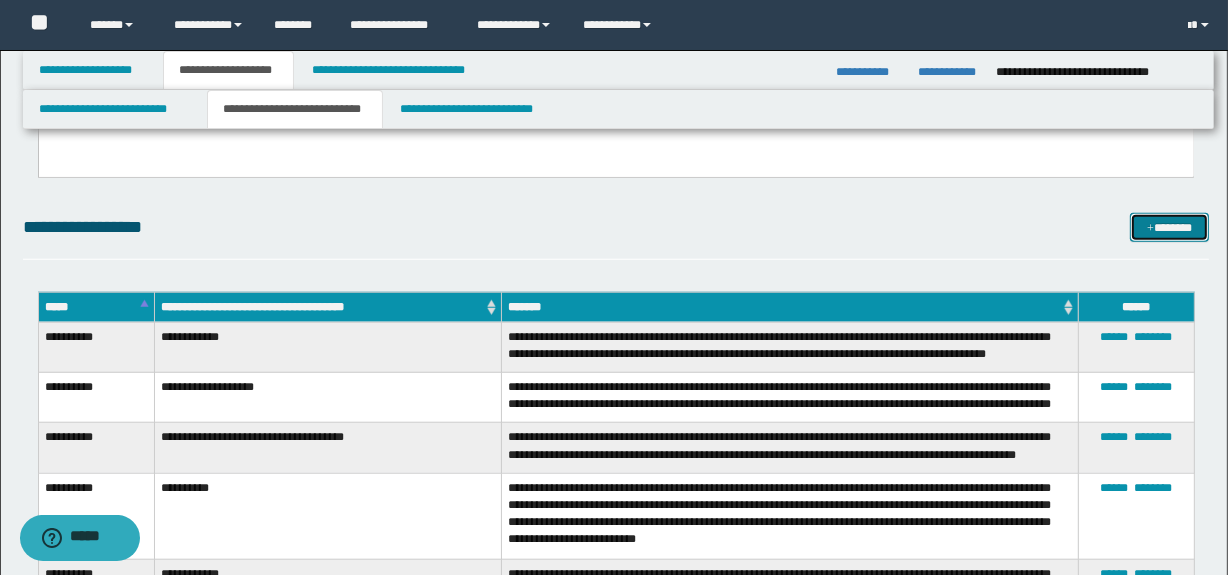click on "*******" at bounding box center [1170, 228] 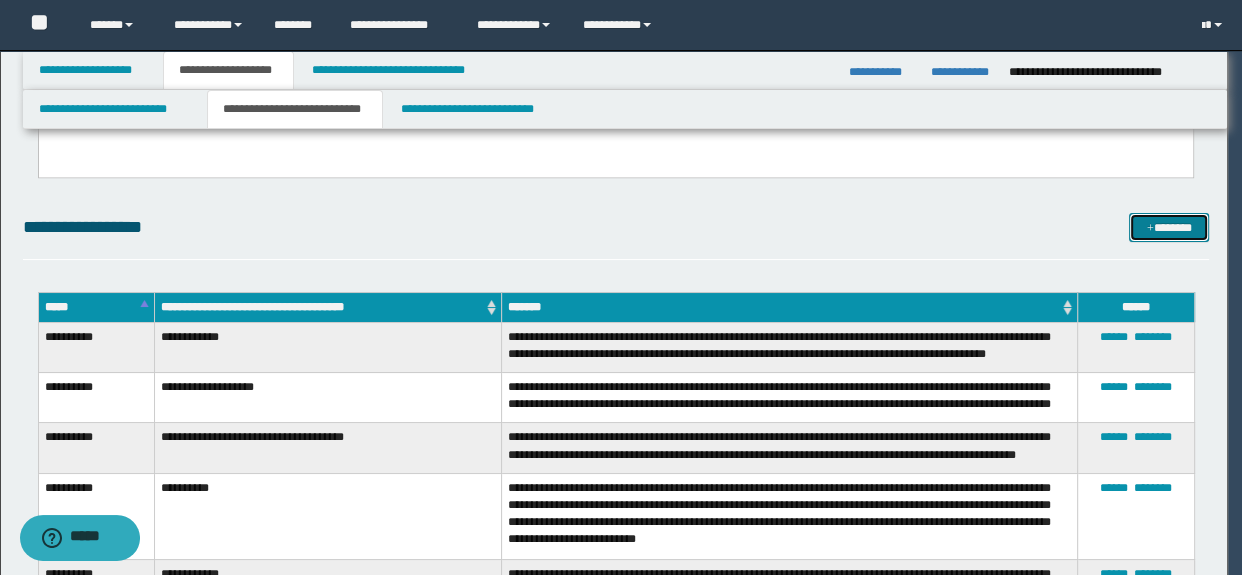 scroll, scrollTop: 0, scrollLeft: 0, axis: both 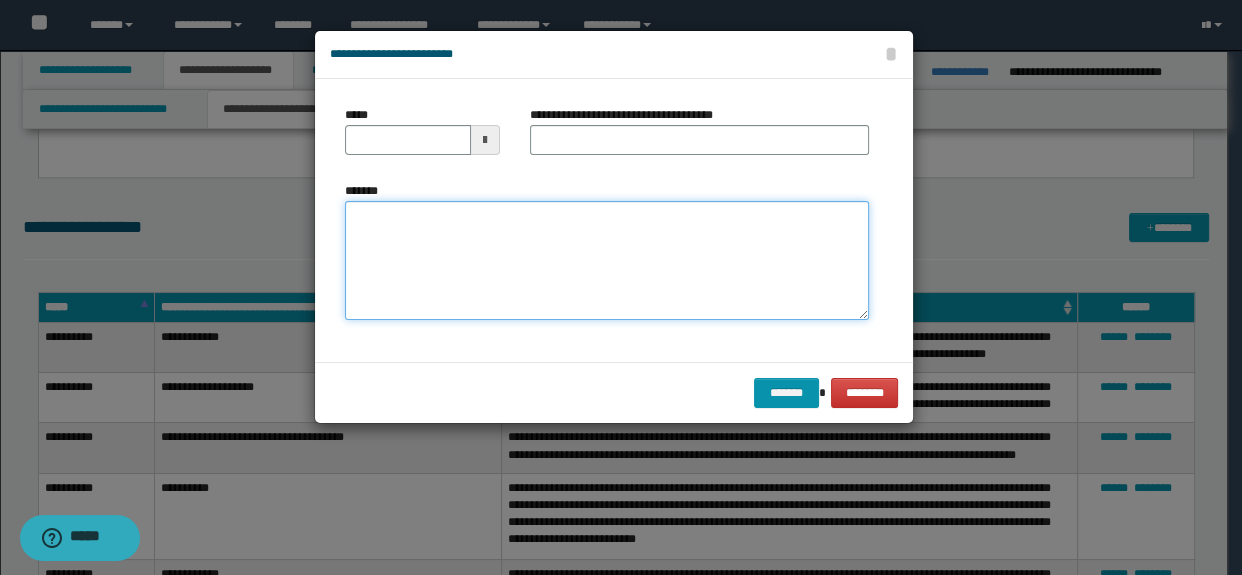 click on "*******" at bounding box center [607, 261] 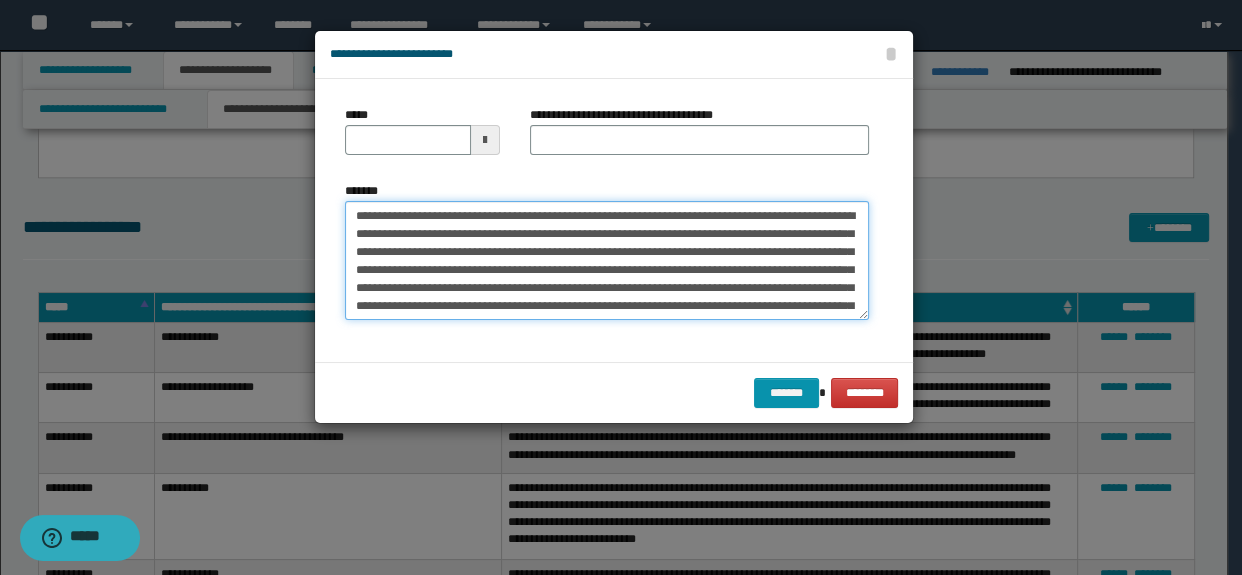 scroll, scrollTop: 66, scrollLeft: 0, axis: vertical 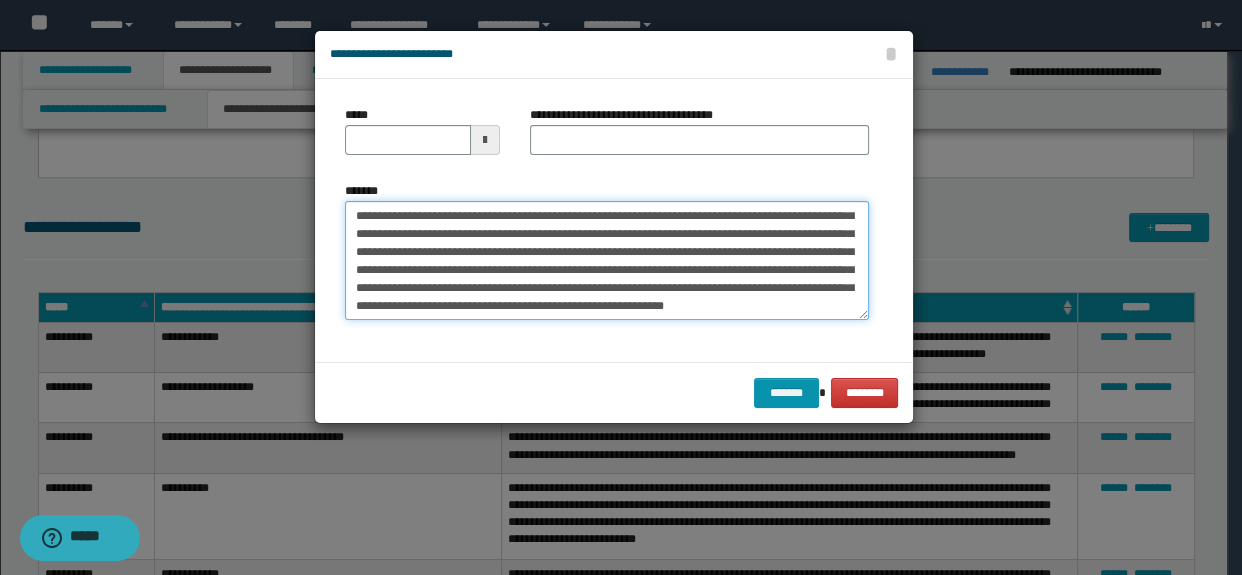 type on "**********" 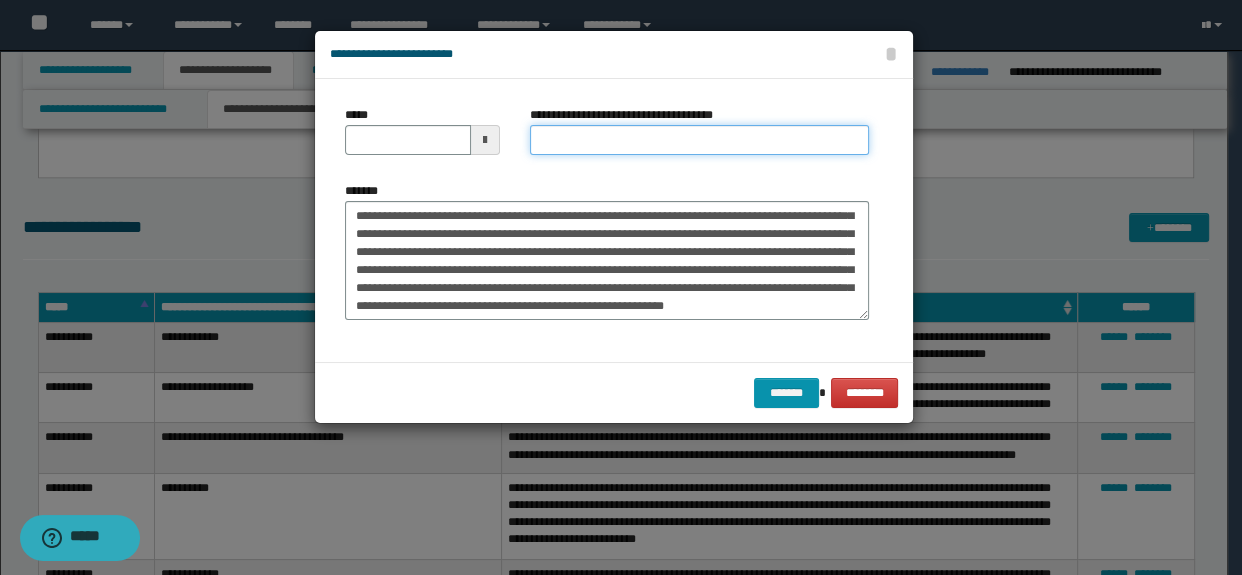 click on "**********" at bounding box center (700, 140) 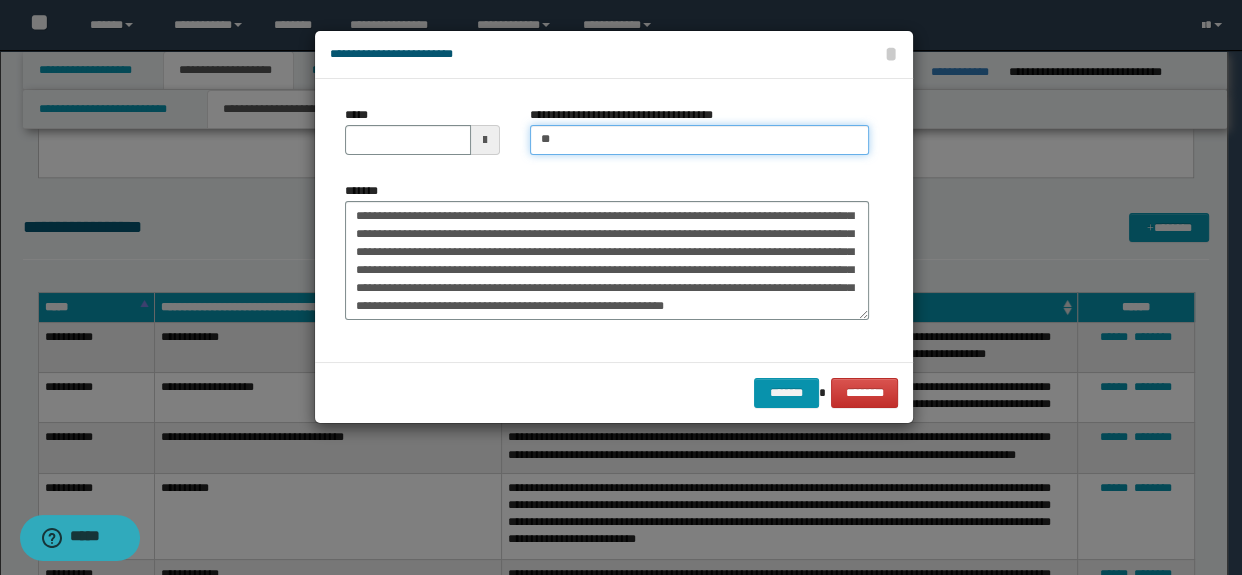 type on "**********" 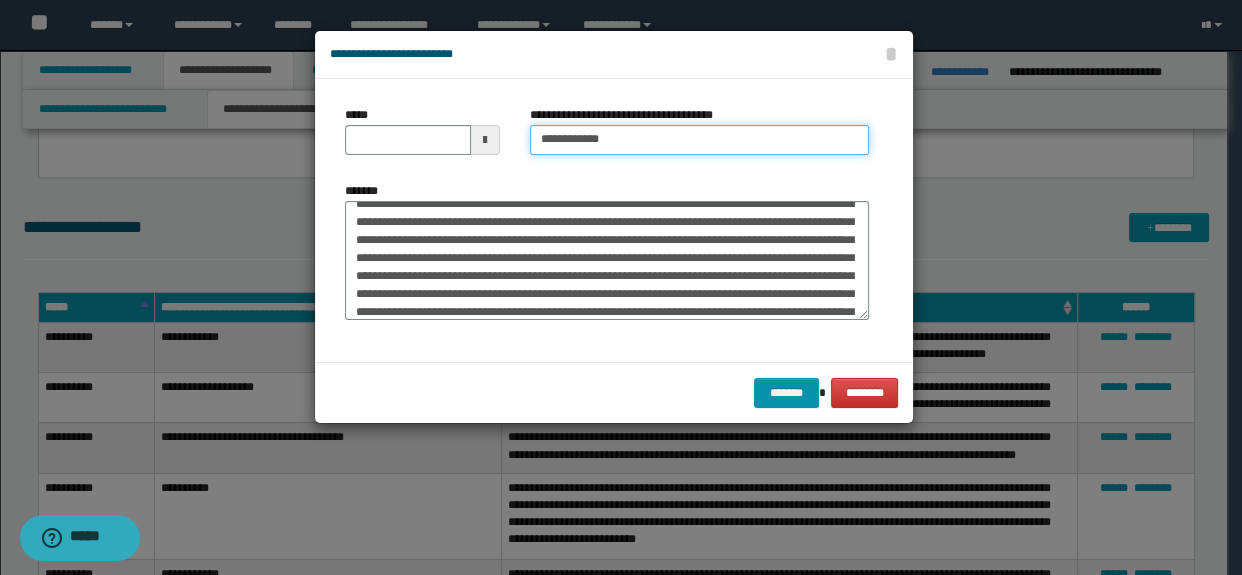 scroll, scrollTop: 0, scrollLeft: 0, axis: both 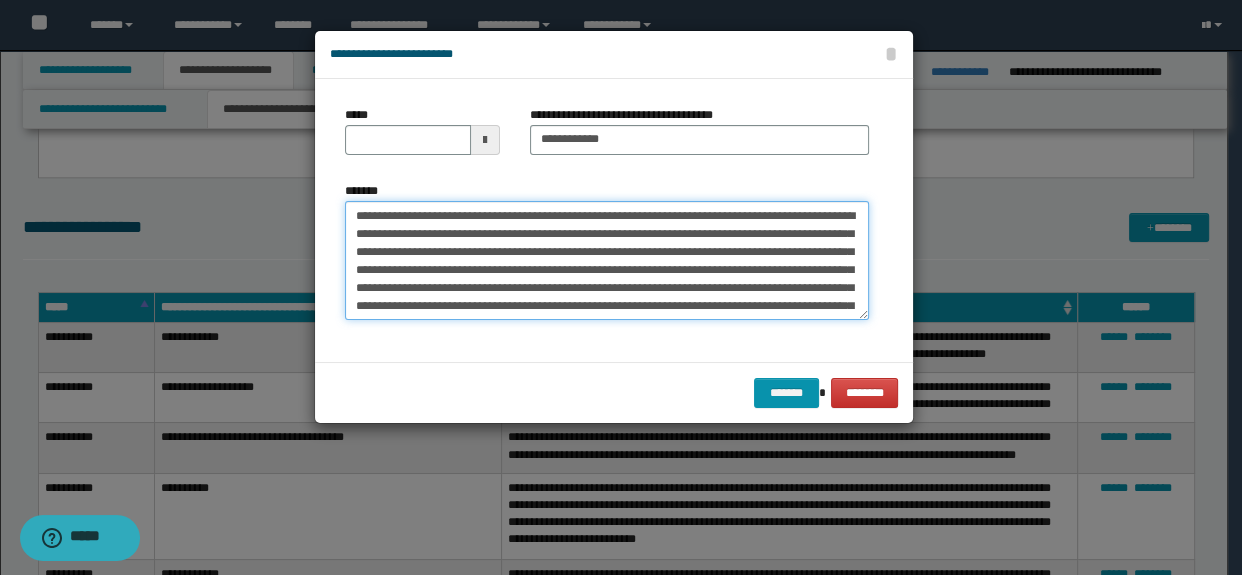 drag, startPoint x: 420, startPoint y: 280, endPoint x: 438, endPoint y: 281, distance: 18.027756 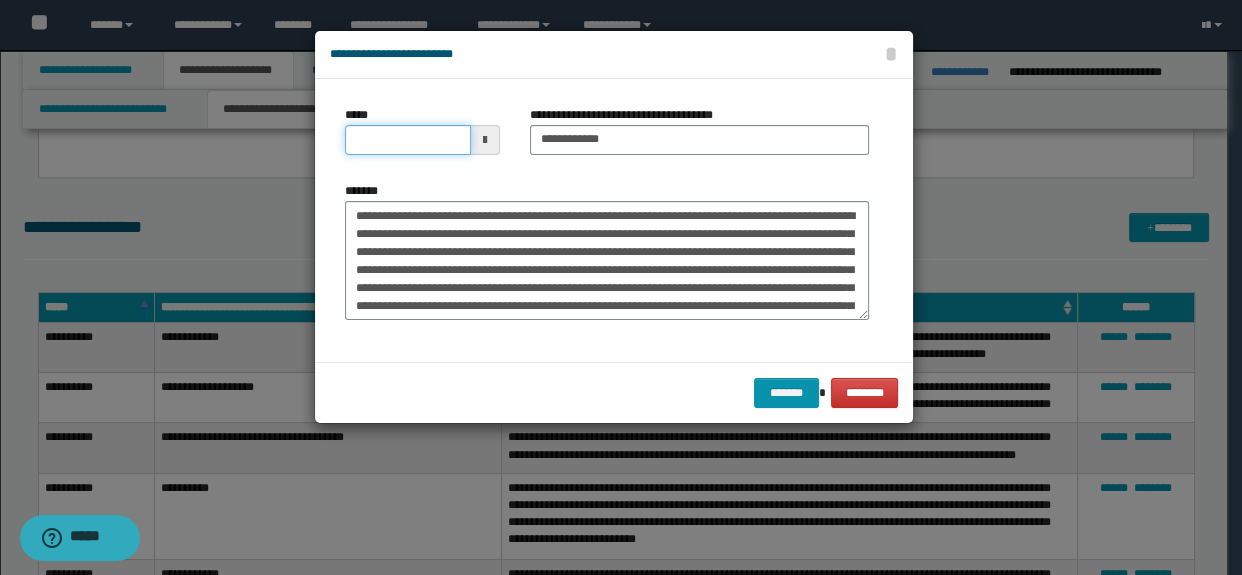 click on "*****" at bounding box center [408, 140] 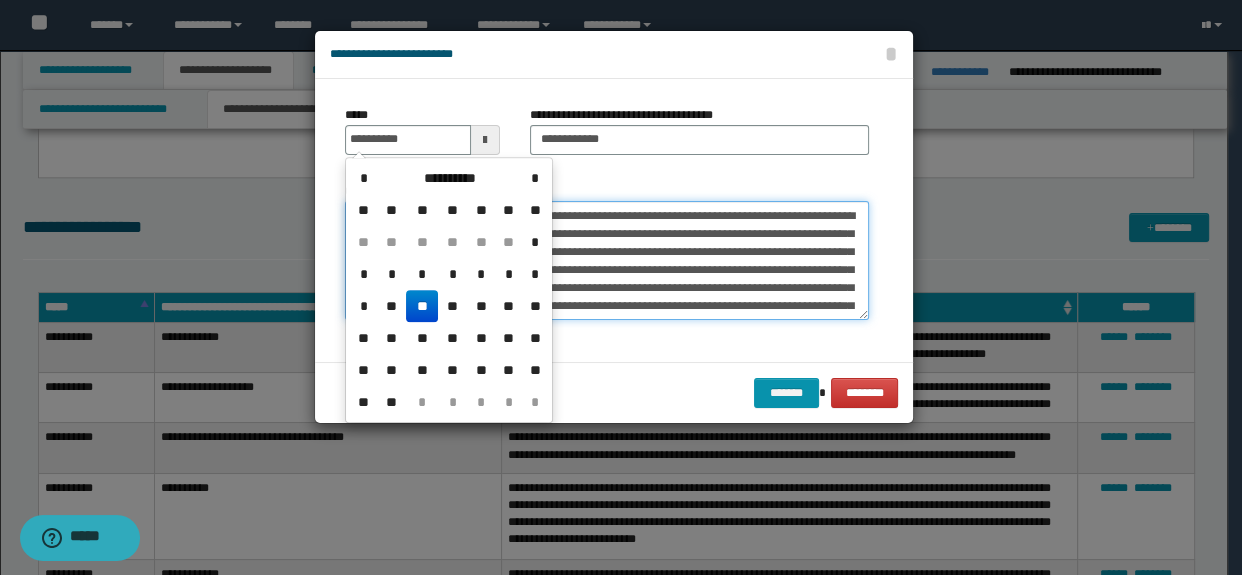 type on "**********" 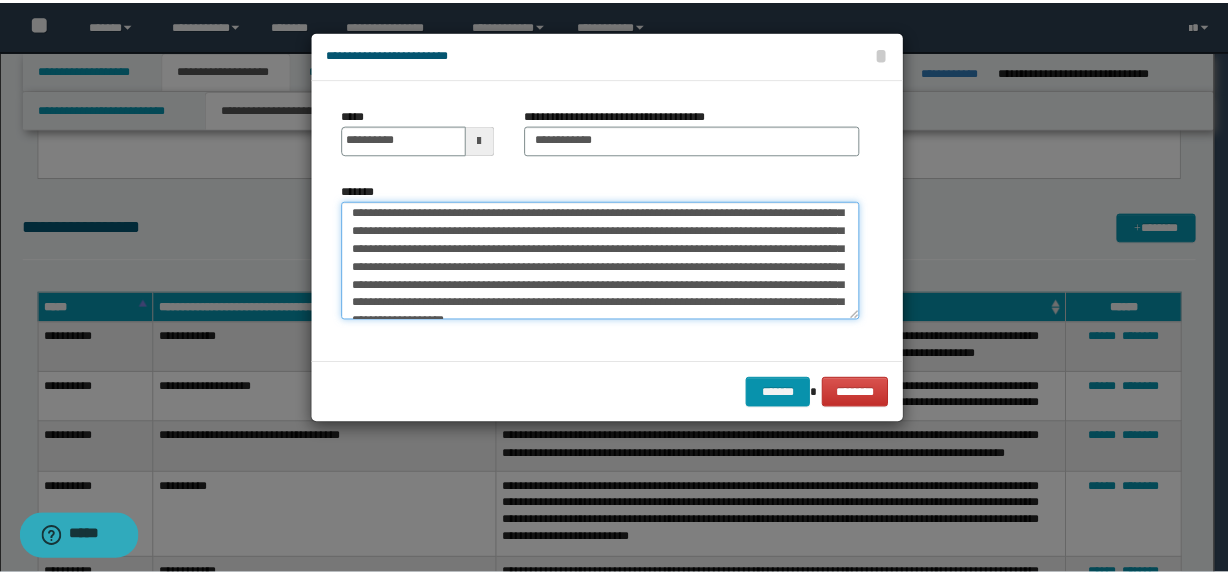 scroll, scrollTop: 71, scrollLeft: 0, axis: vertical 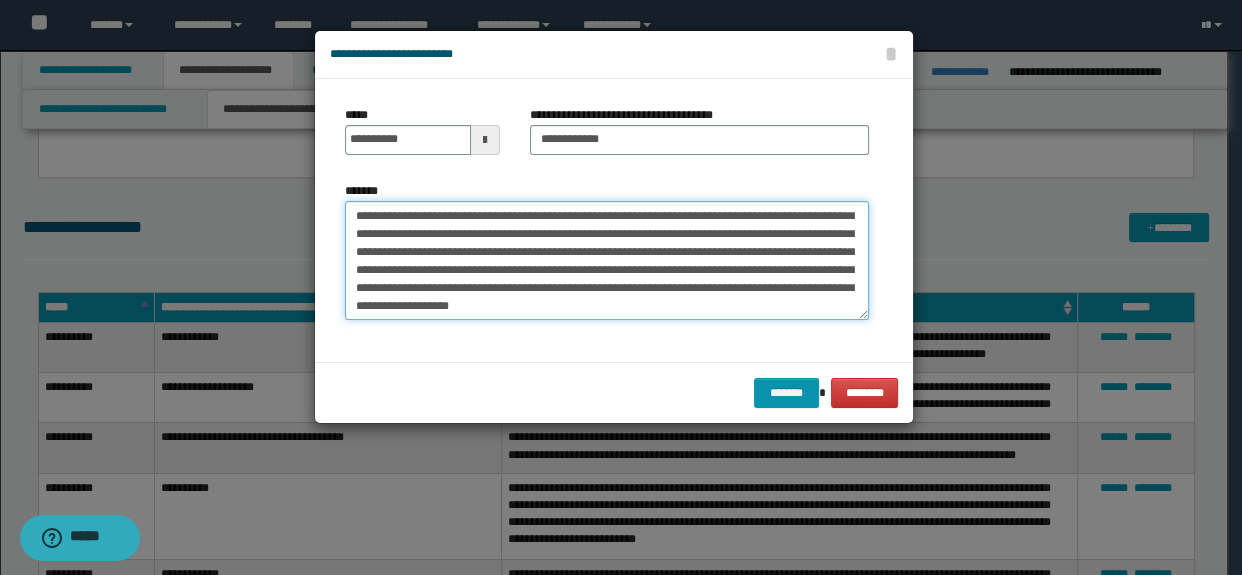 click on "**********" at bounding box center [607, 261] 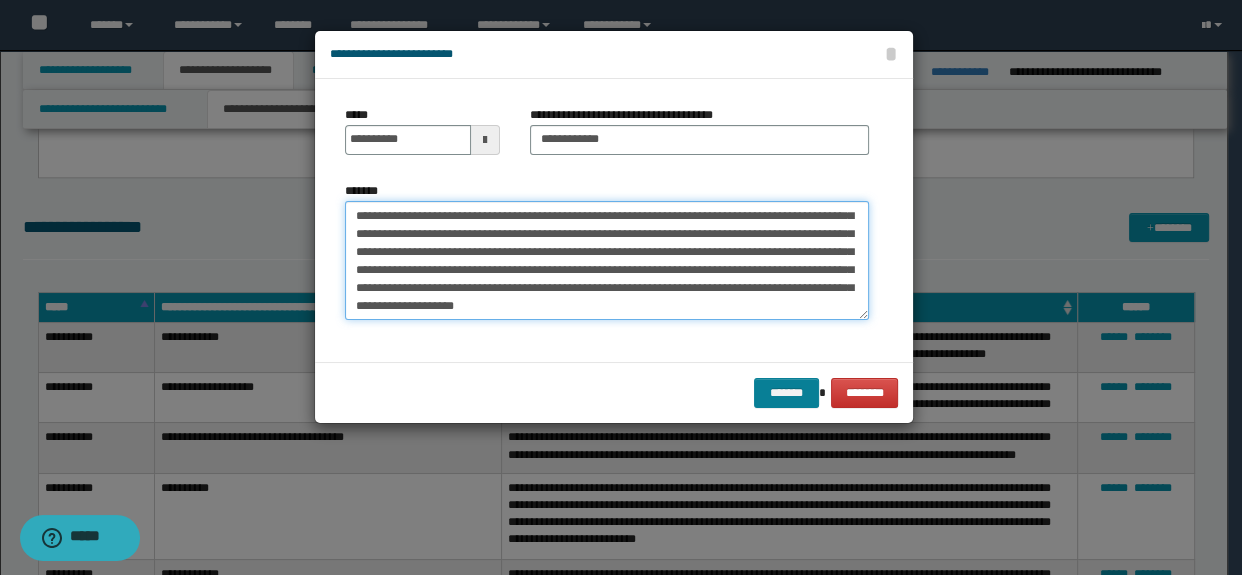 type on "**********" 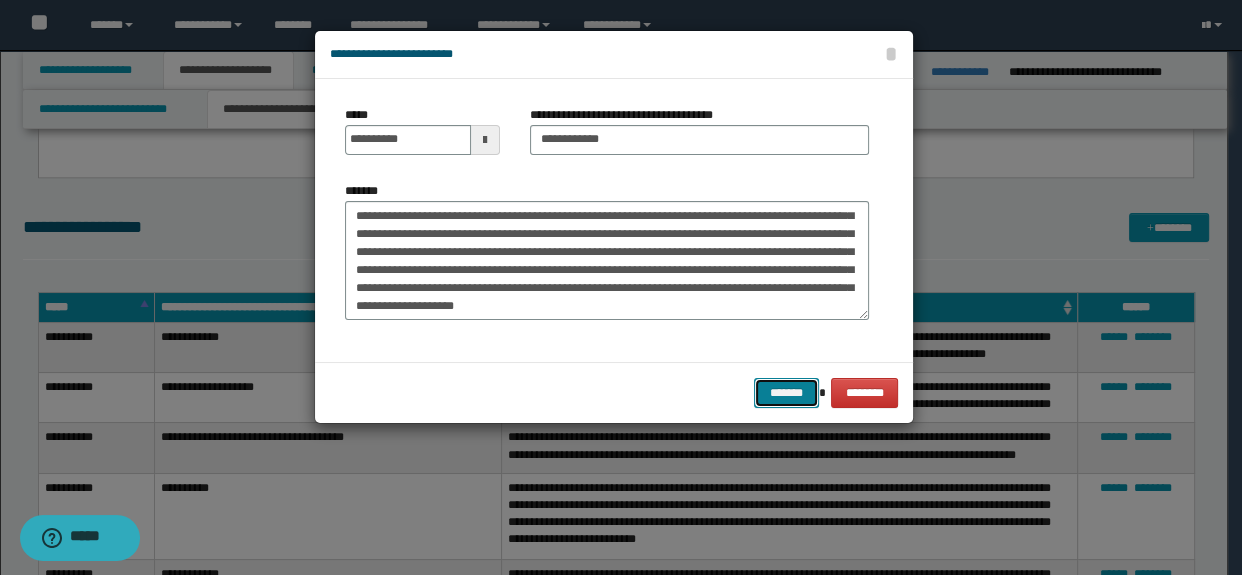 click on "*******" at bounding box center [786, 393] 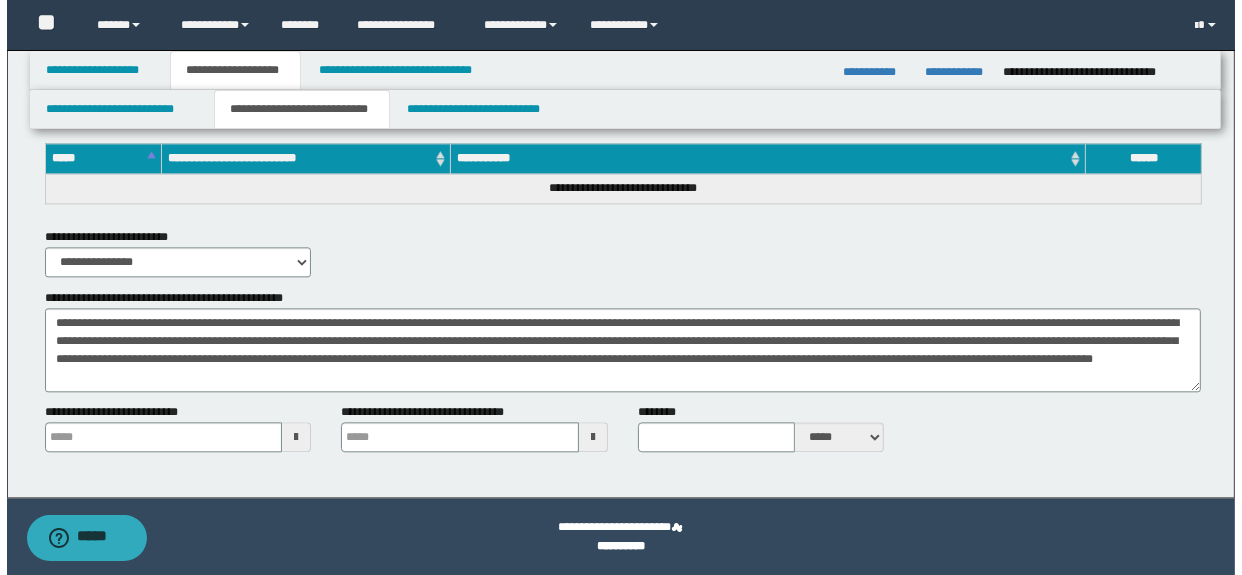 scroll, scrollTop: 0, scrollLeft: 0, axis: both 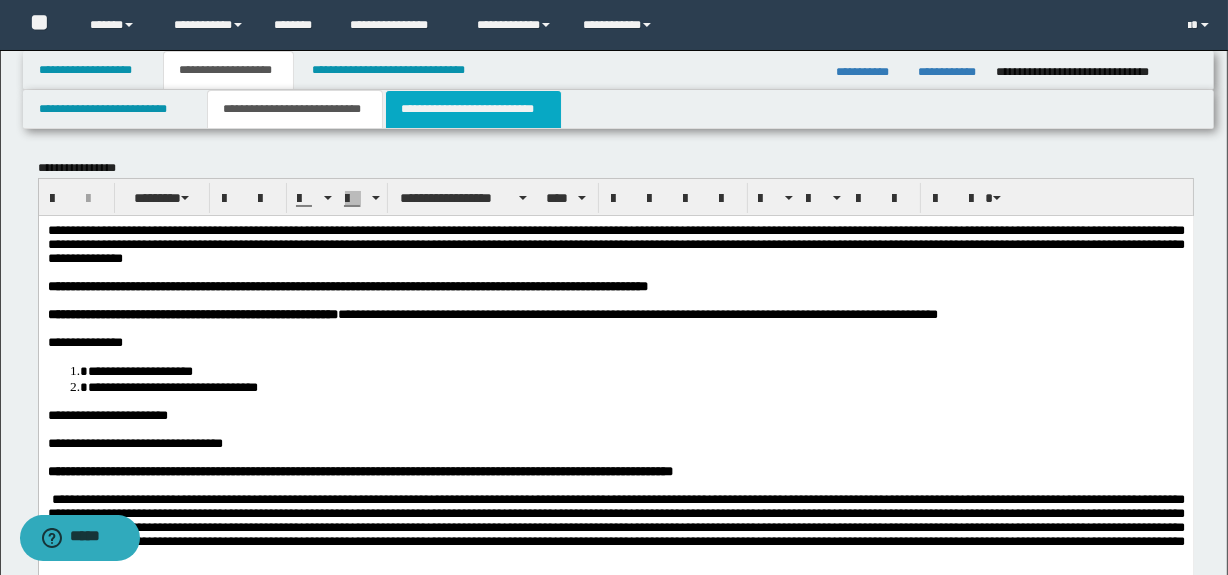 click on "**********" at bounding box center (473, 109) 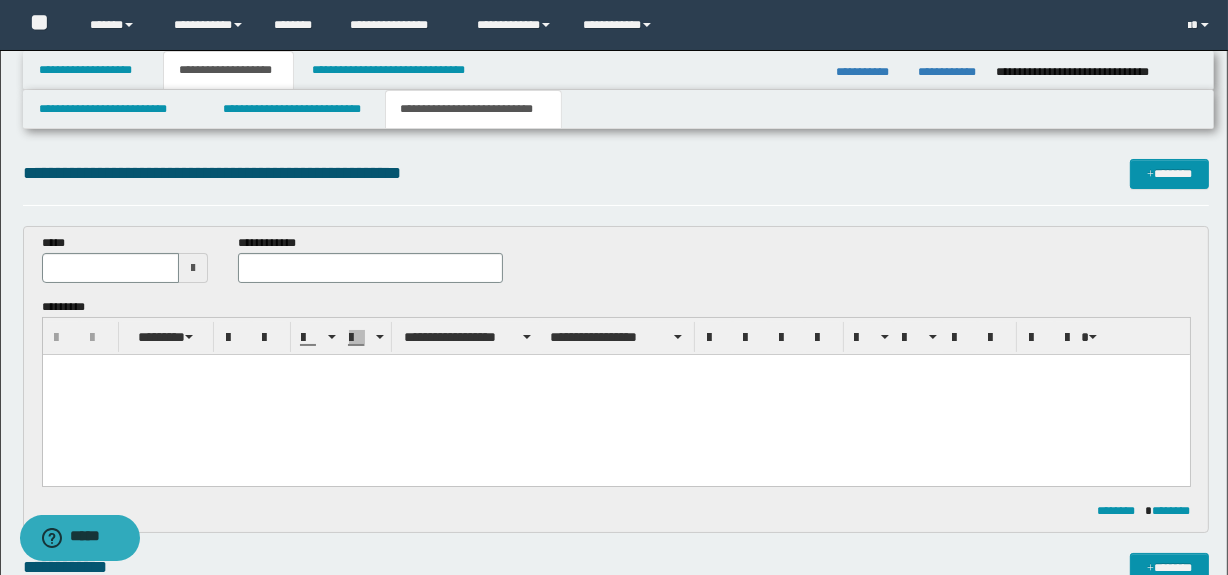 scroll, scrollTop: 0, scrollLeft: 0, axis: both 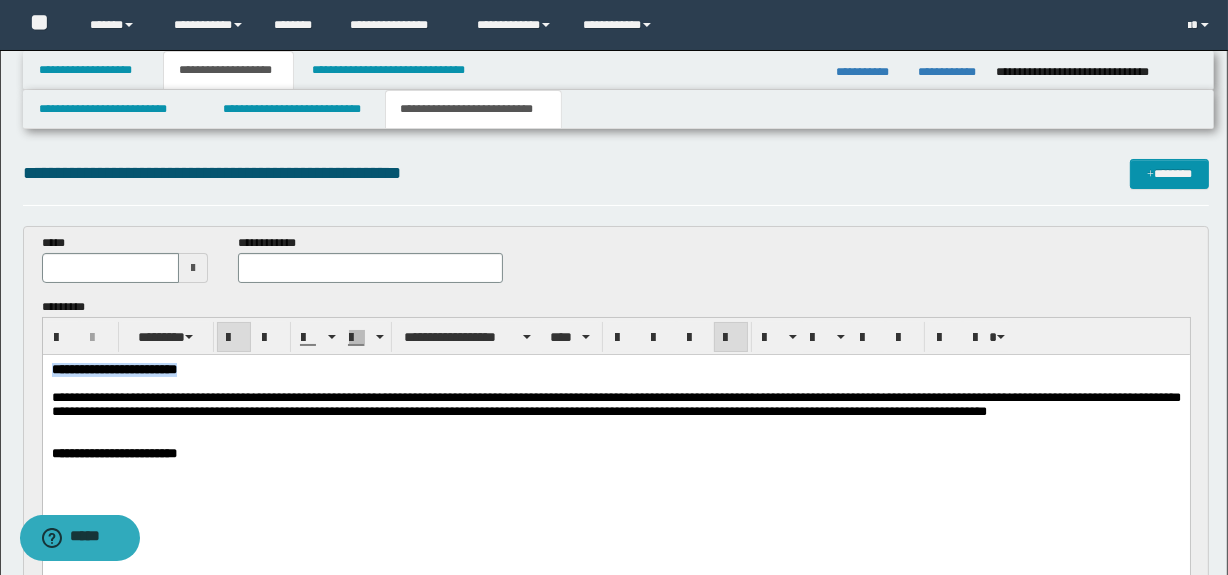 drag, startPoint x: 194, startPoint y: 363, endPoint x: 252, endPoint y: 655, distance: 297.70456 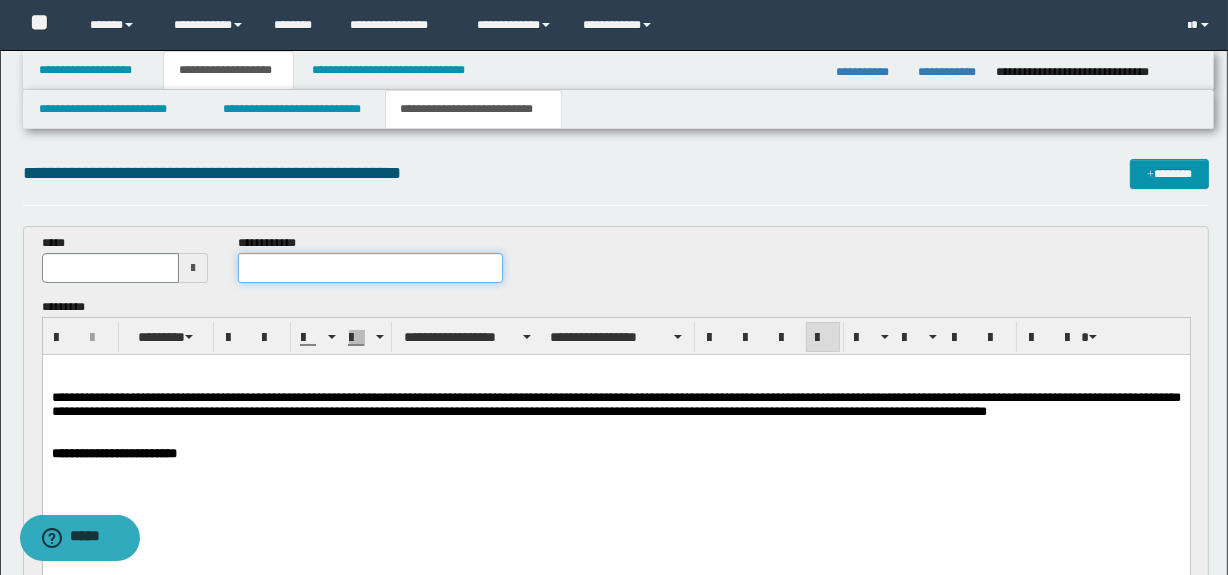 click at bounding box center (370, 268) 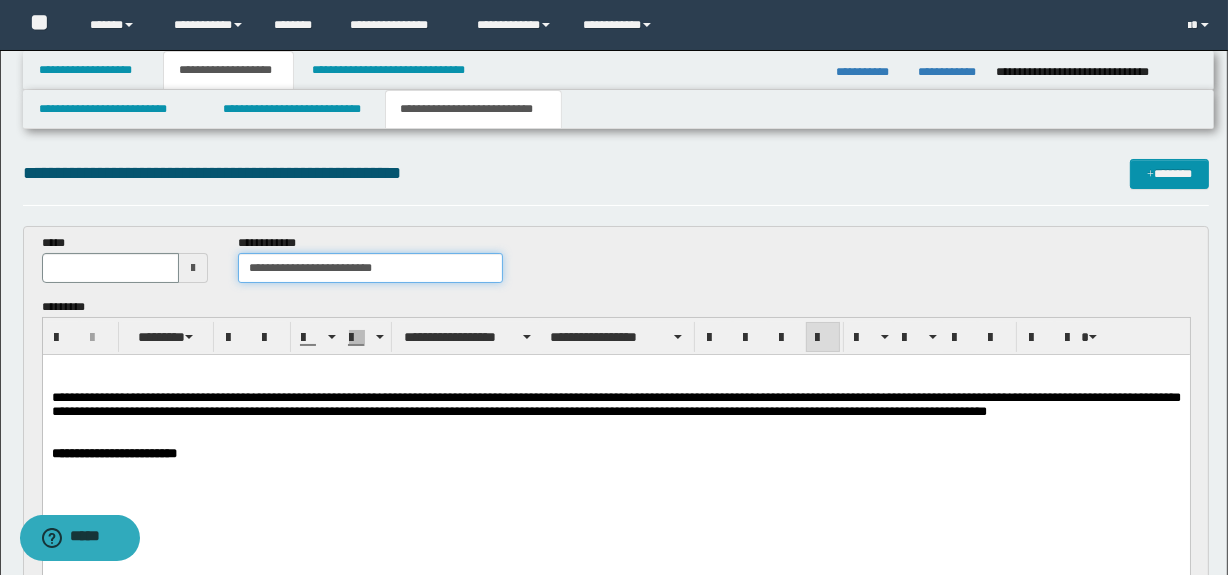 type on "**********" 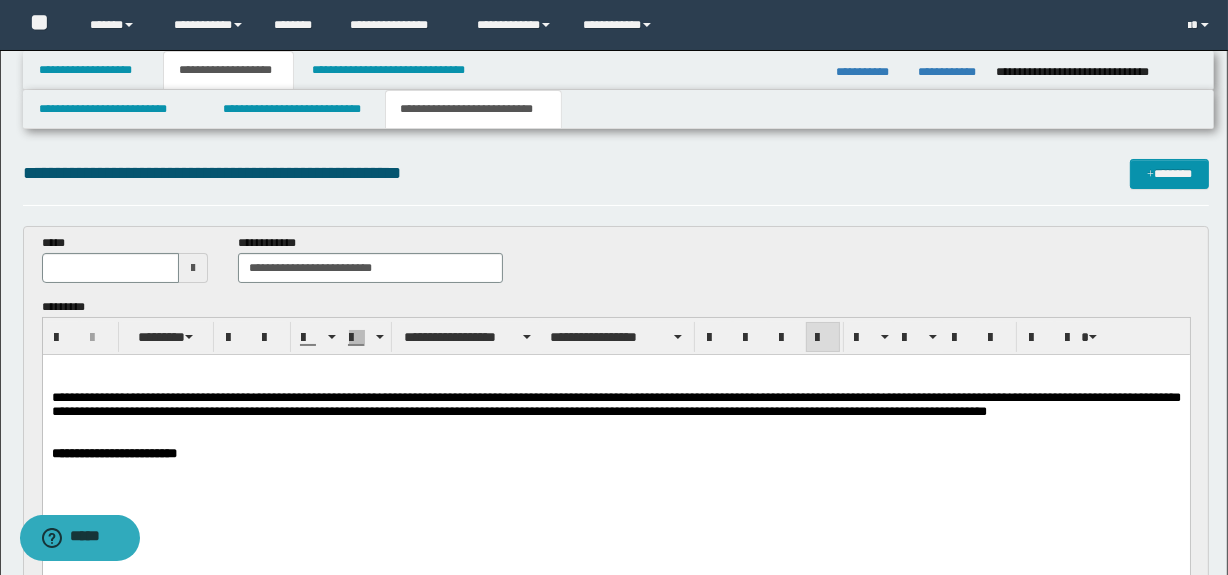 click at bounding box center [193, 268] 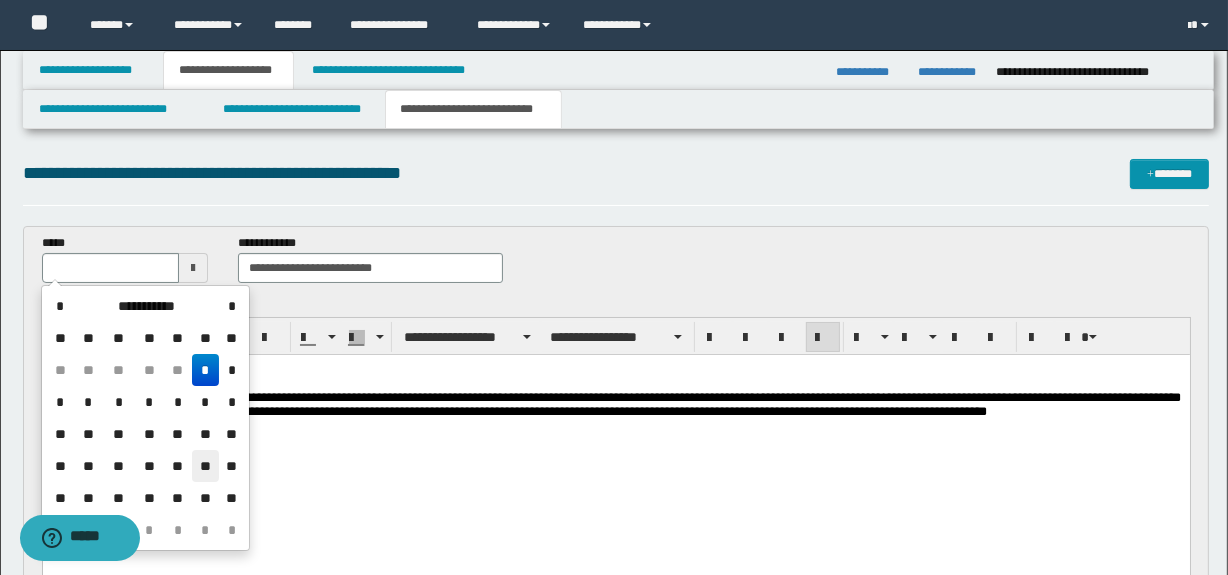 drag, startPoint x: 199, startPoint y: 469, endPoint x: 125, endPoint y: 69, distance: 406.7874 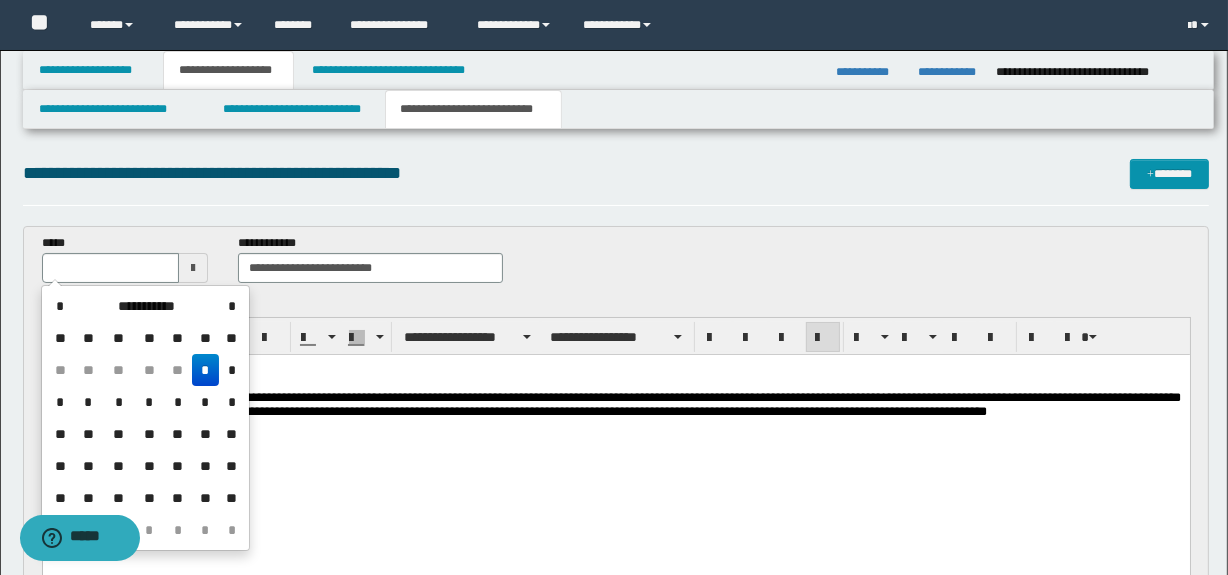 type on "**********" 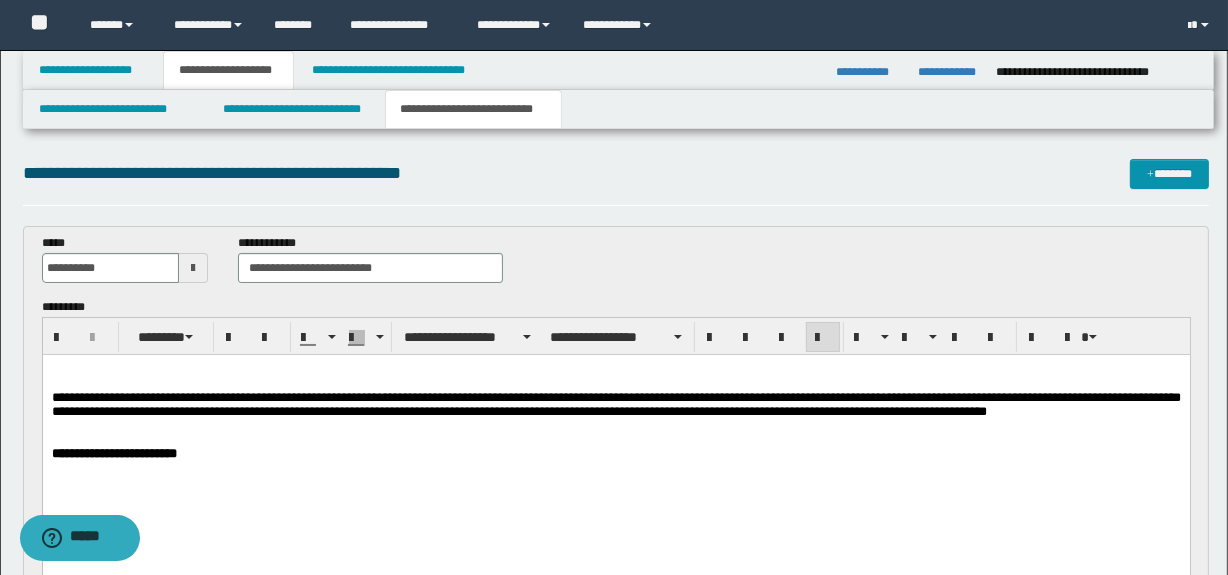 click on "**********" at bounding box center (615, 437) 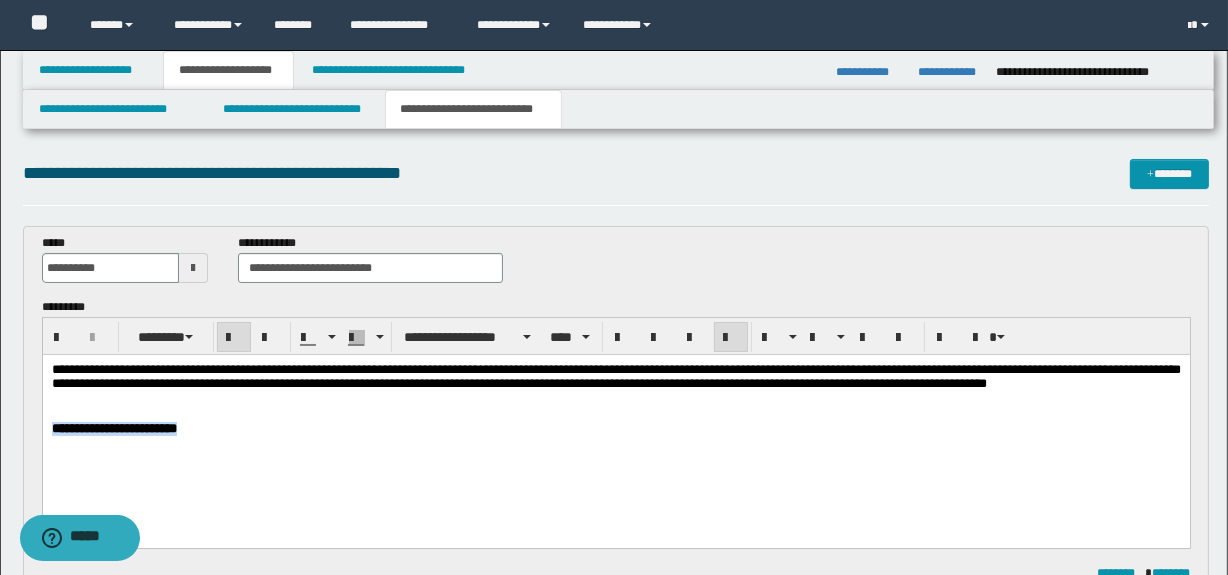 drag, startPoint x: 76, startPoint y: 449, endPoint x: 44, endPoint y: 795, distance: 347.47662 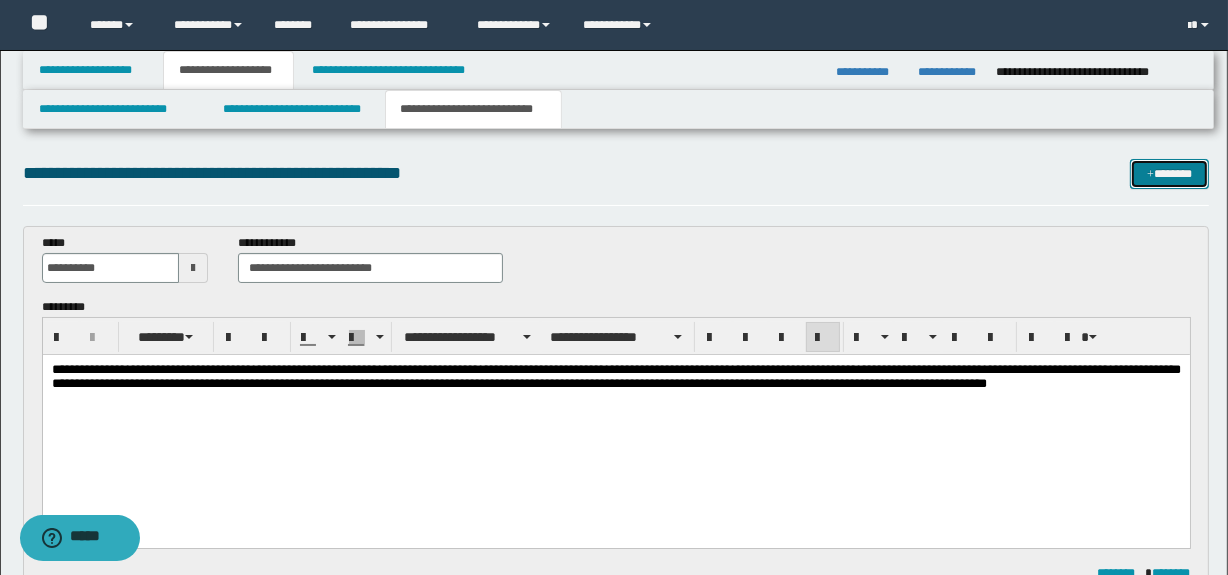 click at bounding box center [1150, 175] 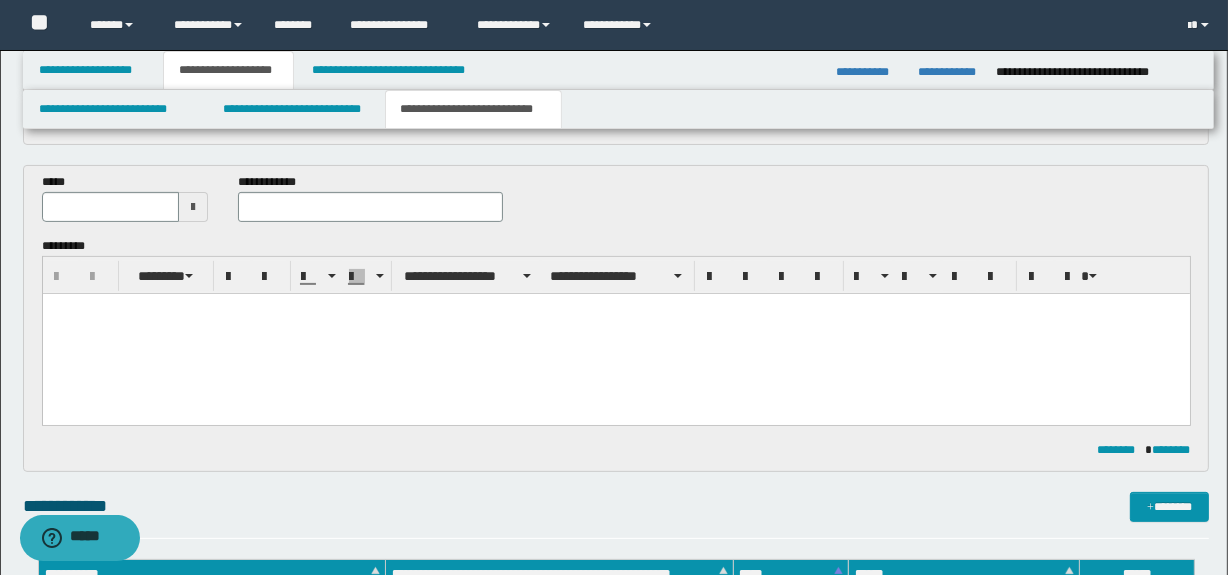 scroll, scrollTop: 420, scrollLeft: 0, axis: vertical 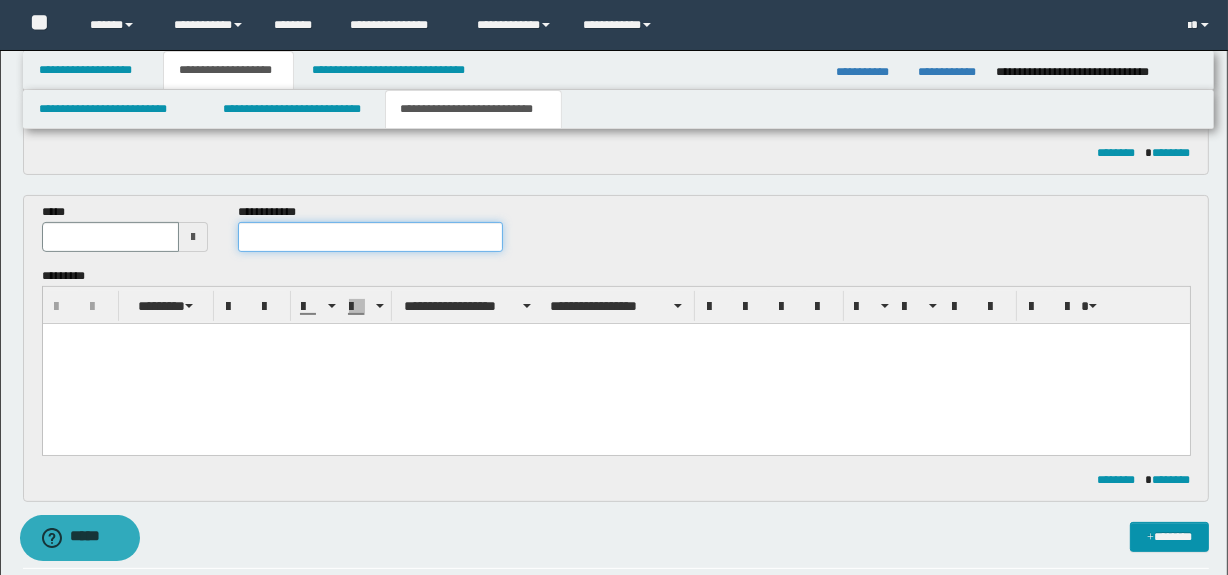 click at bounding box center (370, 237) 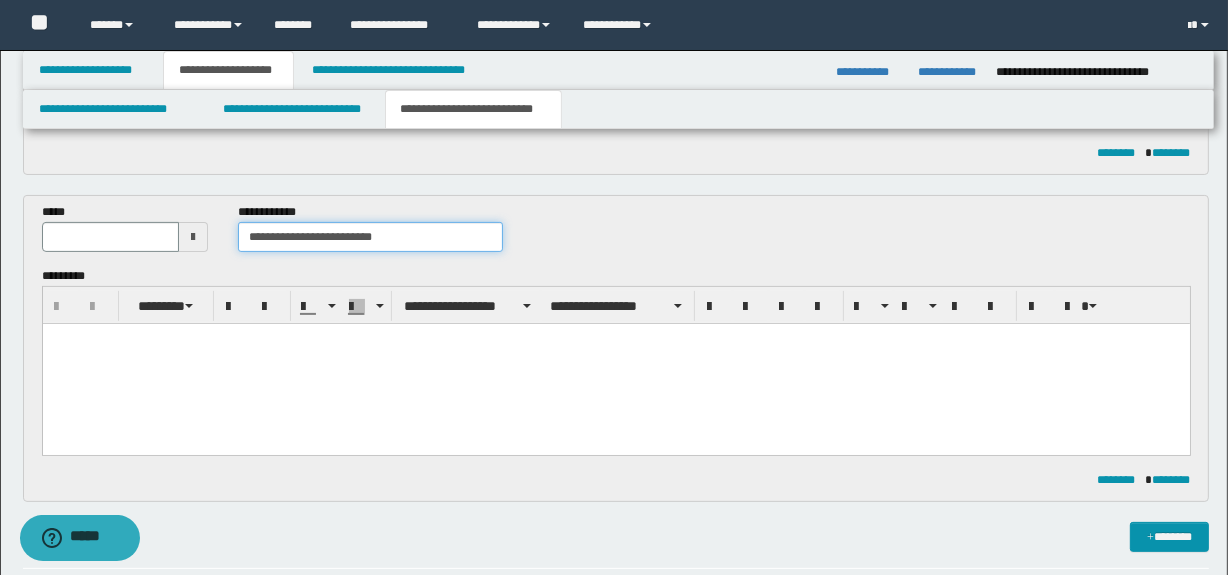type on "**********" 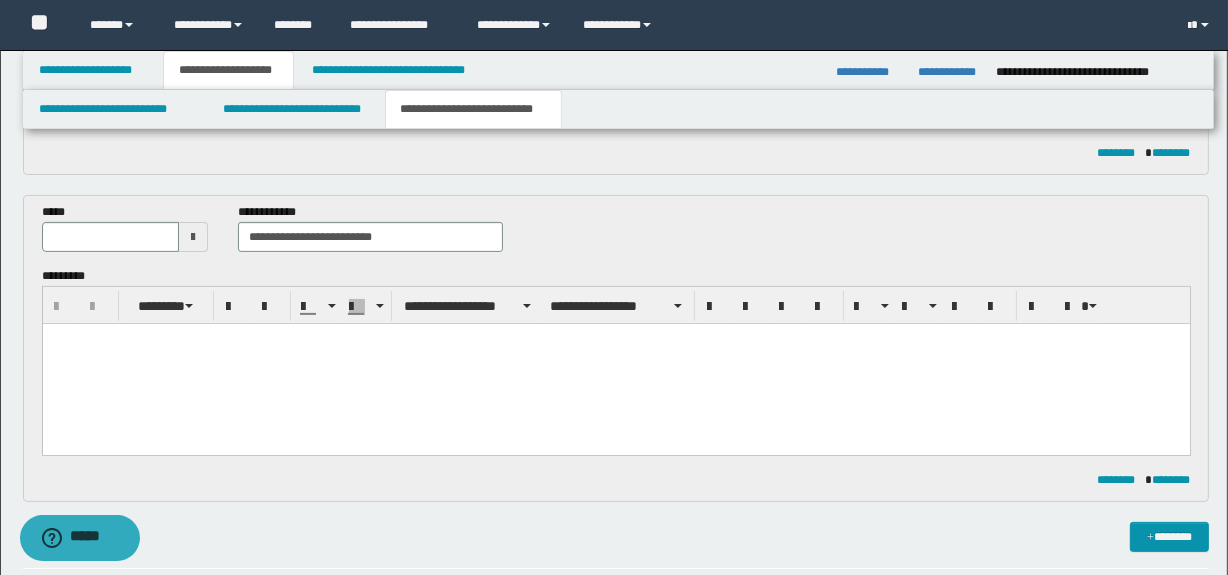 click at bounding box center (193, 237) 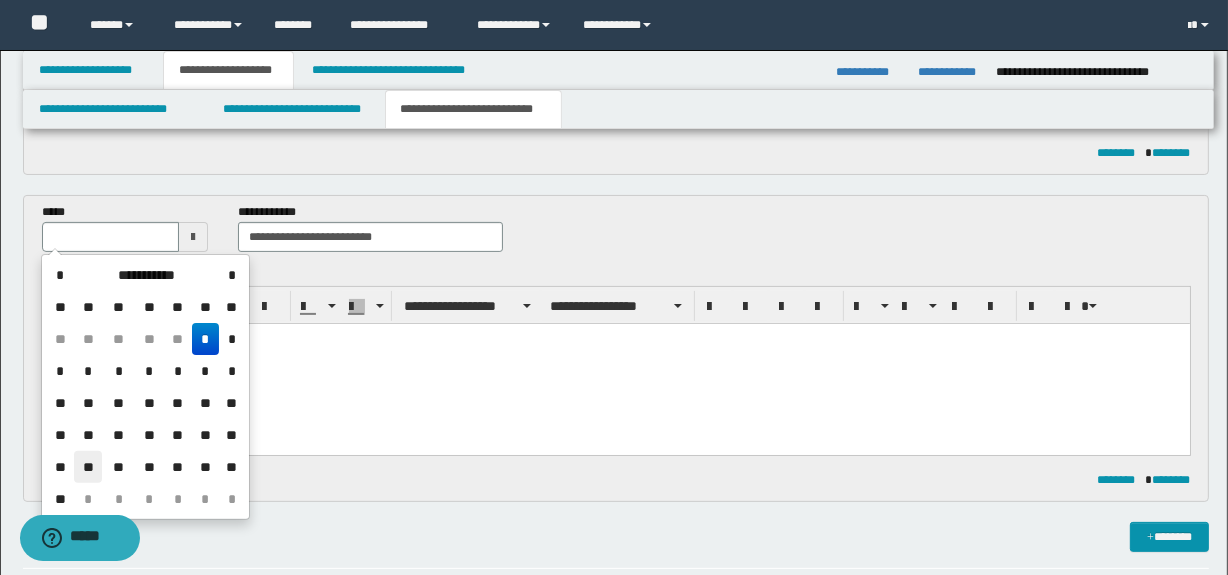 click on "**" at bounding box center (88, 467) 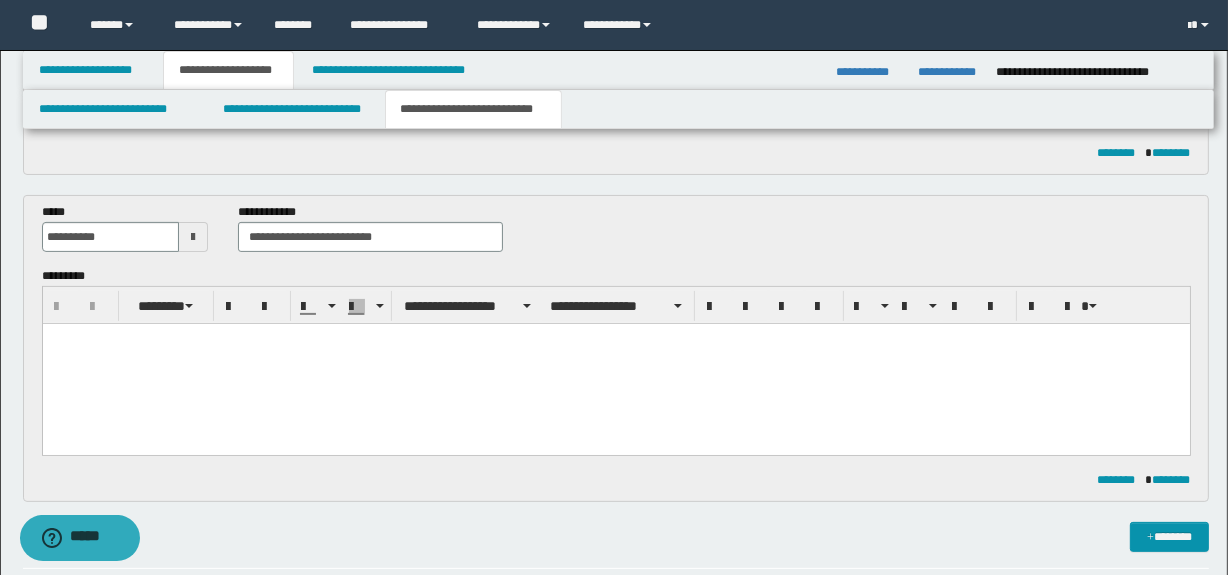 click at bounding box center [615, 364] 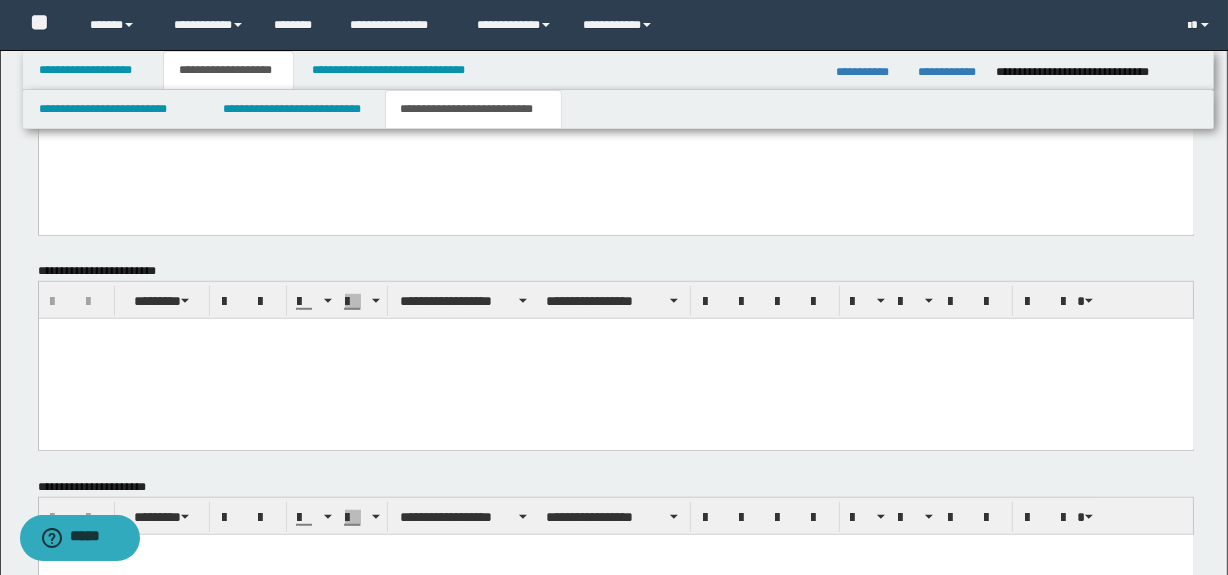 scroll, scrollTop: 1324, scrollLeft: 0, axis: vertical 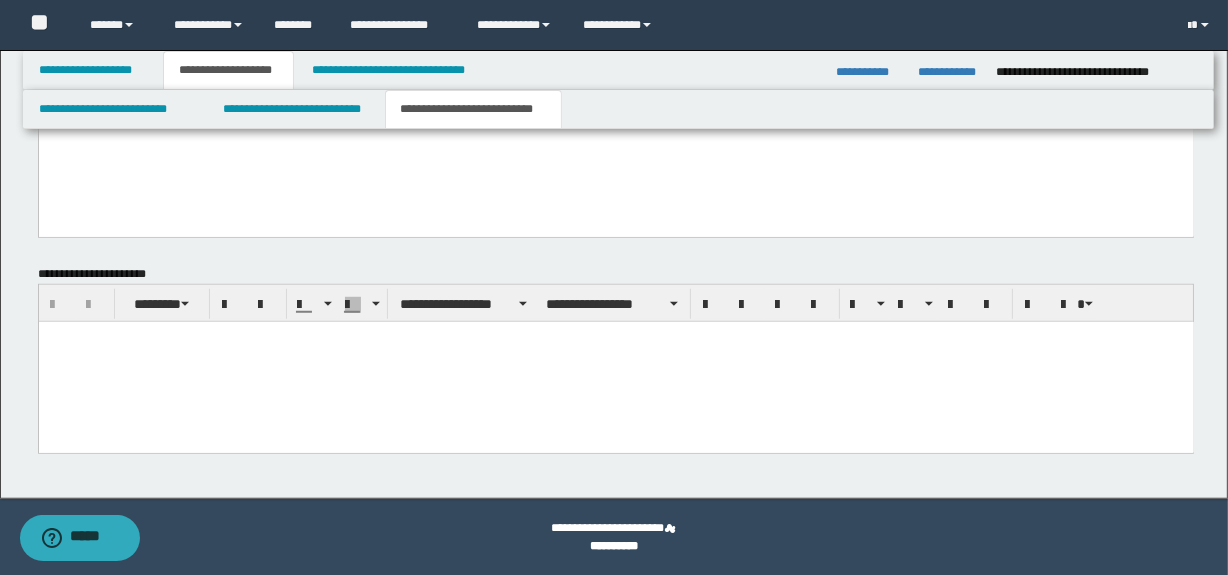 click at bounding box center [615, 361] 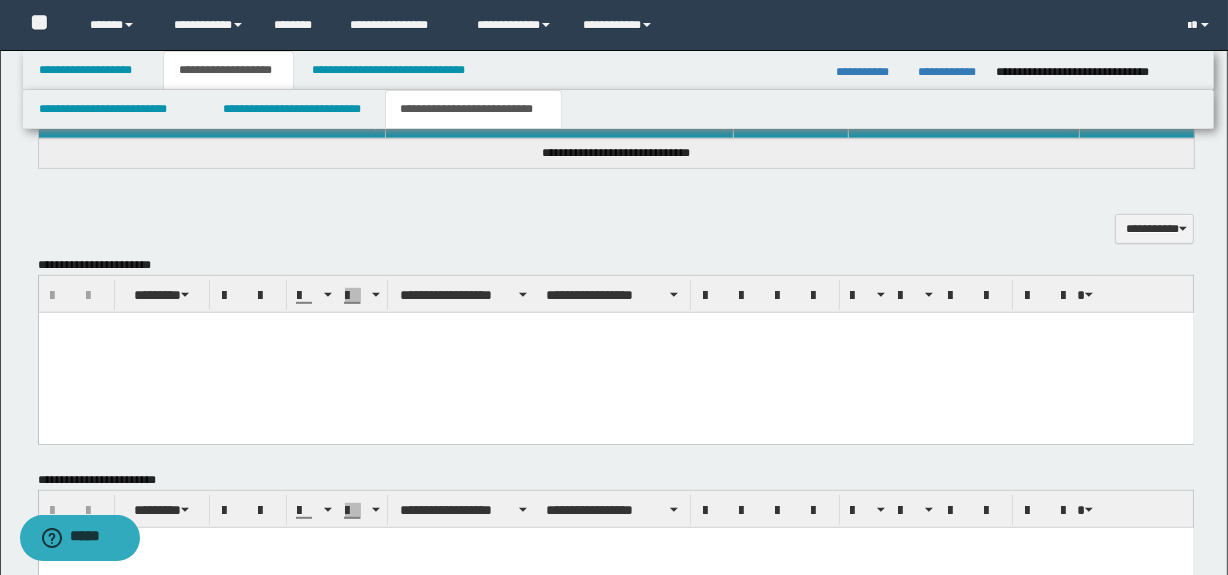 scroll, scrollTop: 900, scrollLeft: 0, axis: vertical 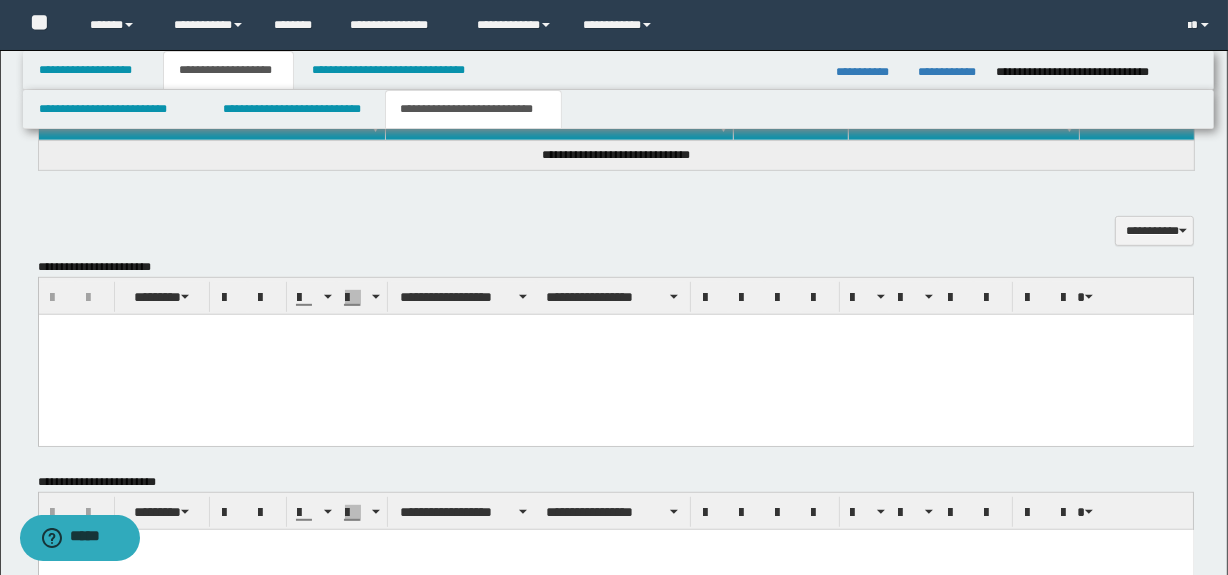 click at bounding box center (615, 354) 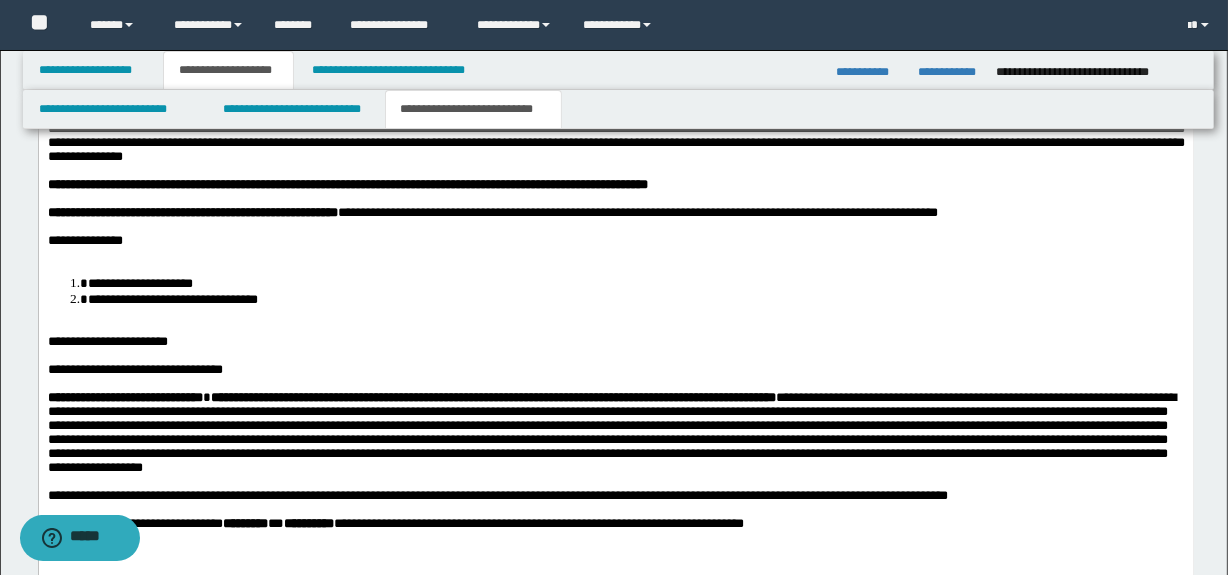scroll, scrollTop: 1112, scrollLeft: 0, axis: vertical 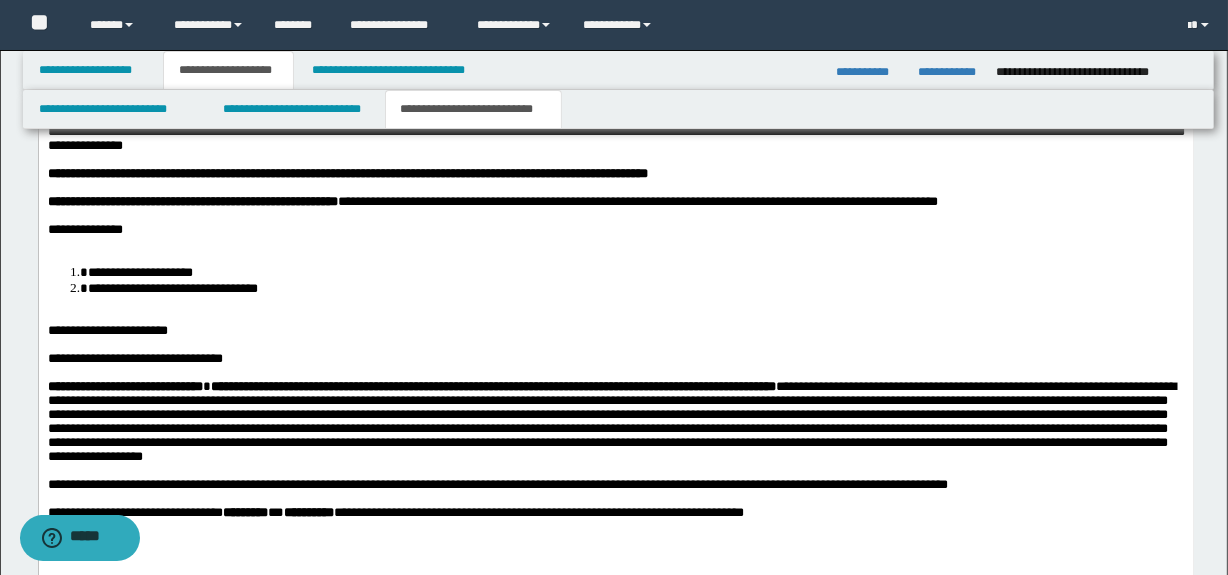 click at bounding box center [615, 243] 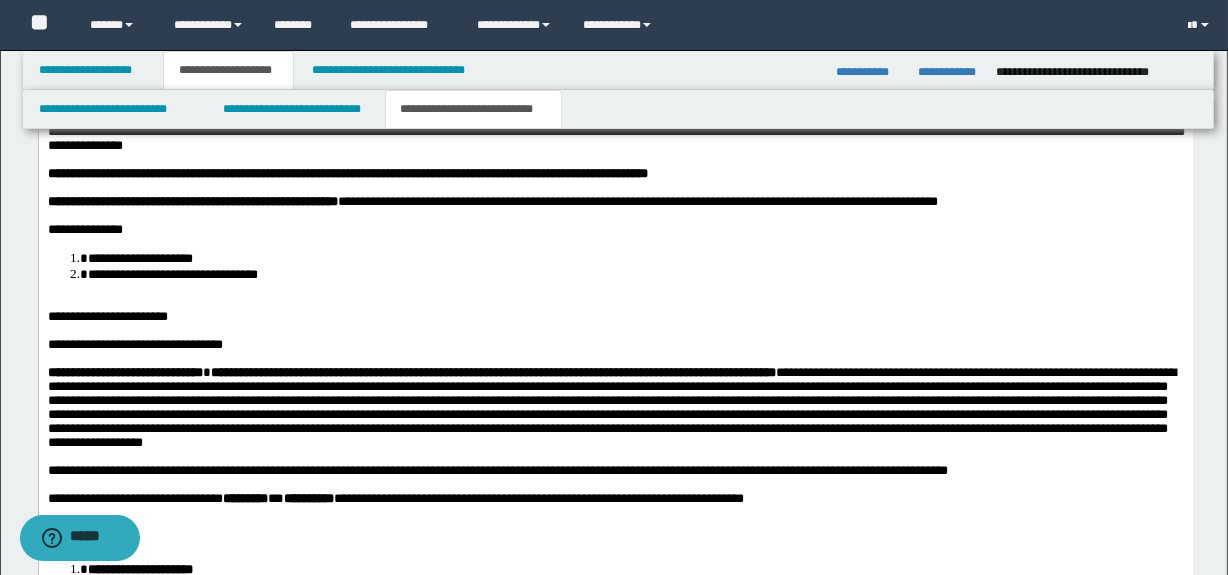 click at bounding box center [615, 302] 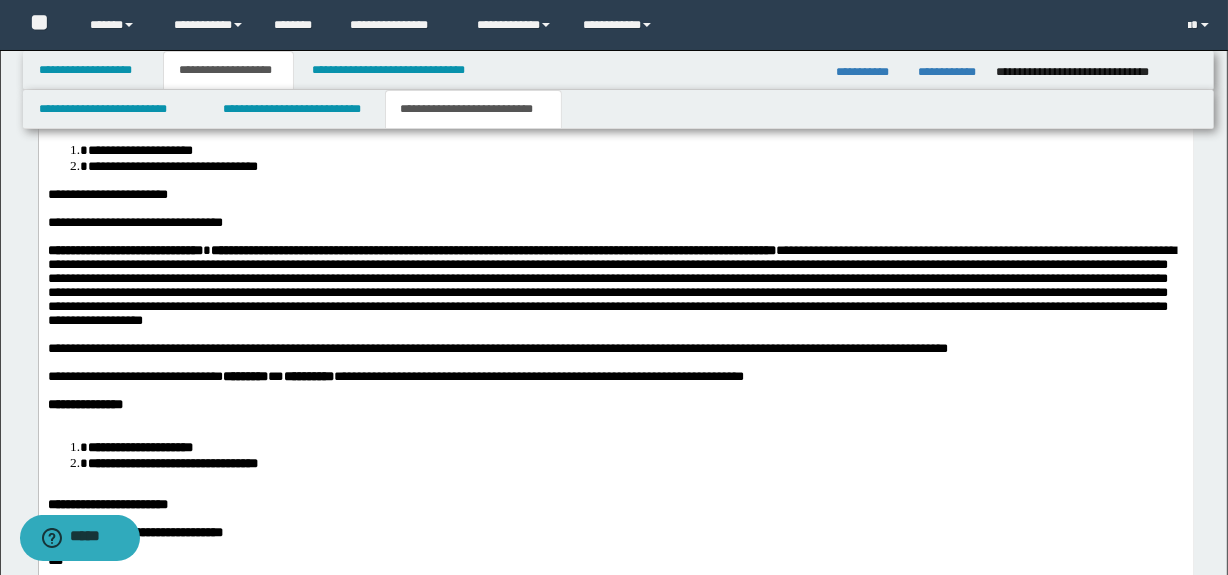 scroll, scrollTop: 1233, scrollLeft: 0, axis: vertical 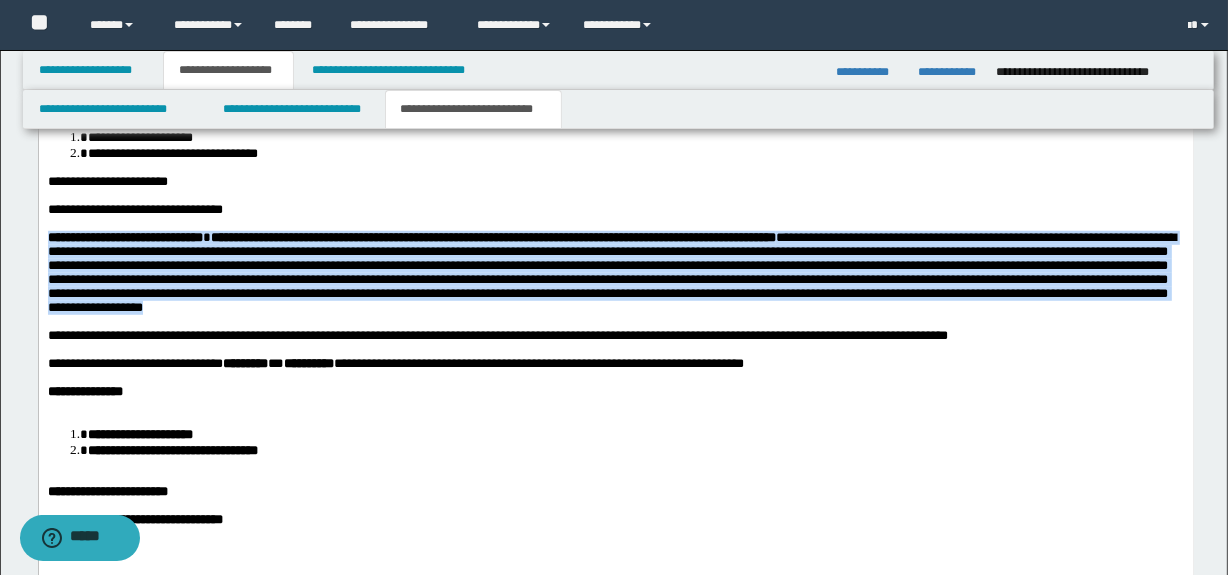 drag, startPoint x: 884, startPoint y: 330, endPoint x: 845, endPoint y: 246, distance: 92.61209 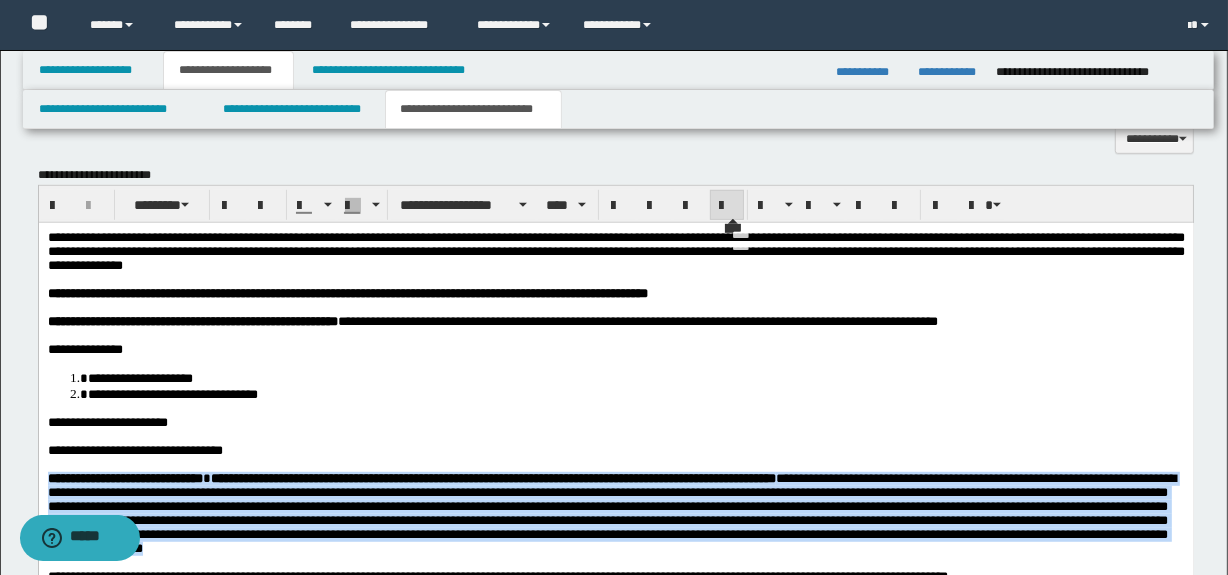 scroll, scrollTop: 990, scrollLeft: 0, axis: vertical 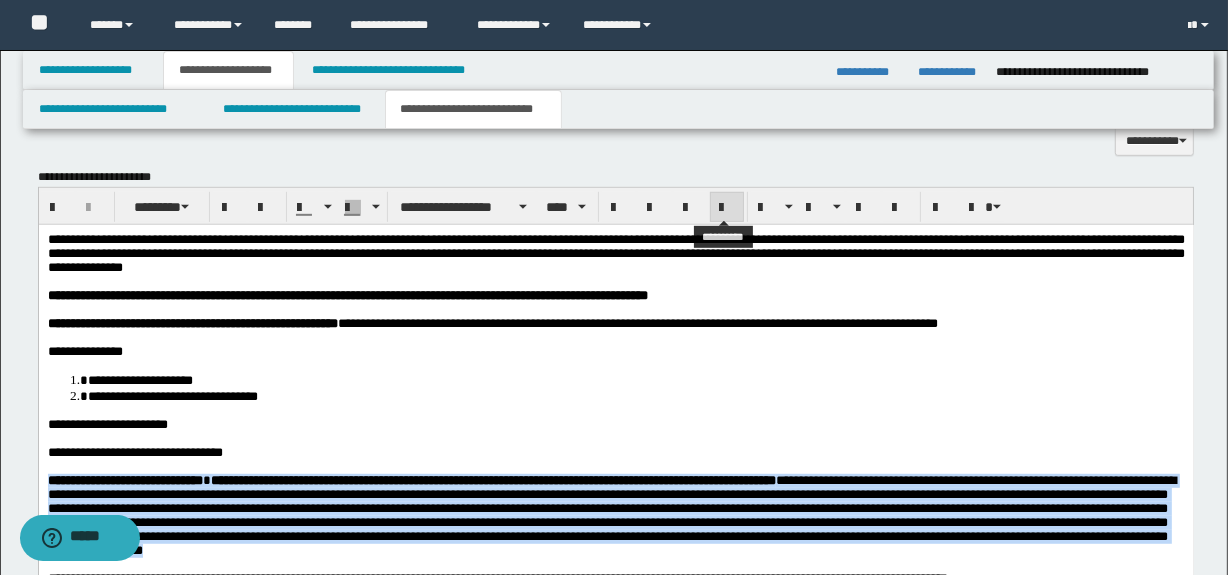 click at bounding box center [727, 208] 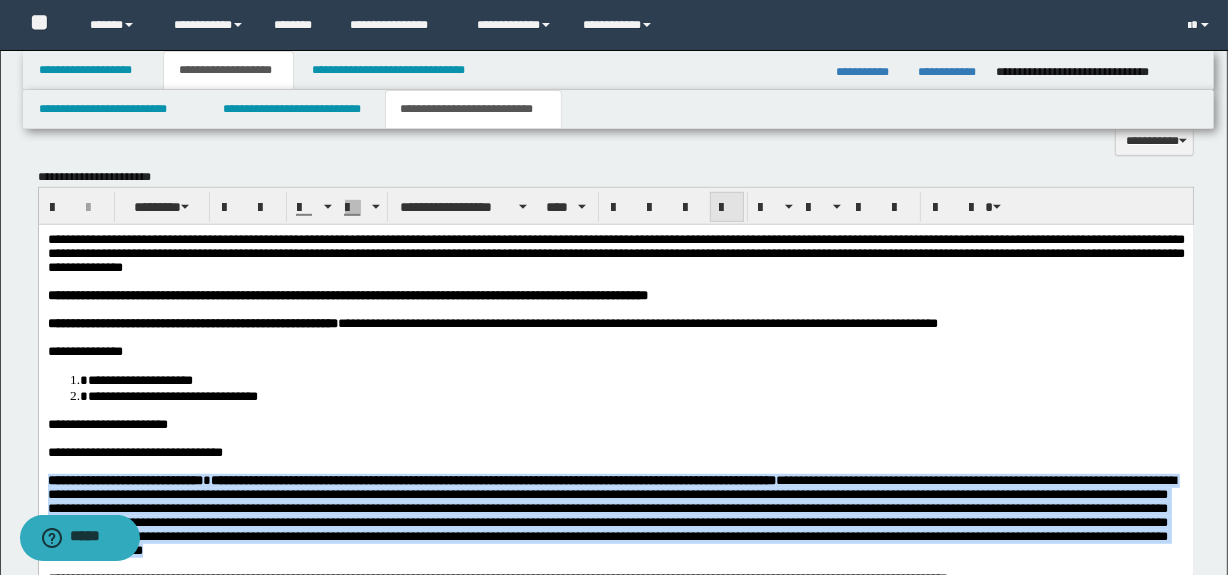 click at bounding box center (727, 208) 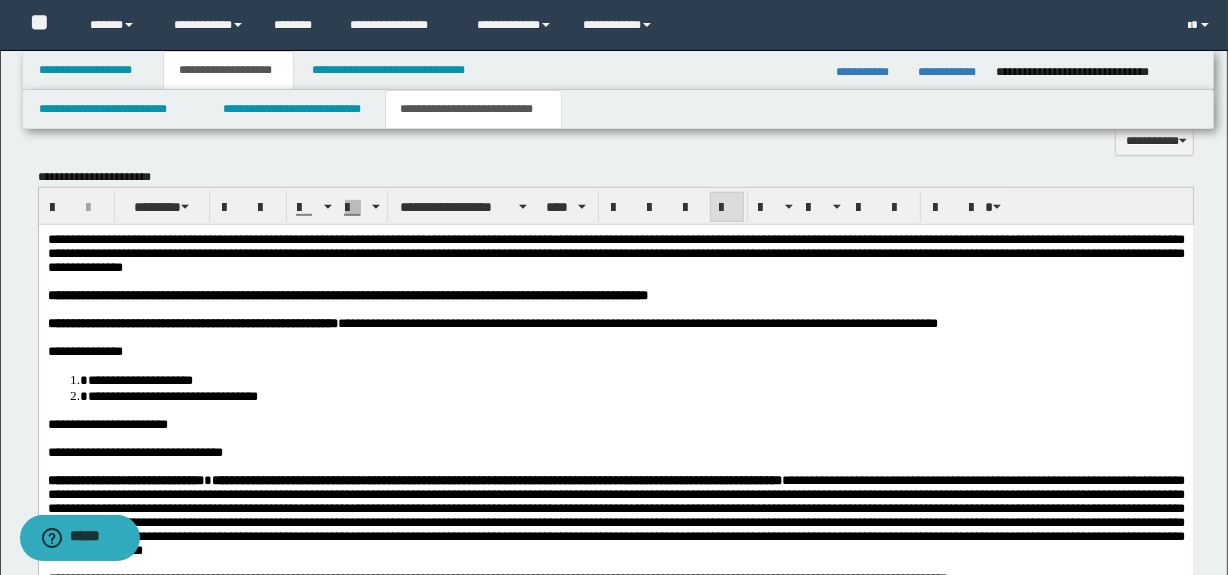 click on "**********" at bounding box center [615, 546] 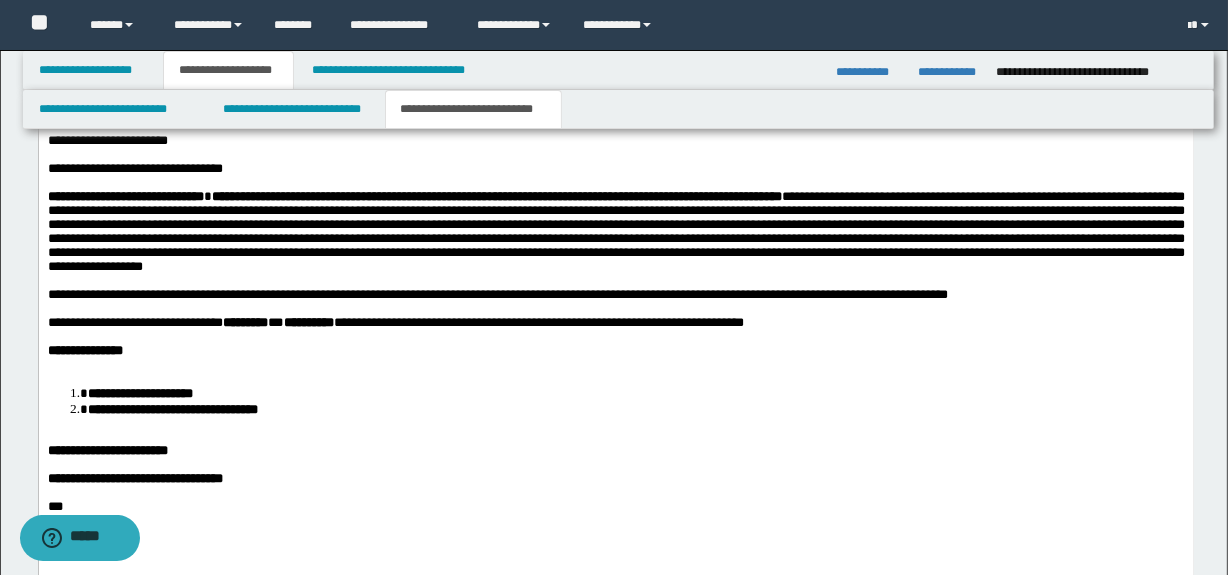 scroll, scrollTop: 1294, scrollLeft: 0, axis: vertical 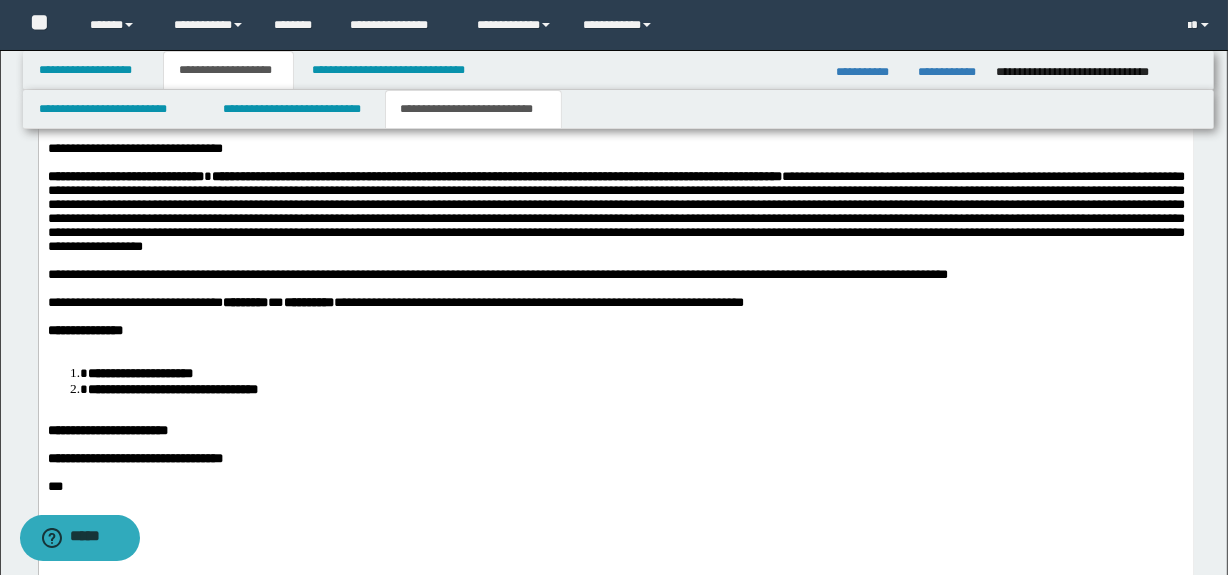 click at bounding box center [615, 345] 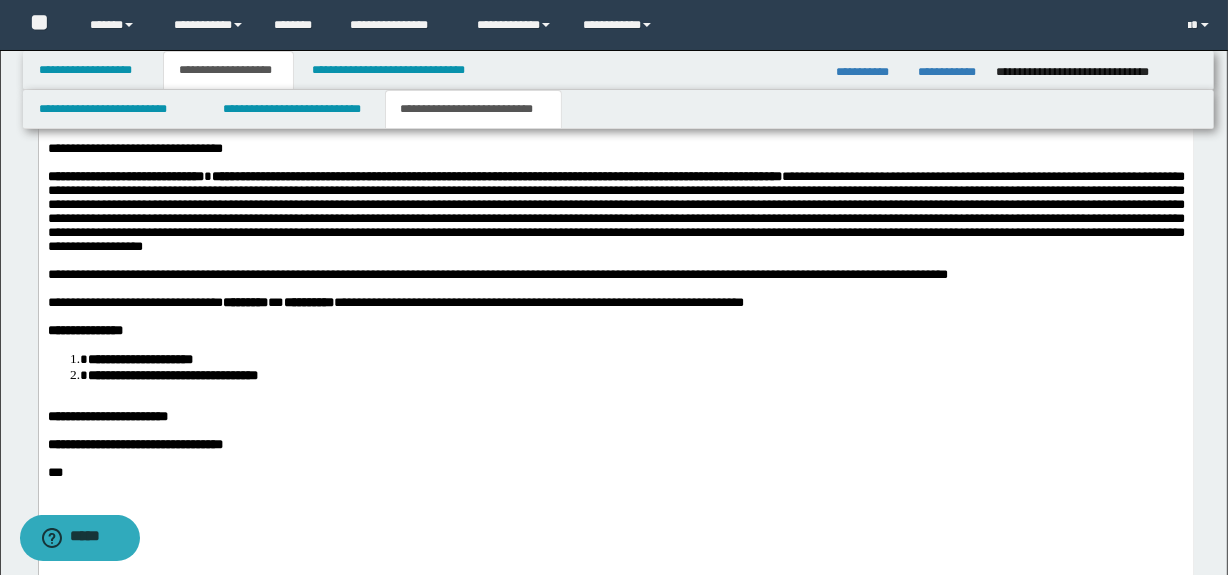 click on "**********" at bounding box center [615, 236] 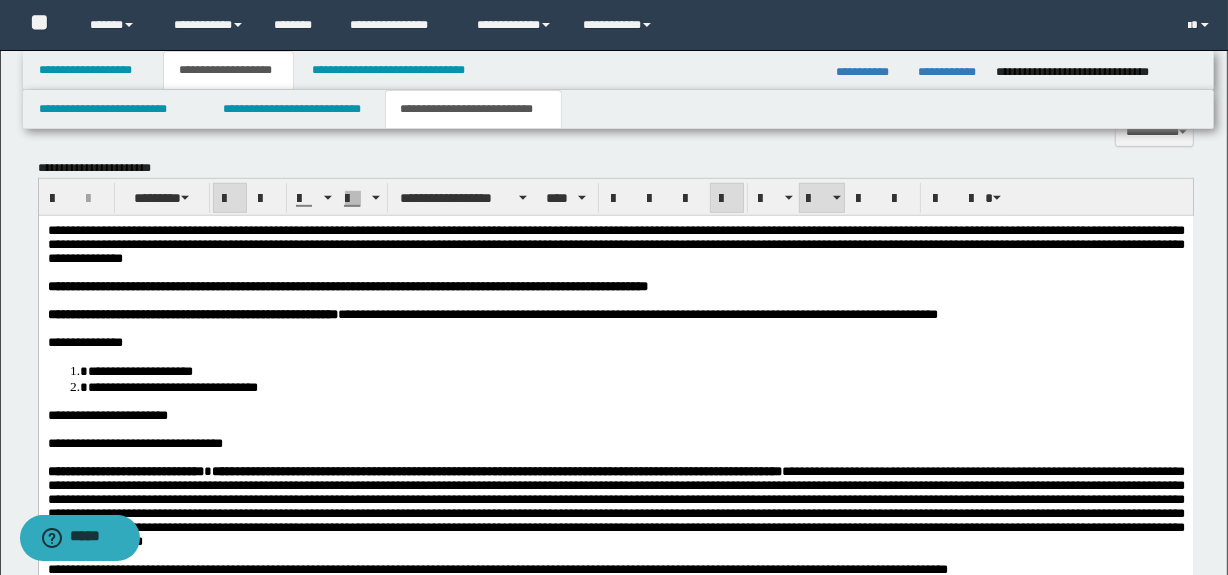 scroll, scrollTop: 850, scrollLeft: 0, axis: vertical 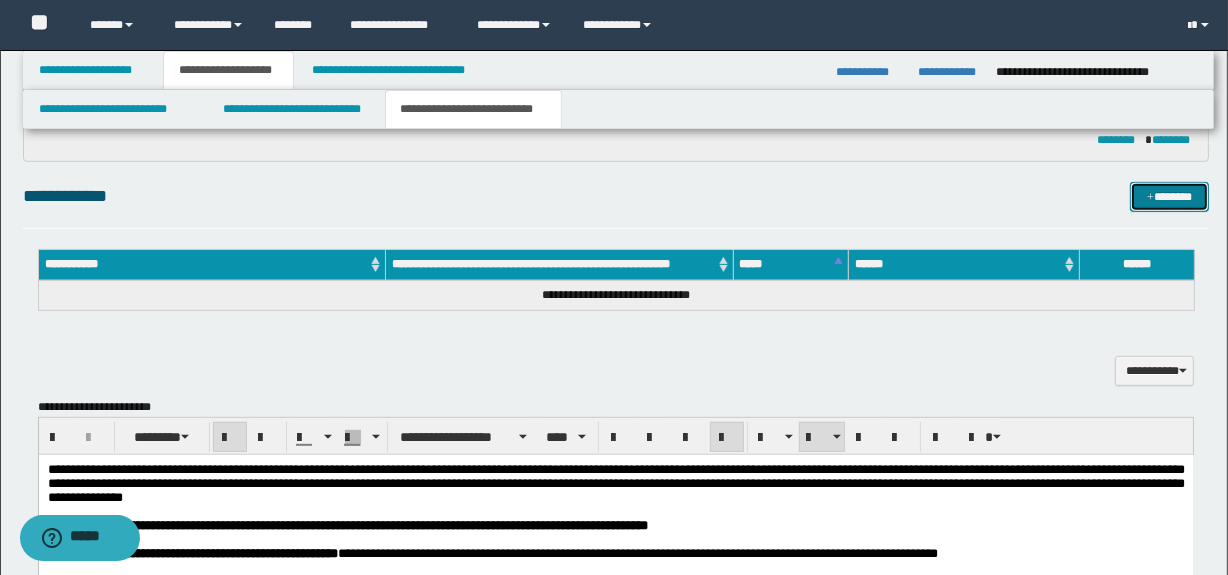 click on "*******" at bounding box center (1170, 197) 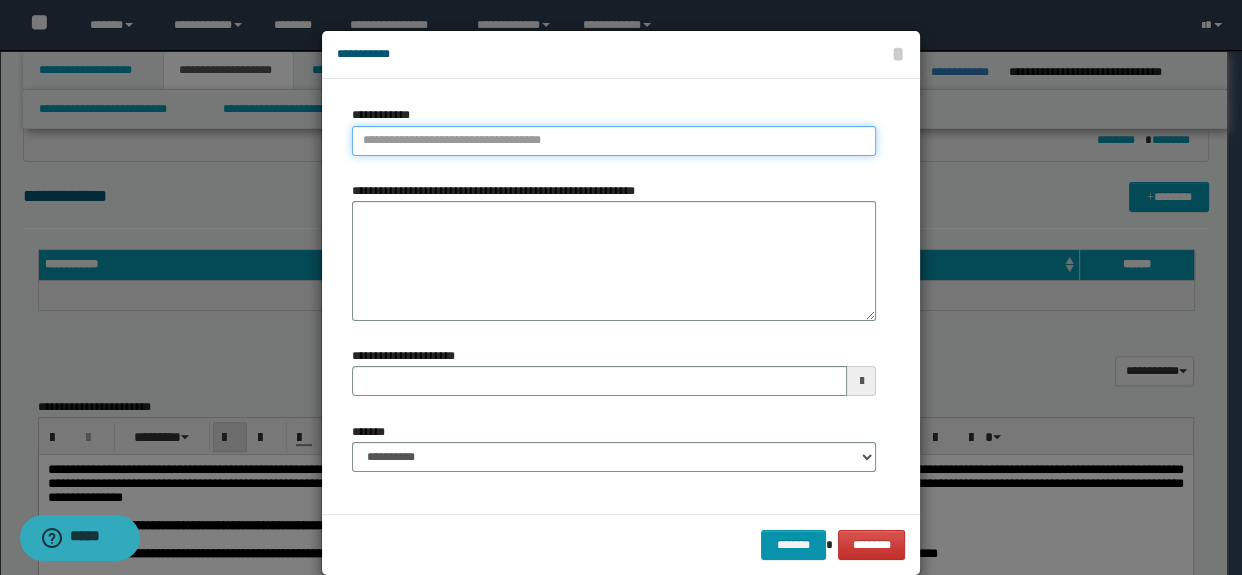 click on "**********" at bounding box center (614, 141) 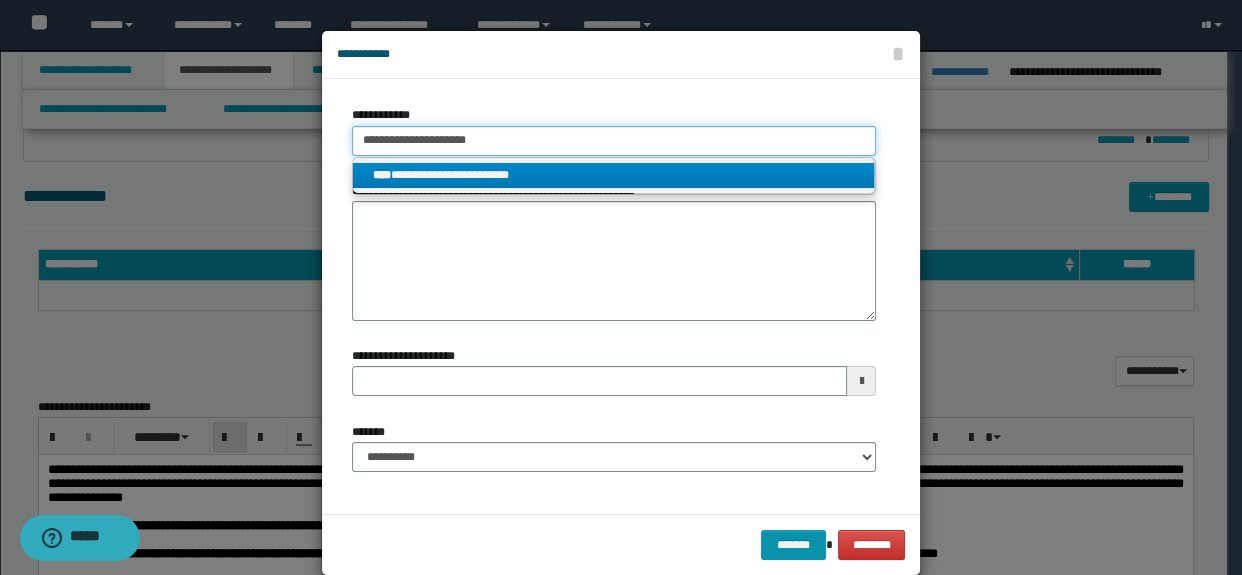 type on "**********" 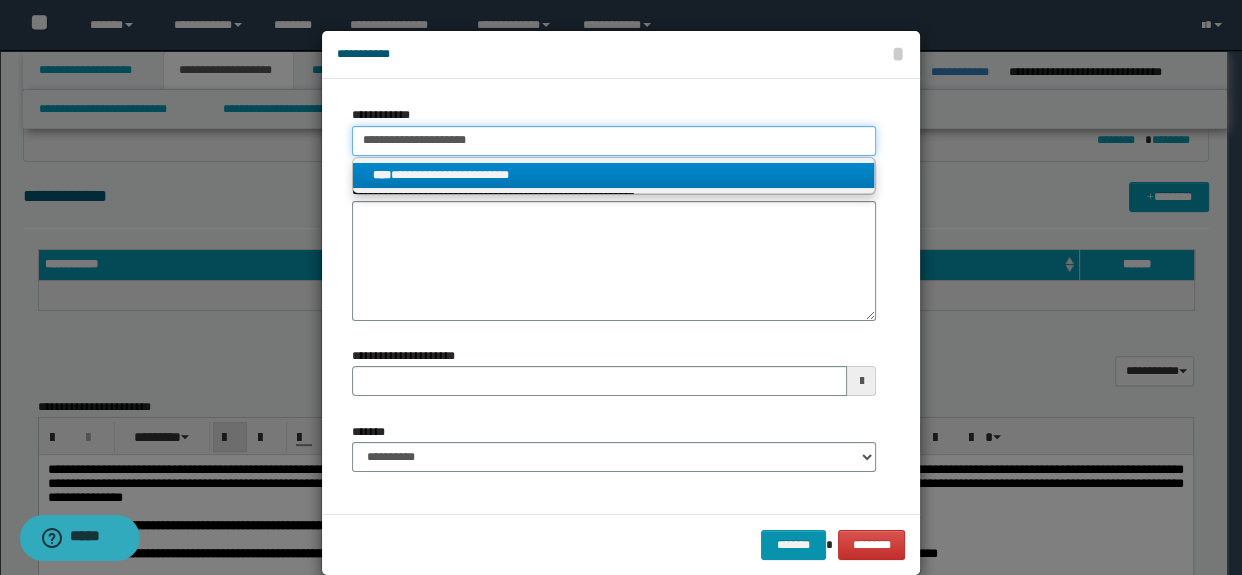 type on "**********" 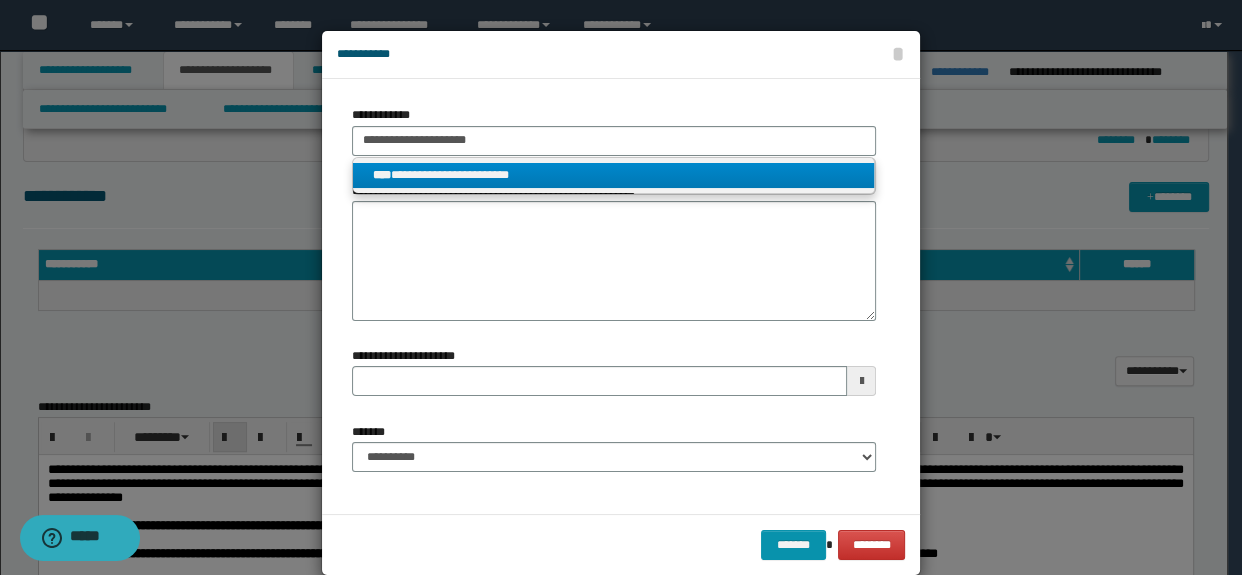 click on "**********" at bounding box center (614, 175) 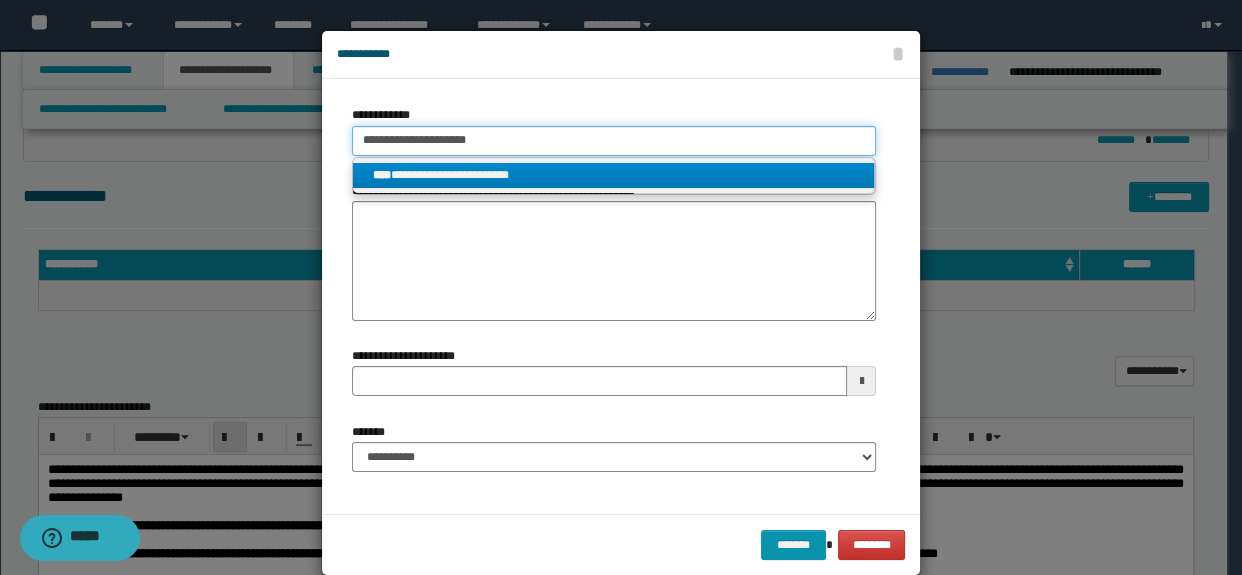 type 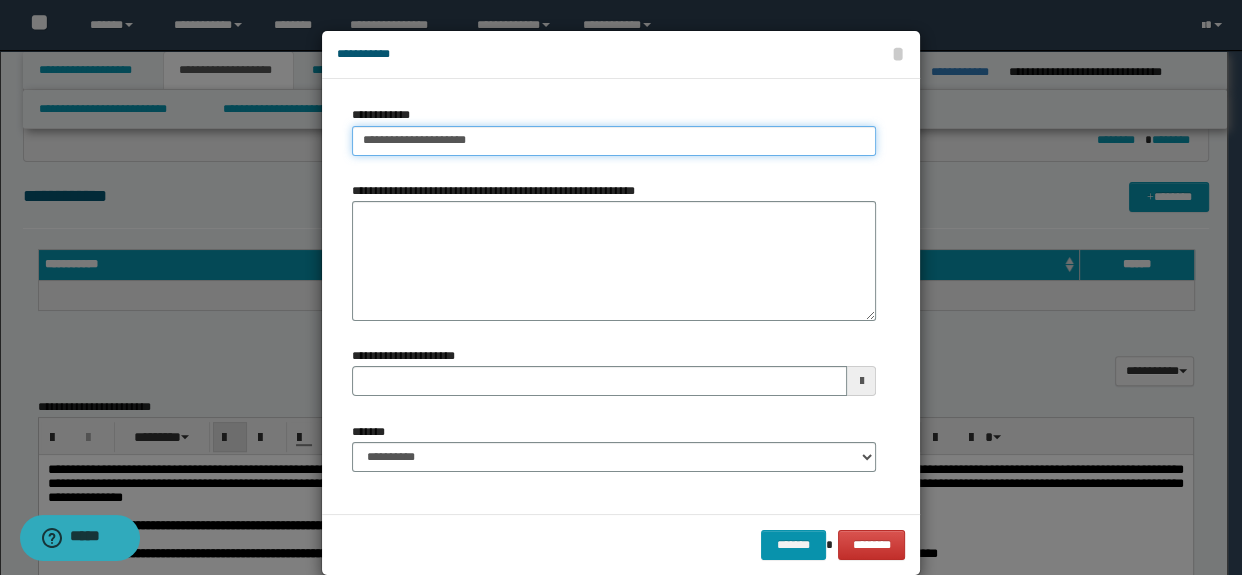 type on "**********" 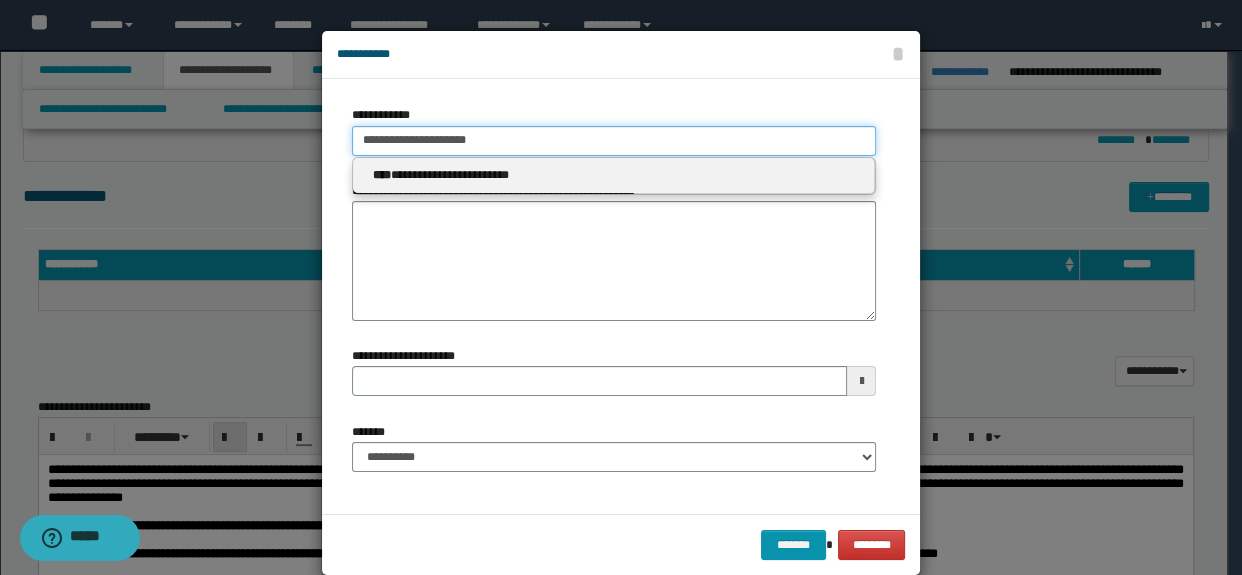 type 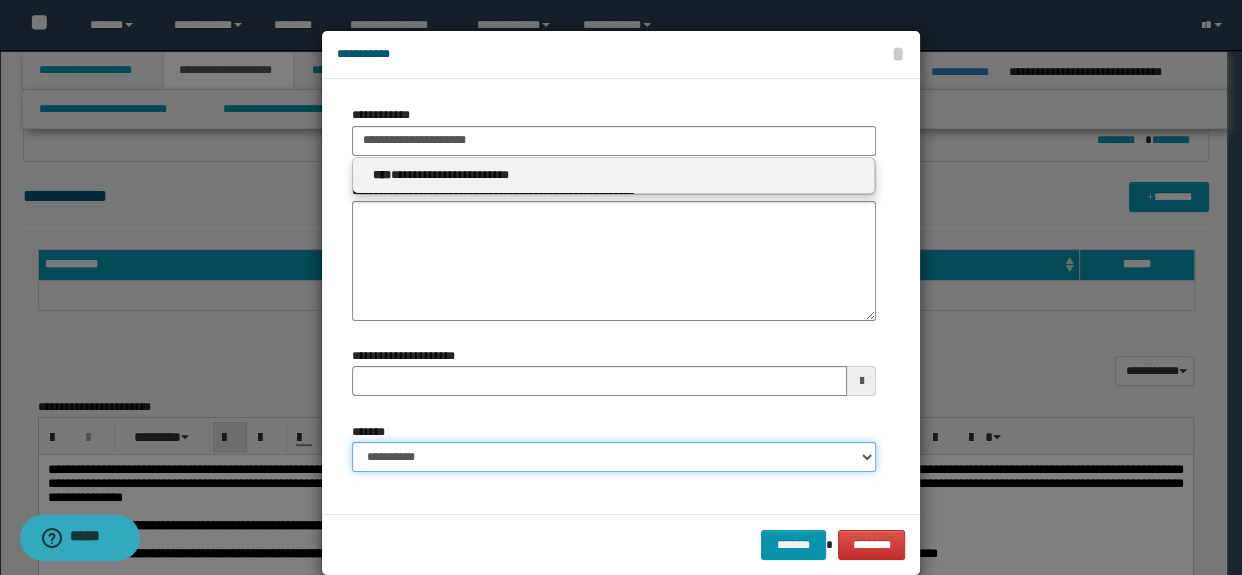 type 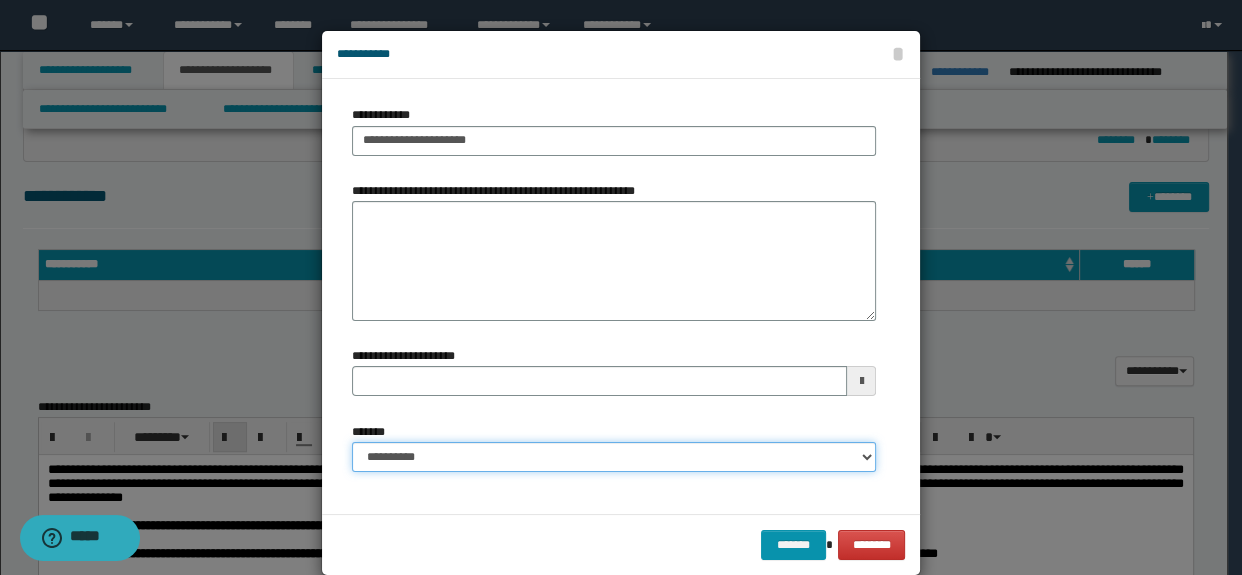 drag, startPoint x: 402, startPoint y: 453, endPoint x: 414, endPoint y: 441, distance: 16.970562 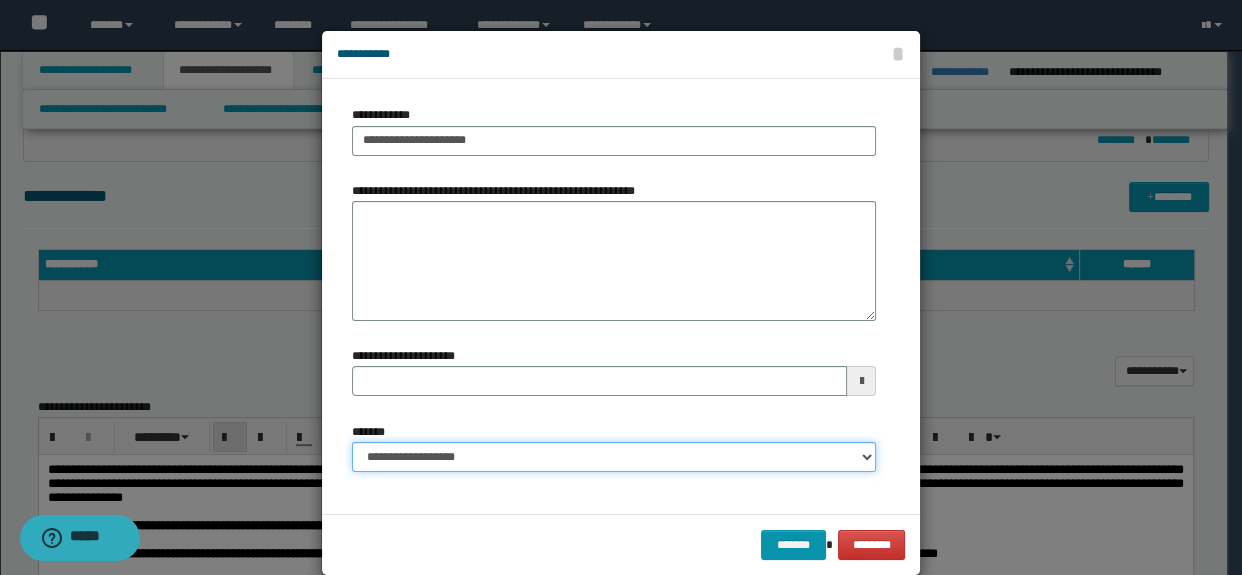 click on "**********" at bounding box center (614, 457) 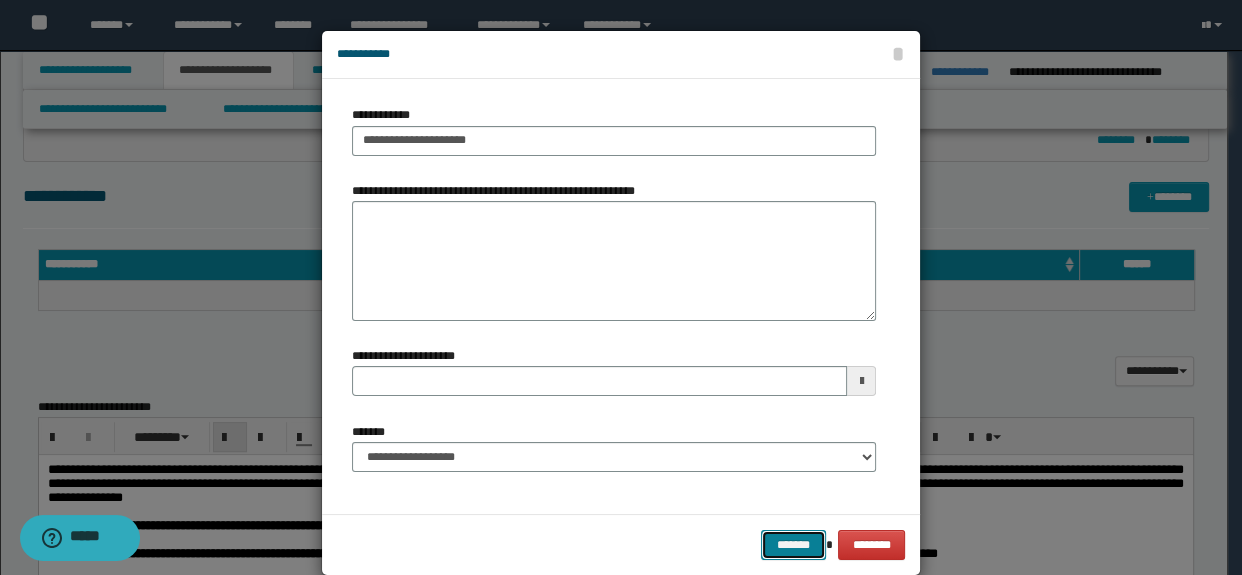 click on "*******" at bounding box center [793, 545] 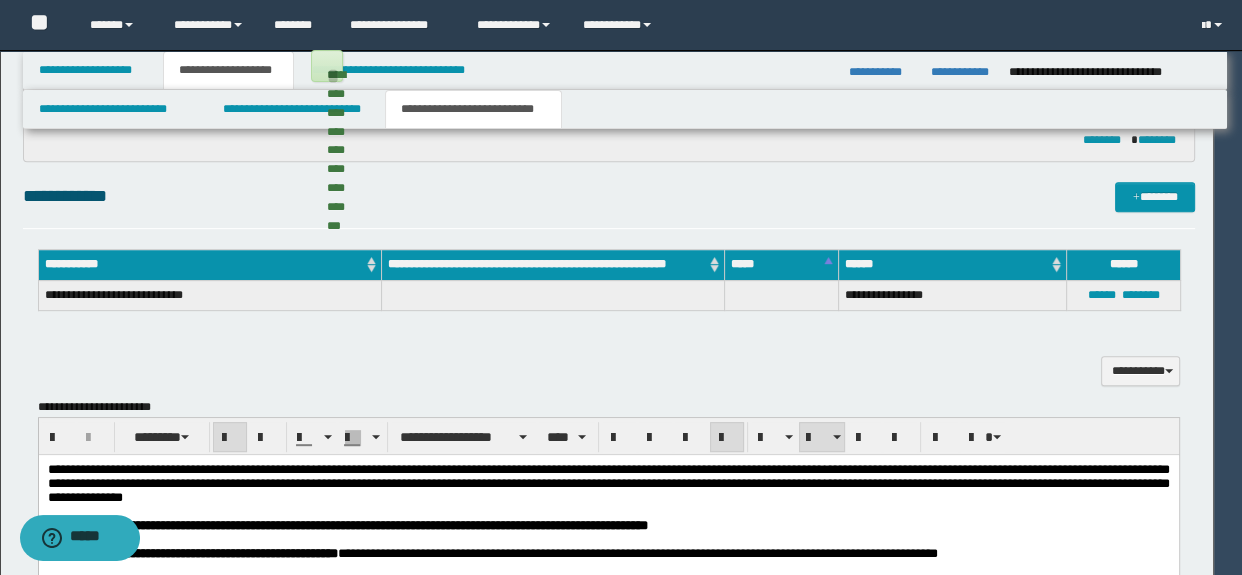type 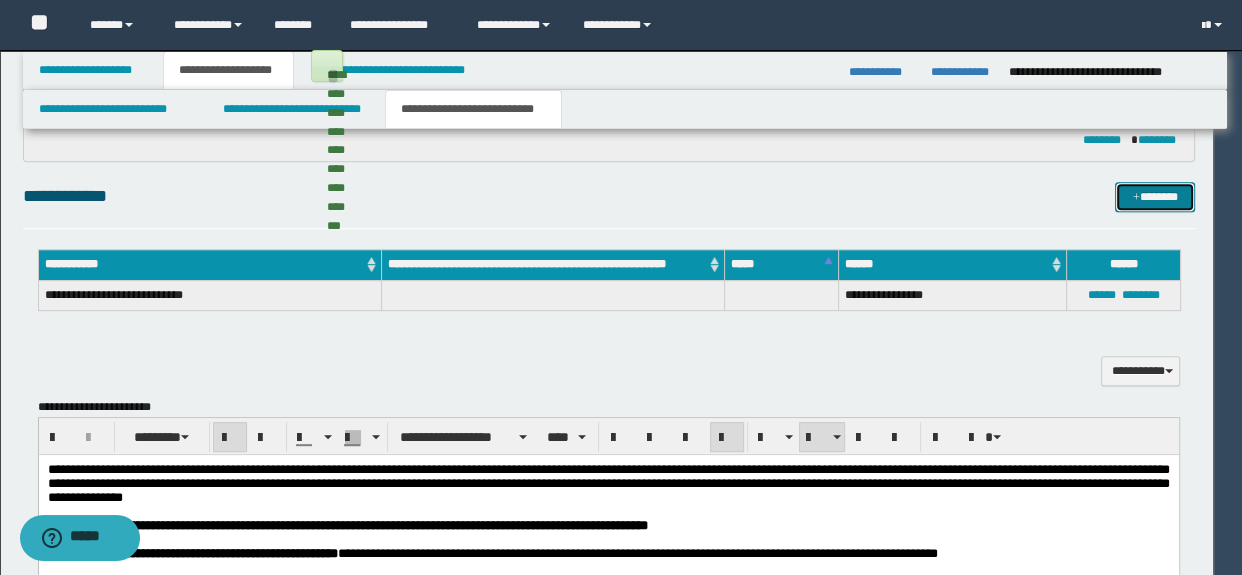 type 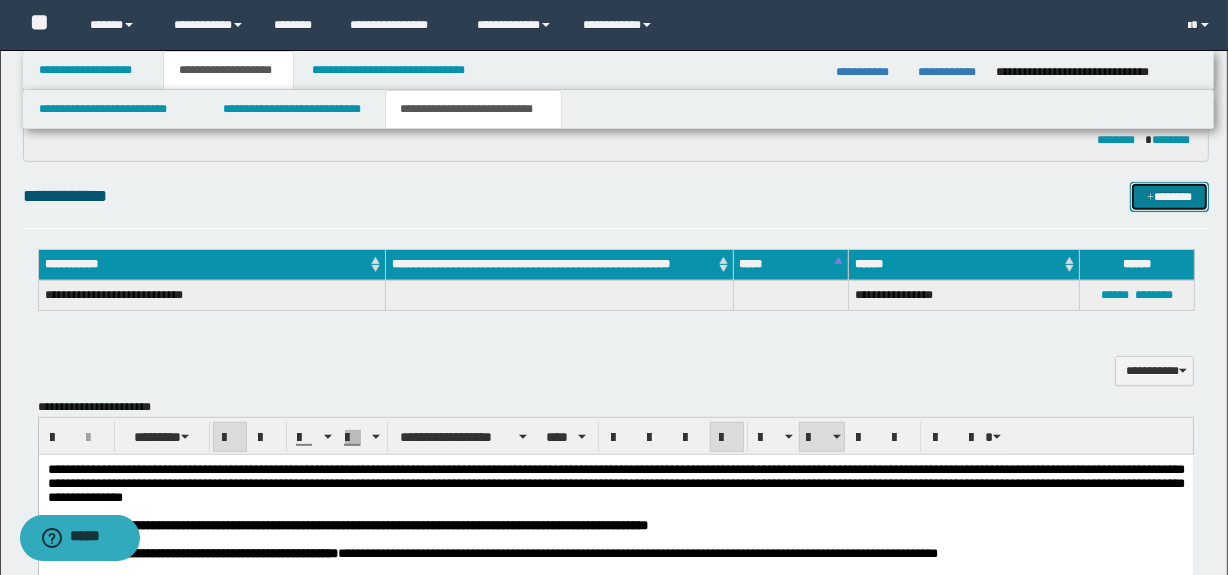 click on "*******" at bounding box center [1170, 197] 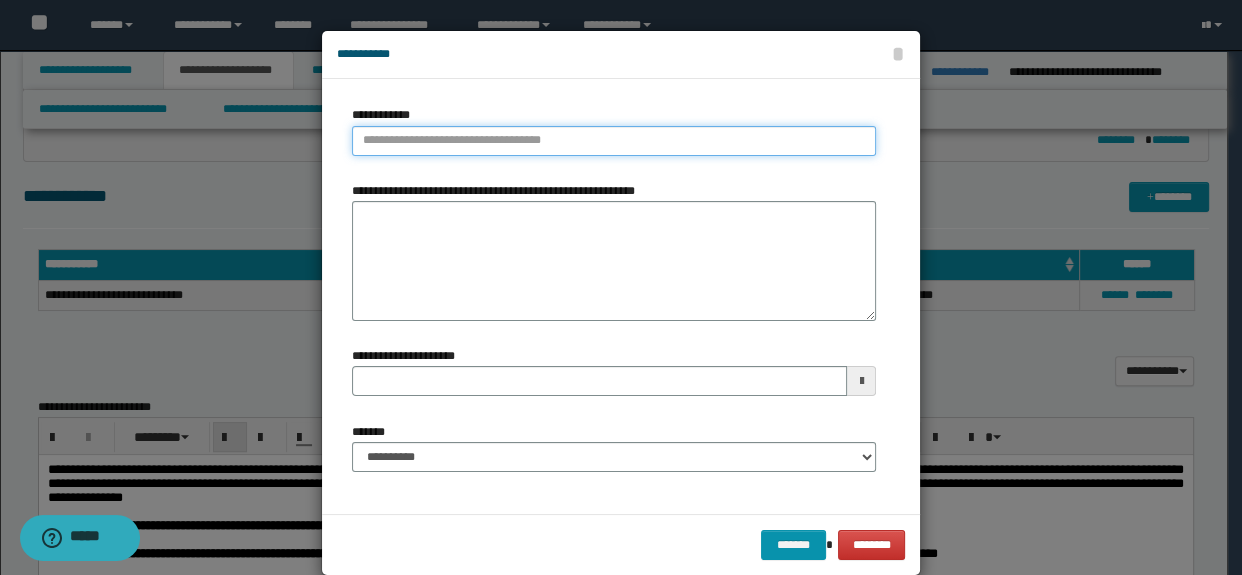 type on "**********" 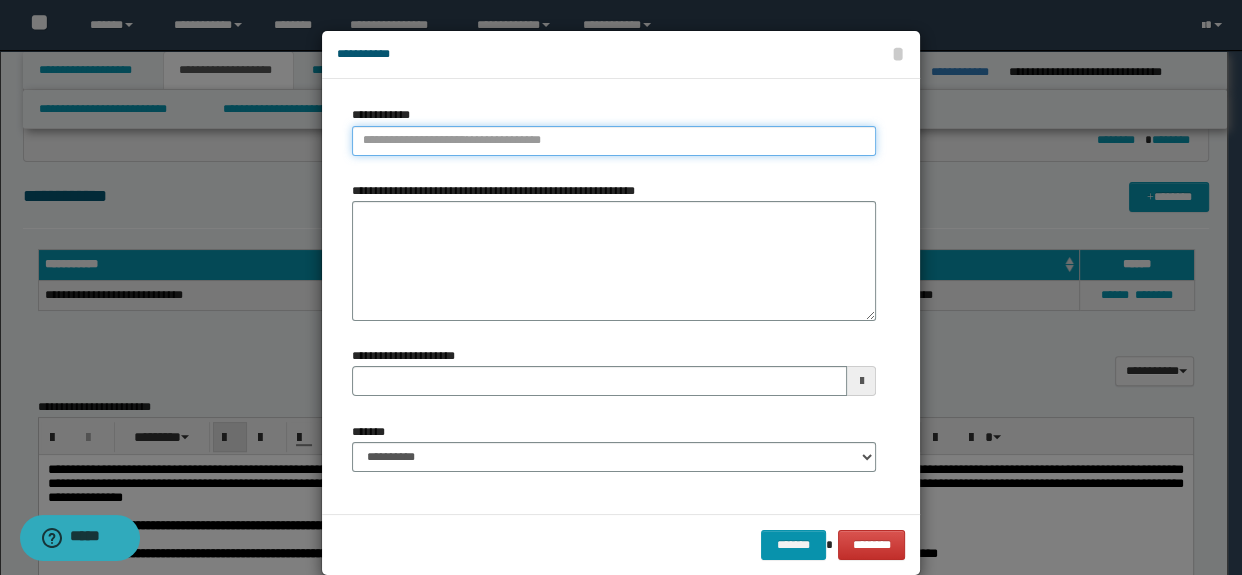 click on "**********" at bounding box center (614, 141) 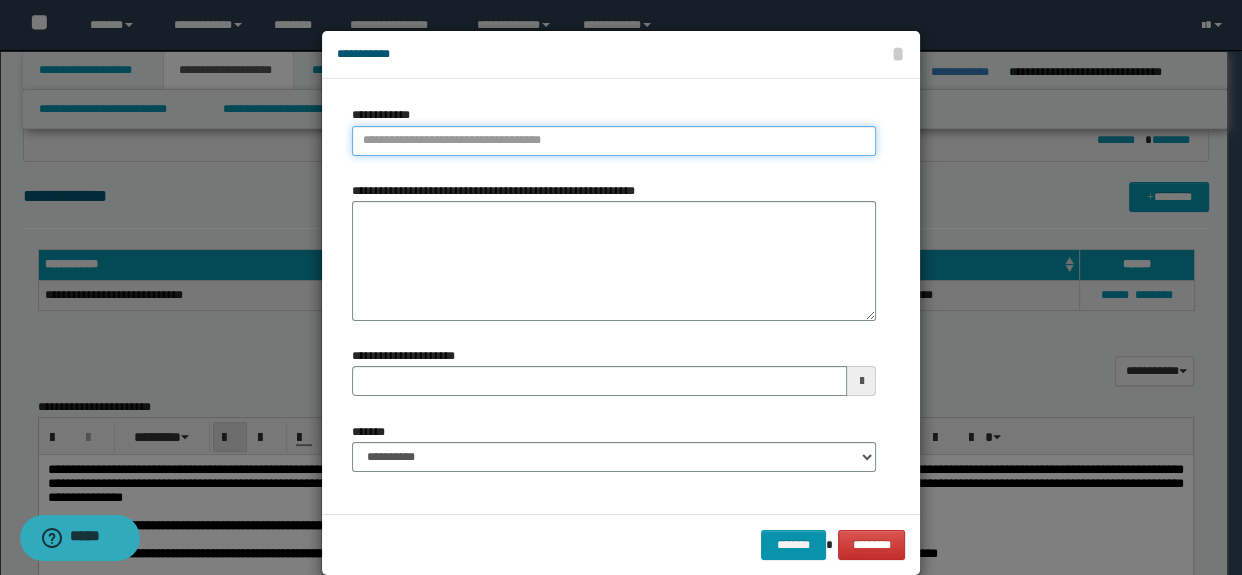 type on "**********" 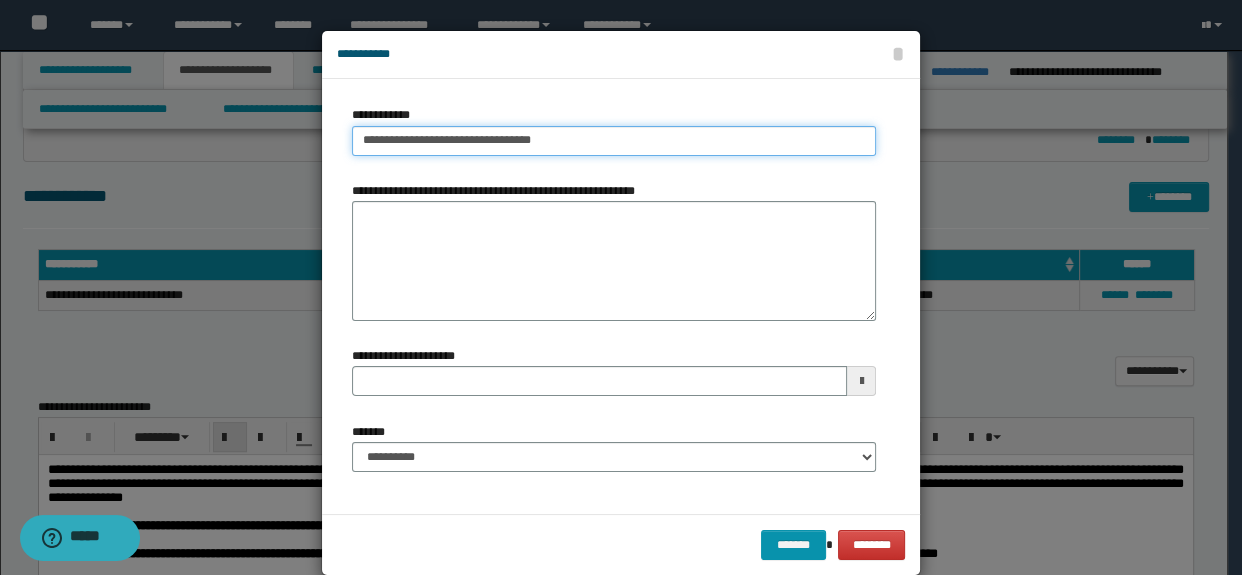 type on "**********" 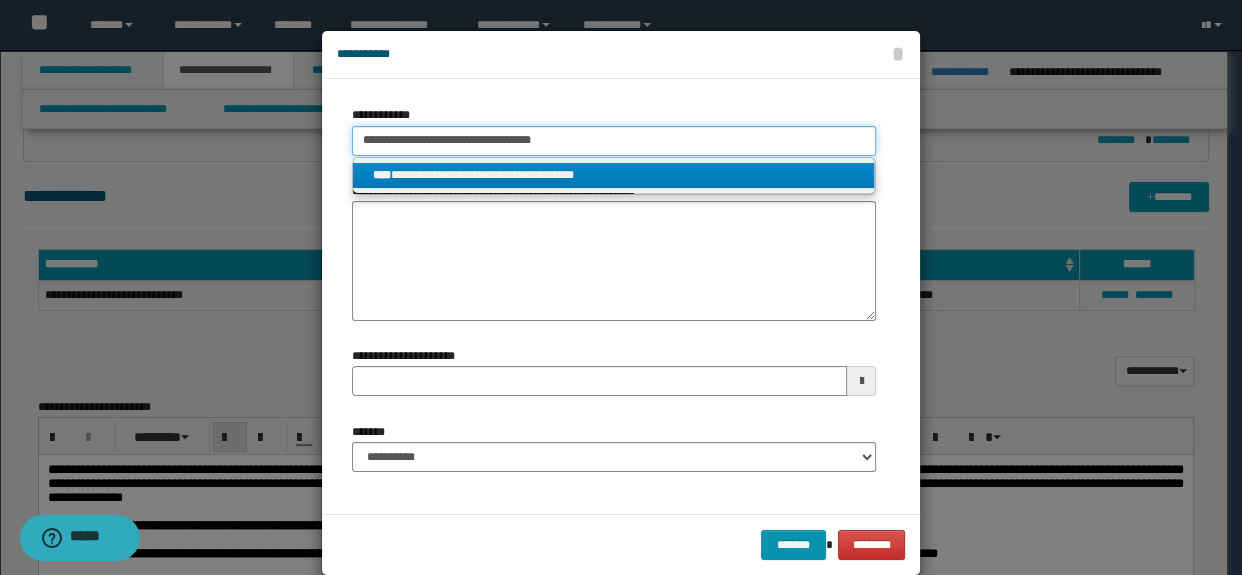 type on "**********" 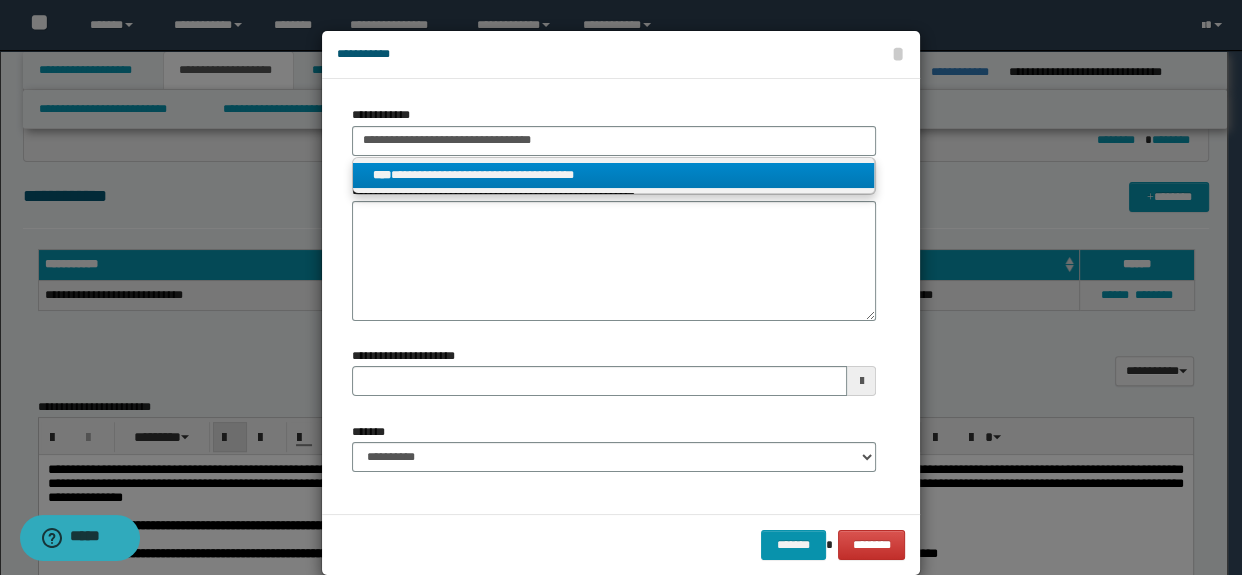 click on "**********" at bounding box center (614, 175) 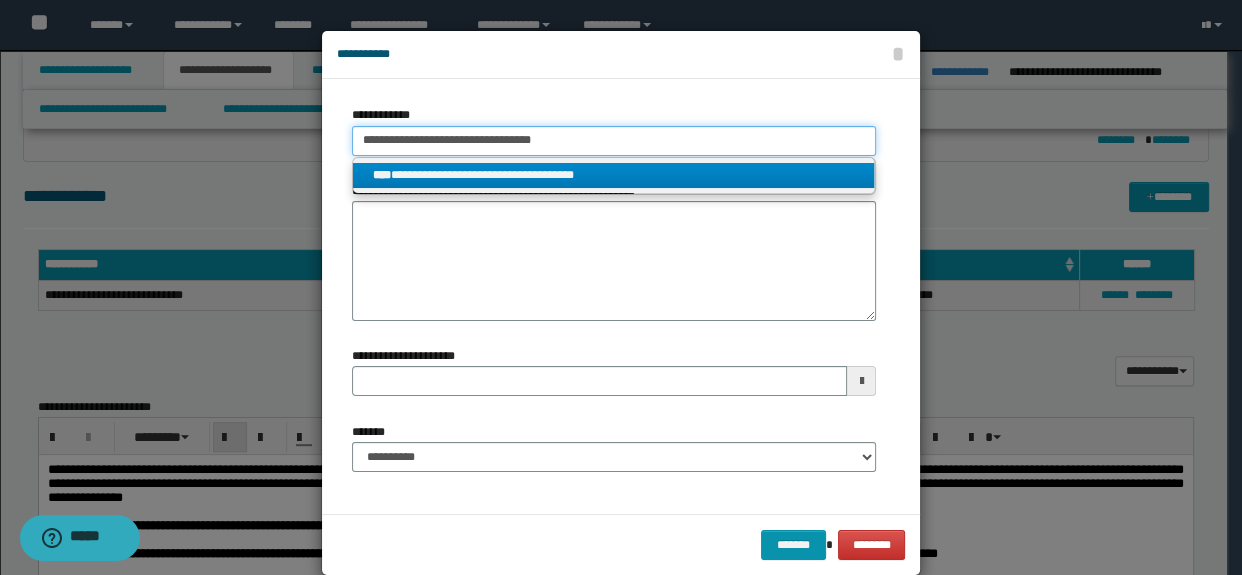 type 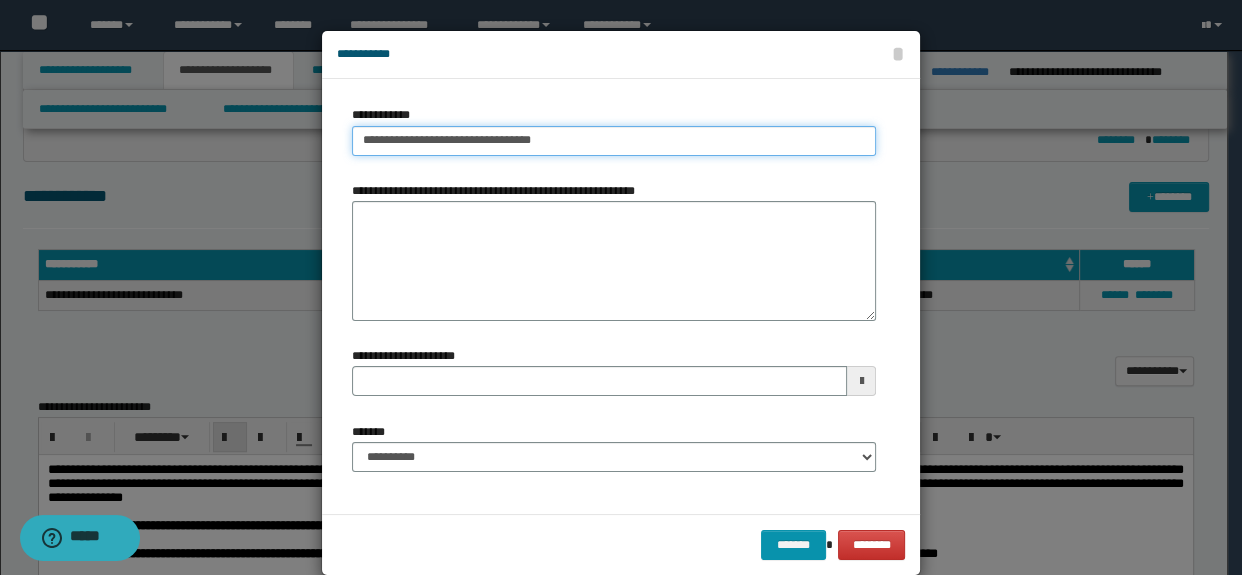 type 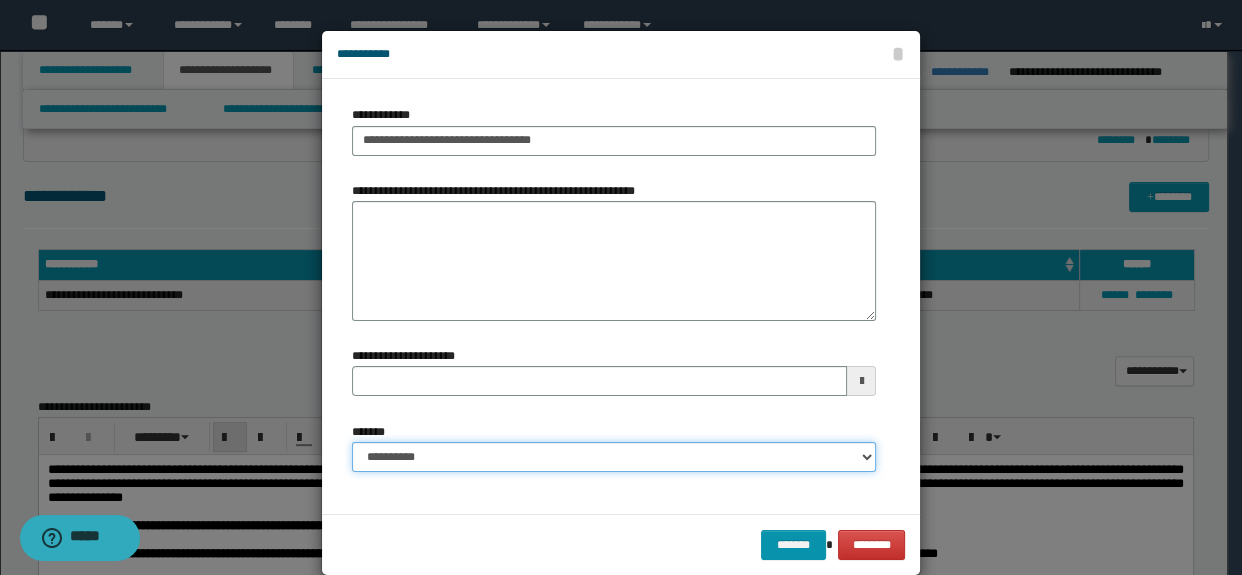 click on "**********" at bounding box center (614, 457) 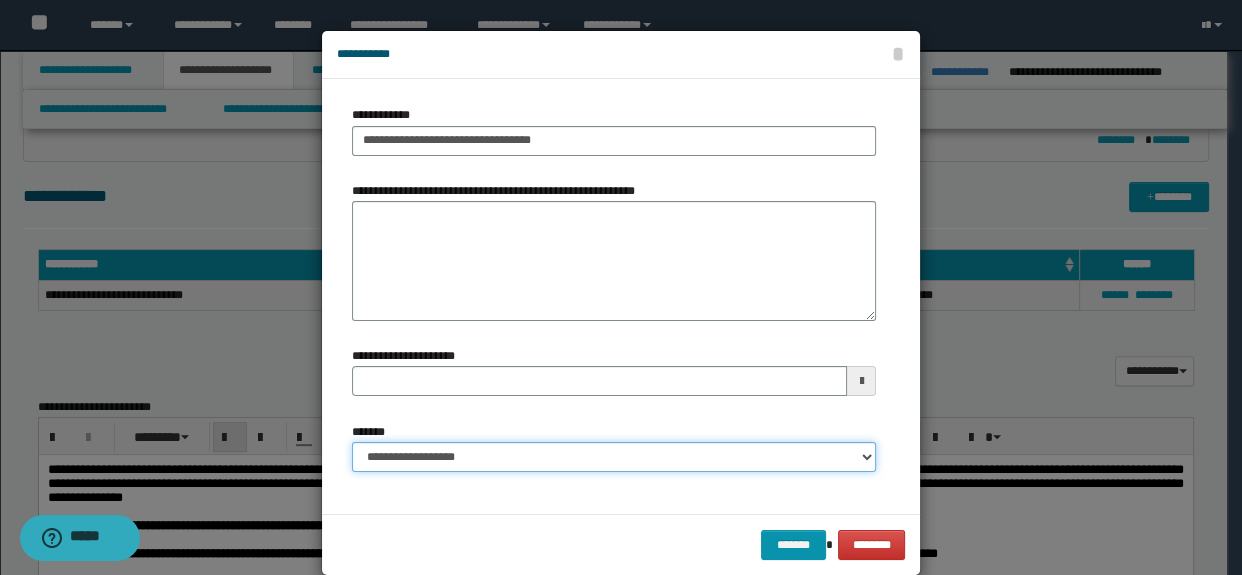 click on "**********" at bounding box center [614, 457] 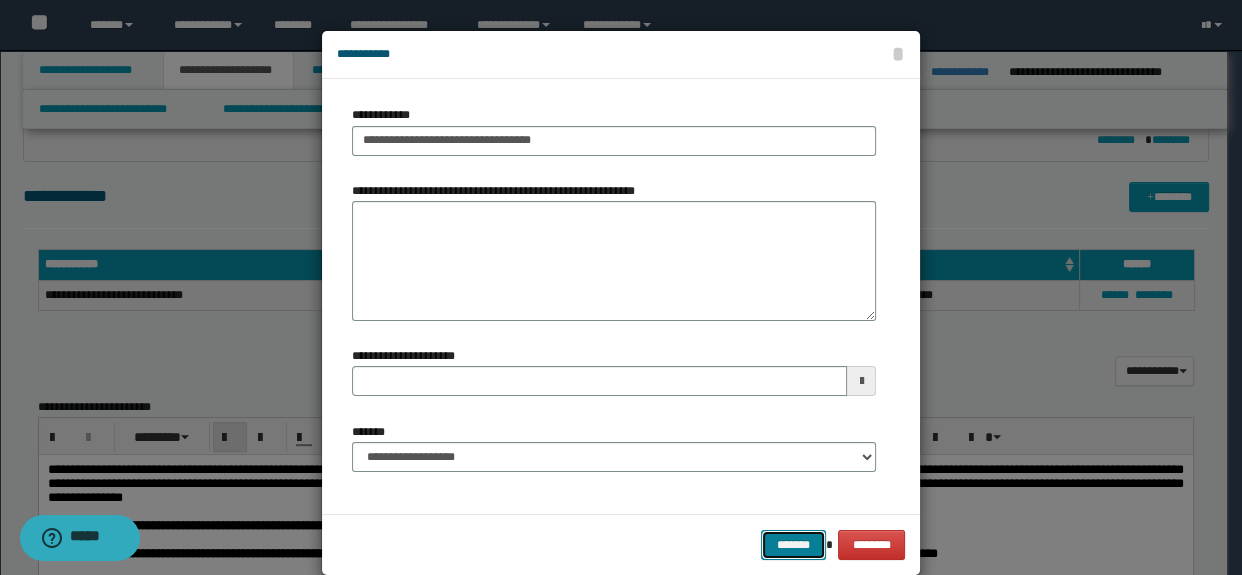 click on "*******" at bounding box center [793, 545] 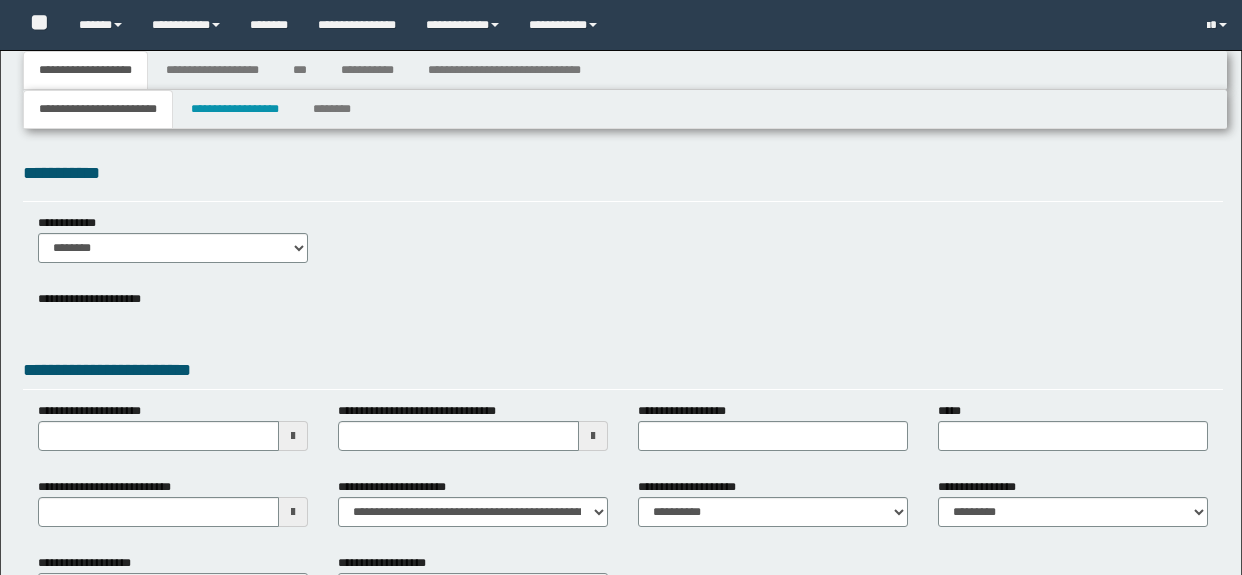 type 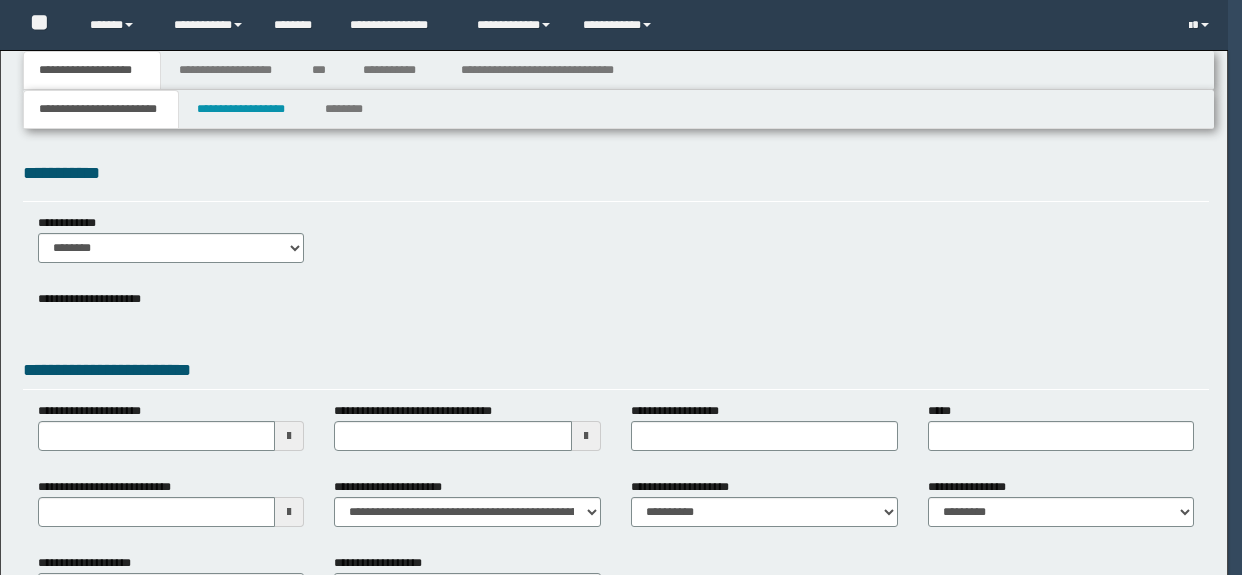 scroll, scrollTop: 0, scrollLeft: 0, axis: both 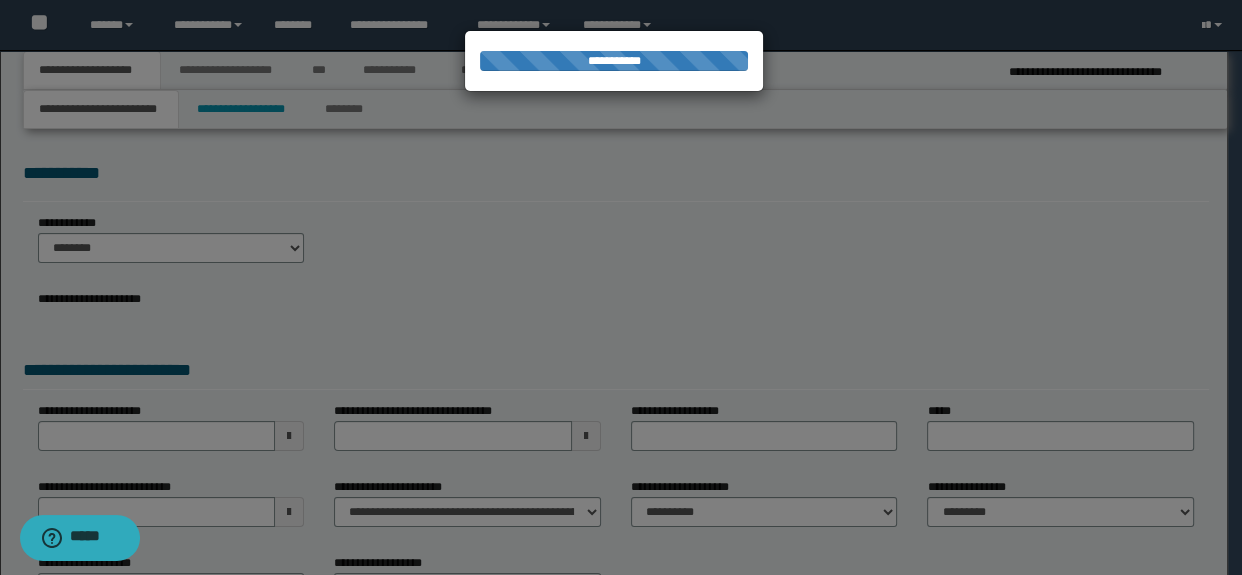 type on "**********" 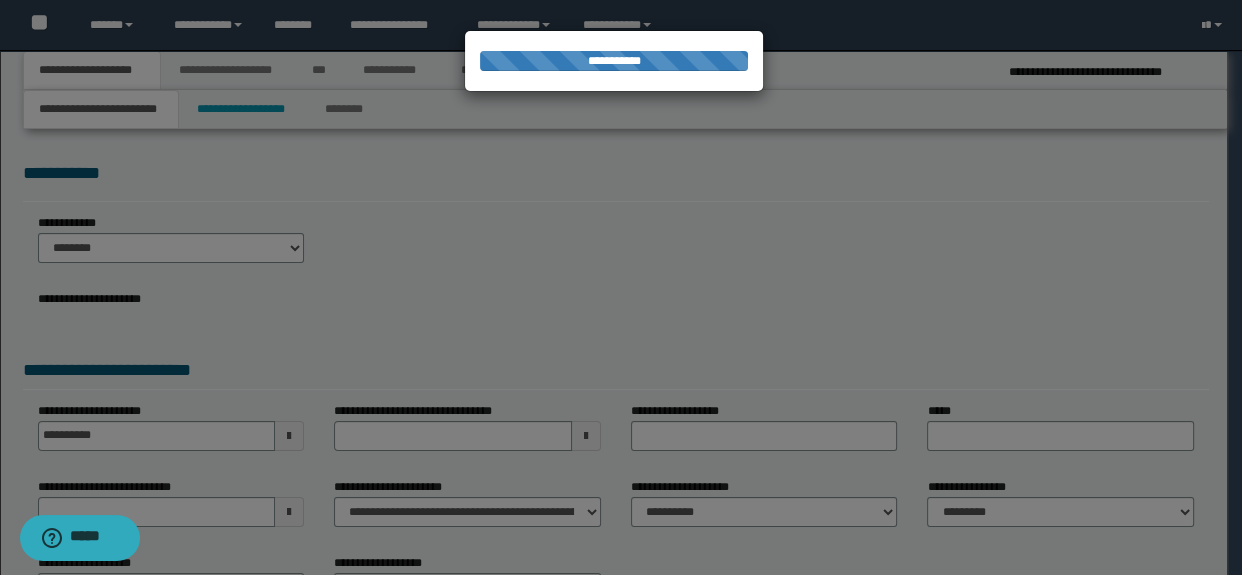 type on "**********" 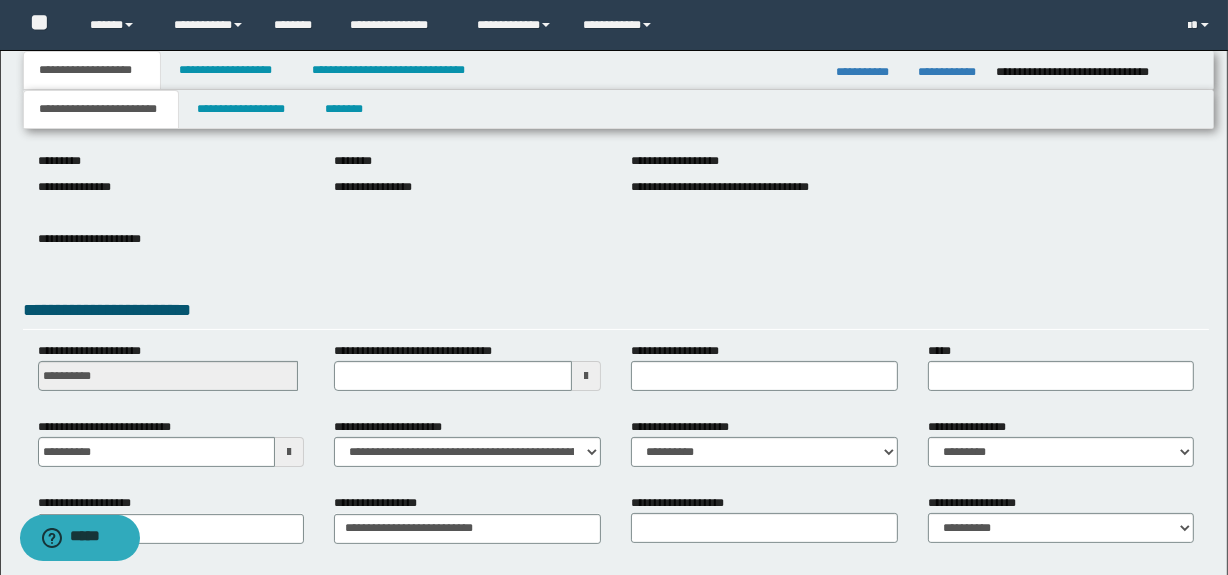 scroll, scrollTop: 308, scrollLeft: 0, axis: vertical 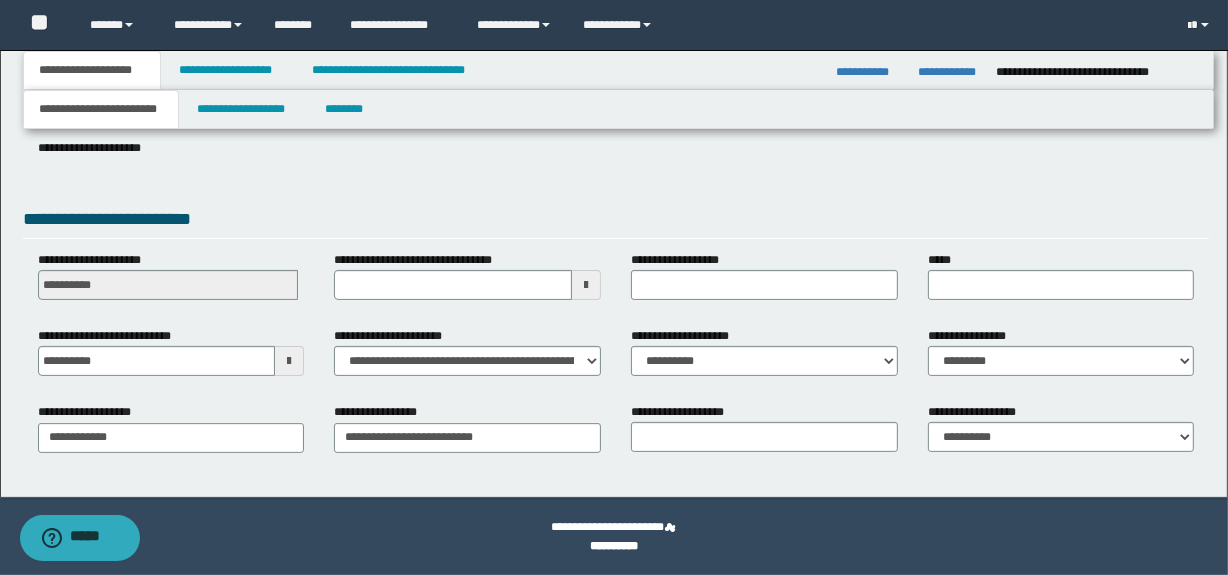 type 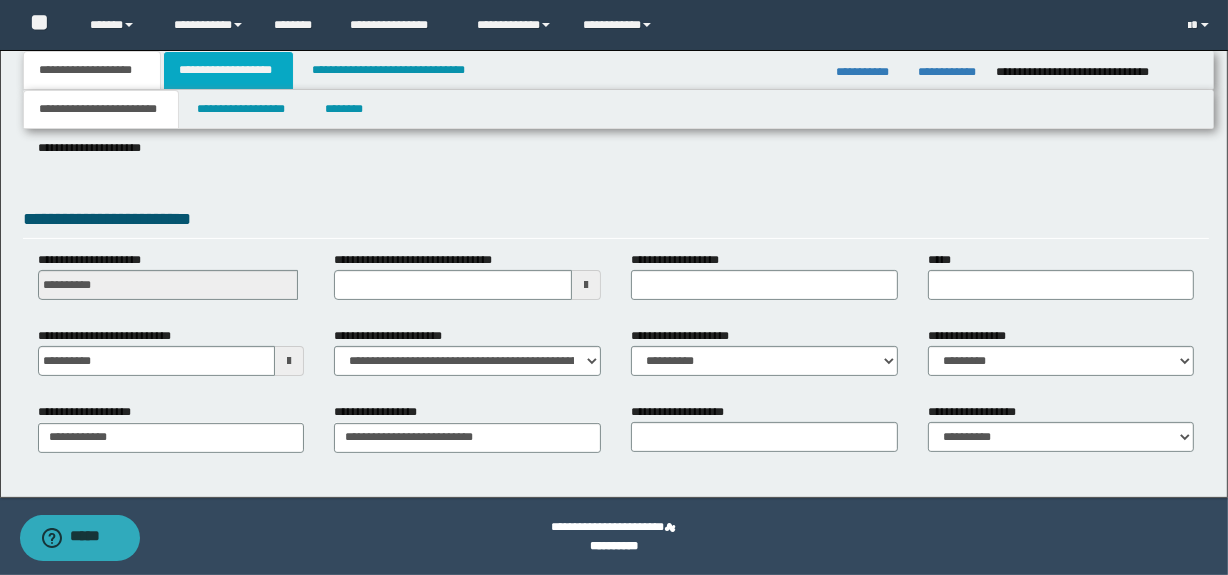 click on "**********" at bounding box center (228, 70) 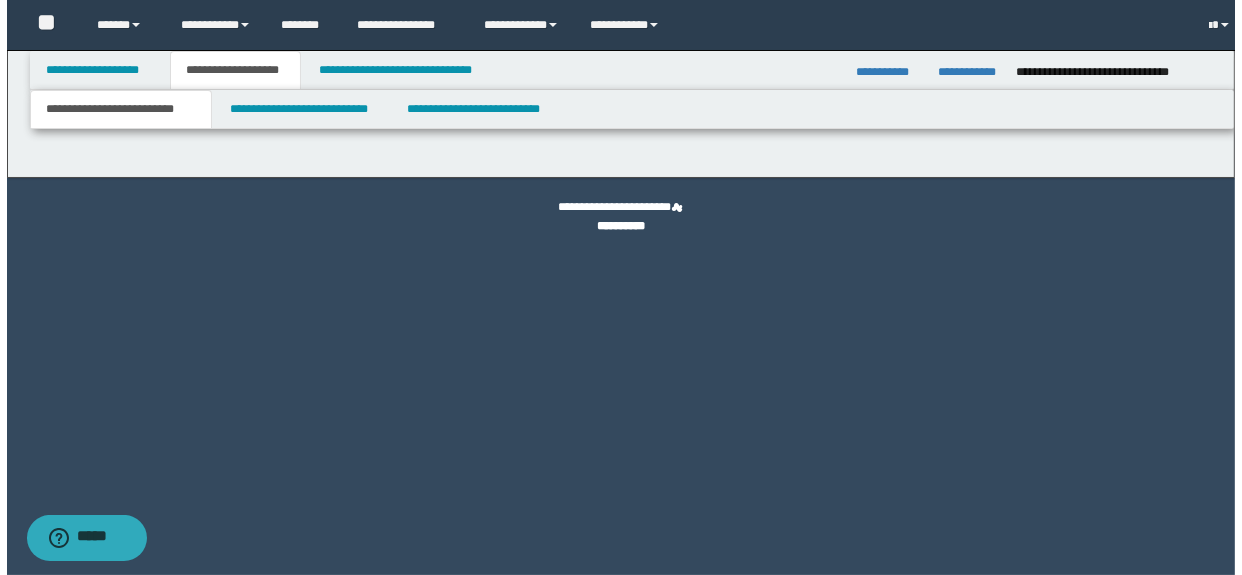 scroll, scrollTop: 0, scrollLeft: 0, axis: both 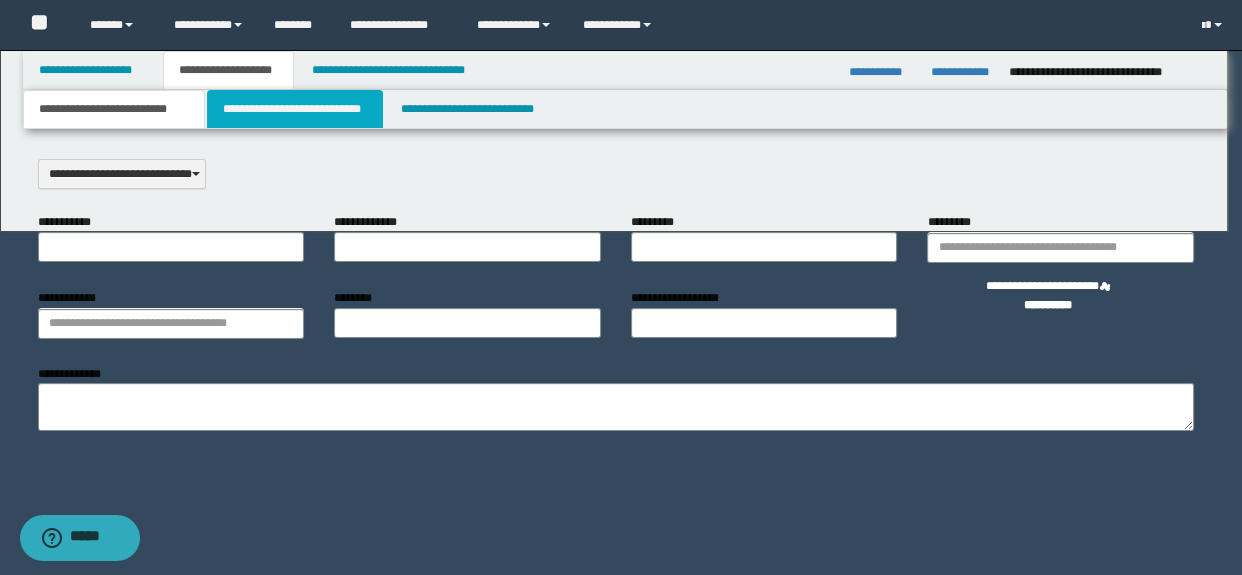 click on "**********" at bounding box center (294, 109) 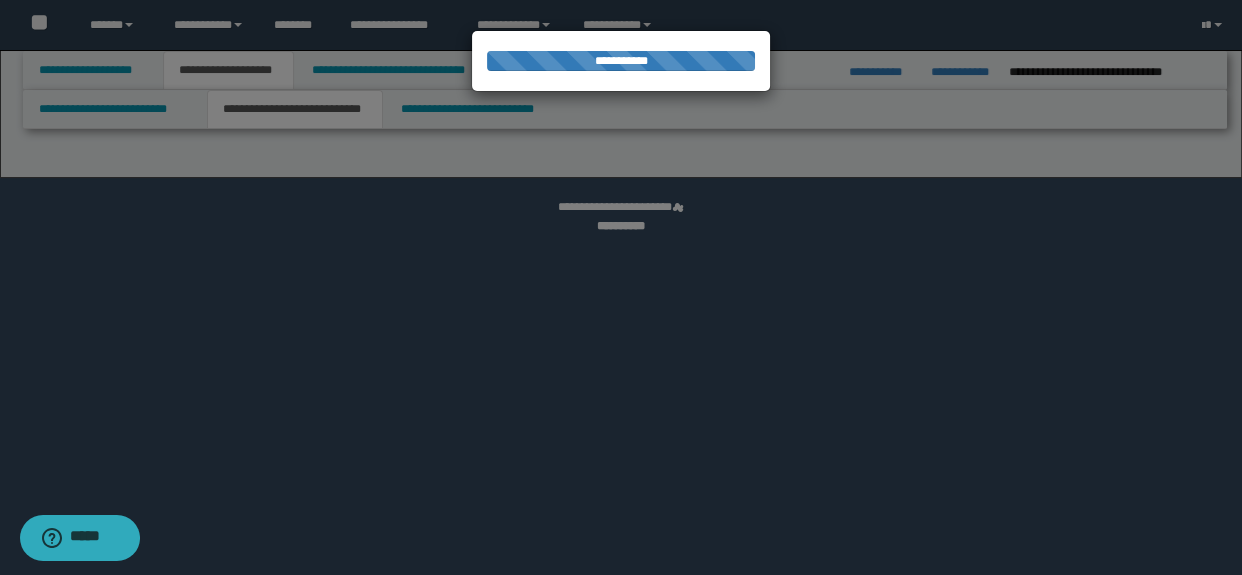 select on "*" 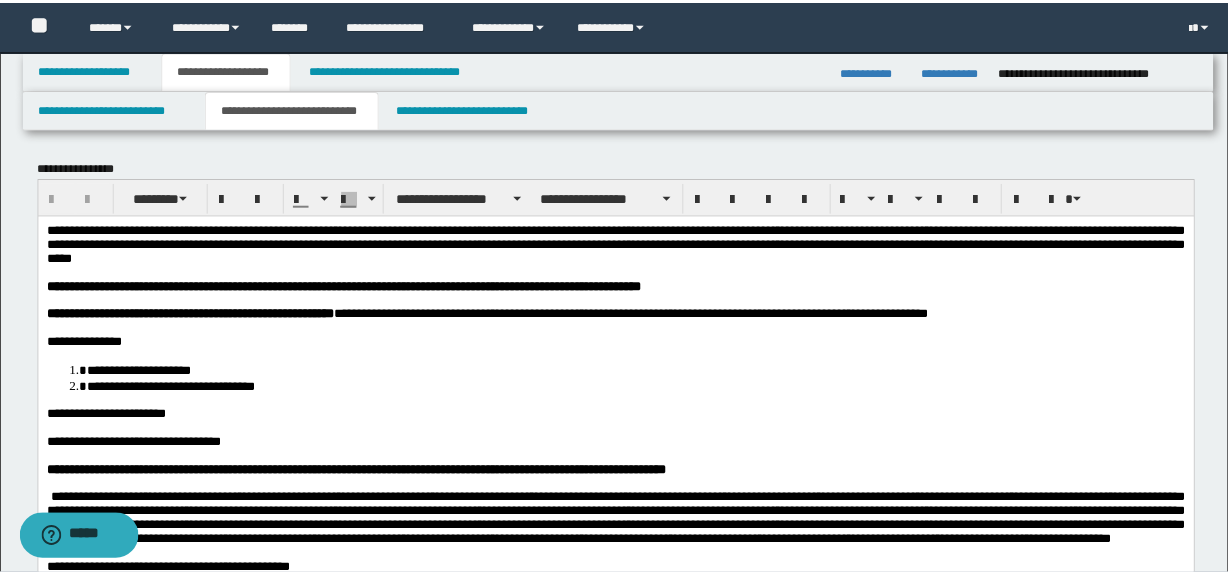 scroll, scrollTop: 0, scrollLeft: 0, axis: both 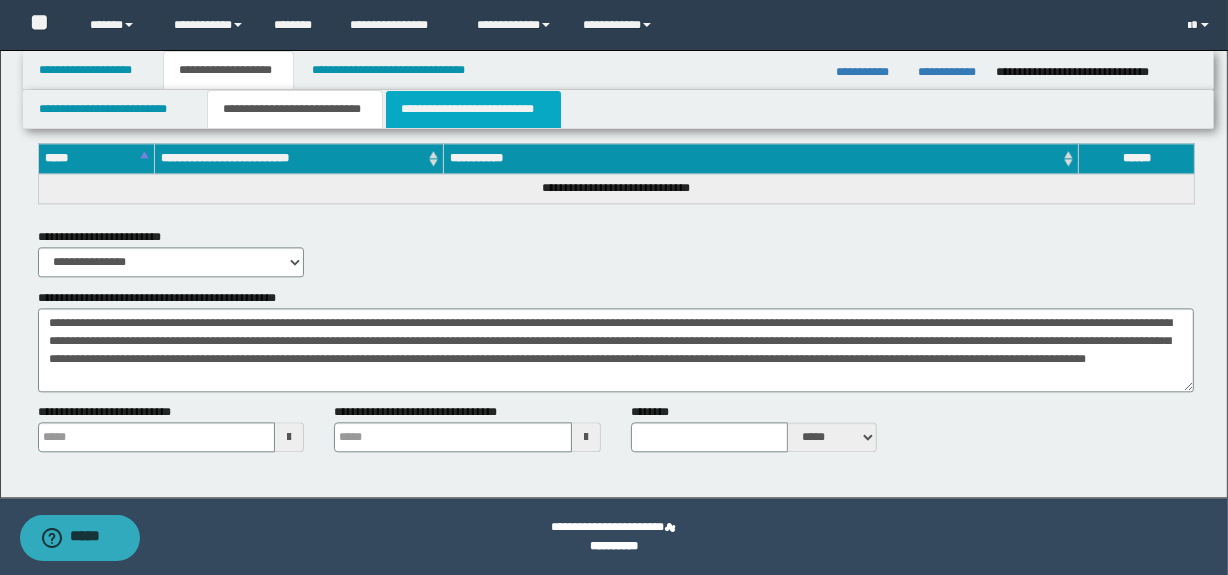 click on "**********" at bounding box center [473, 109] 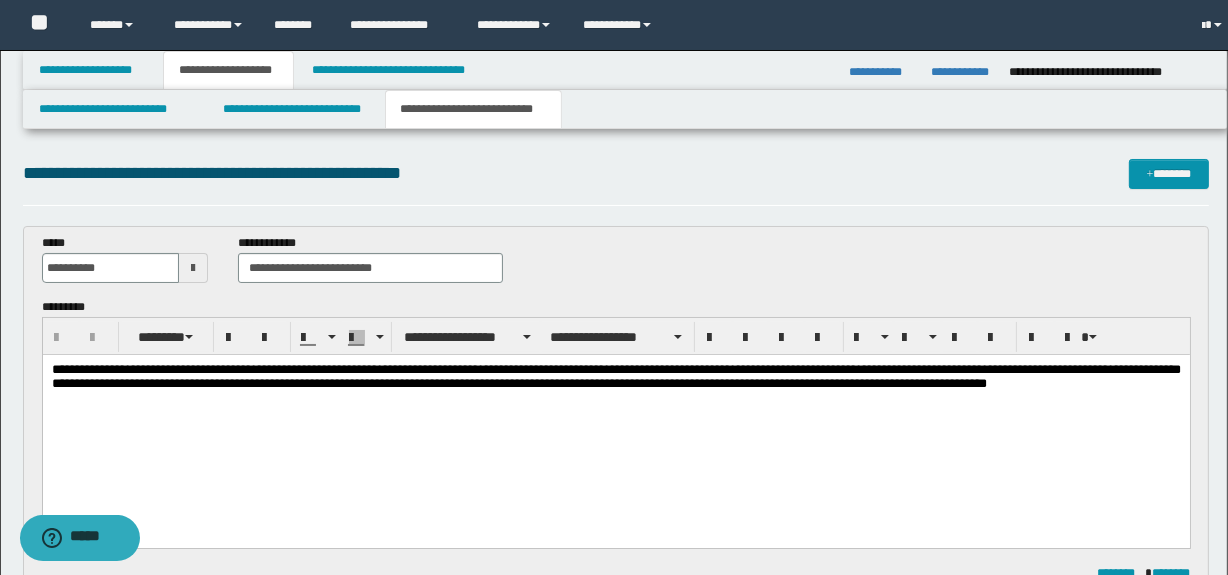 scroll, scrollTop: 0, scrollLeft: 0, axis: both 